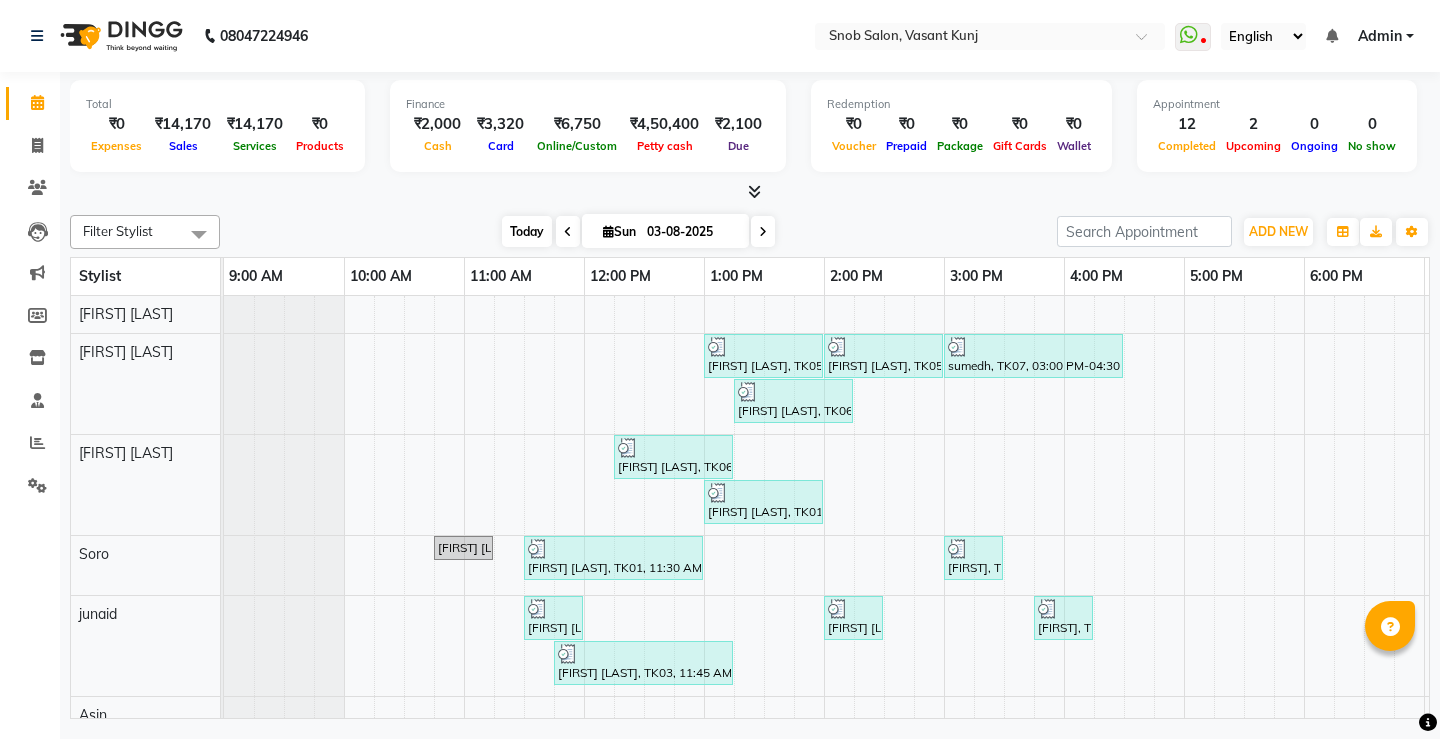 scroll, scrollTop: 0, scrollLeft: 0, axis: both 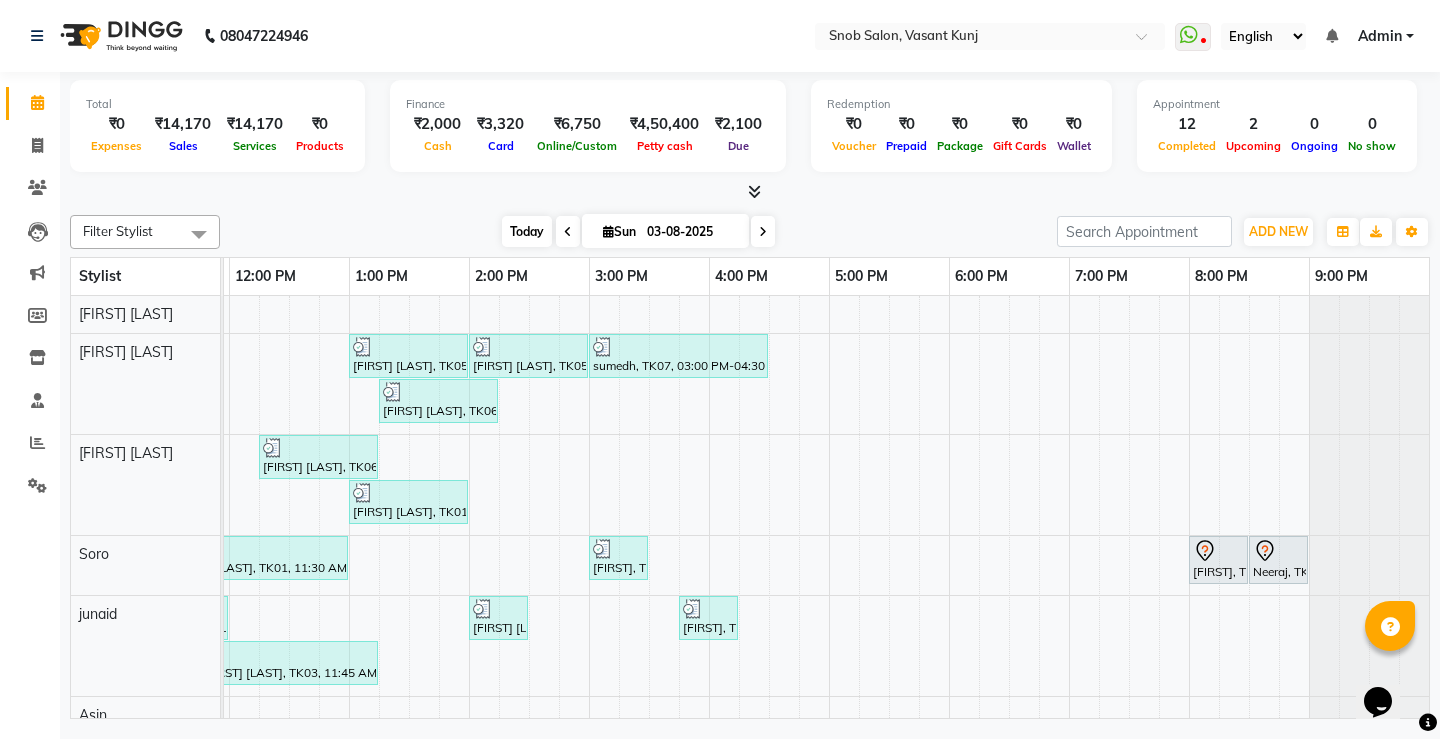click on "Today" at bounding box center [527, 231] 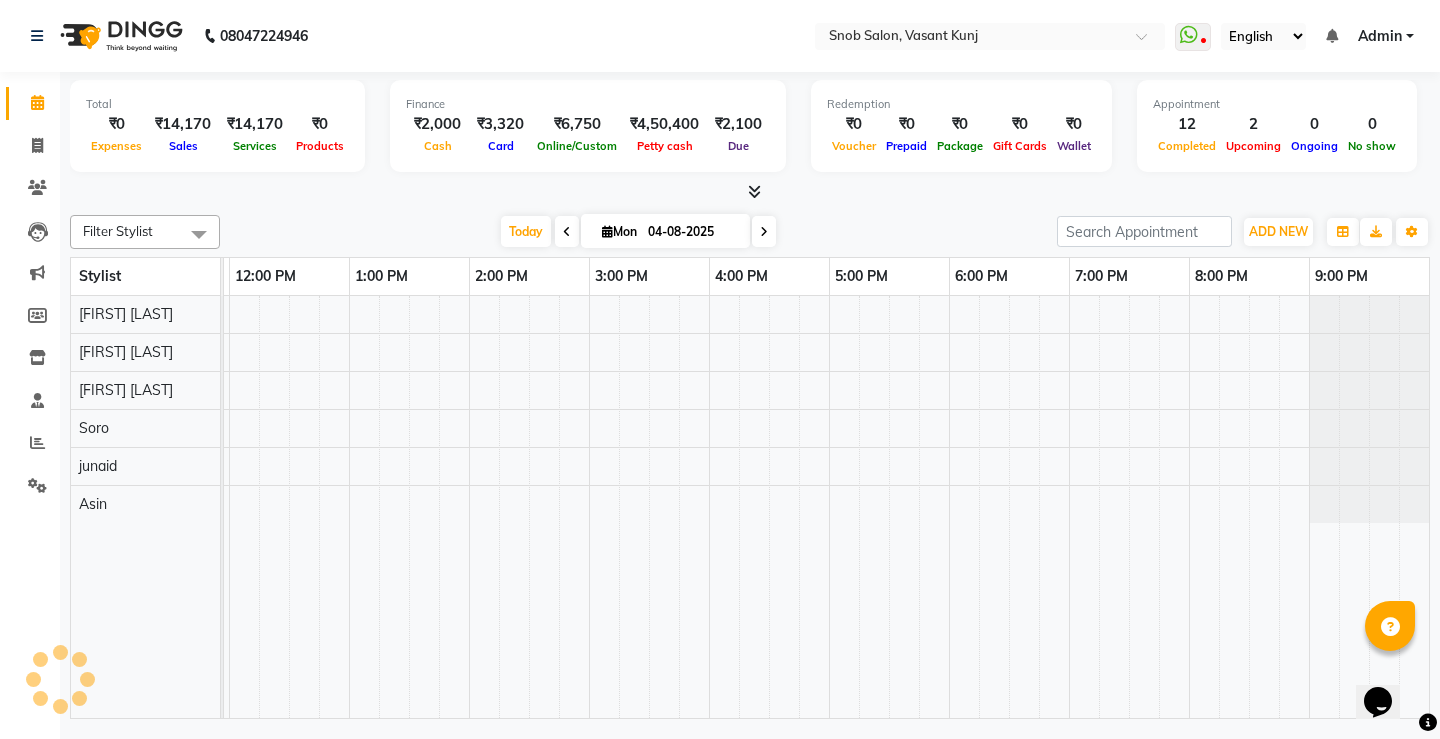scroll, scrollTop: 0, scrollLeft: 121, axis: horizontal 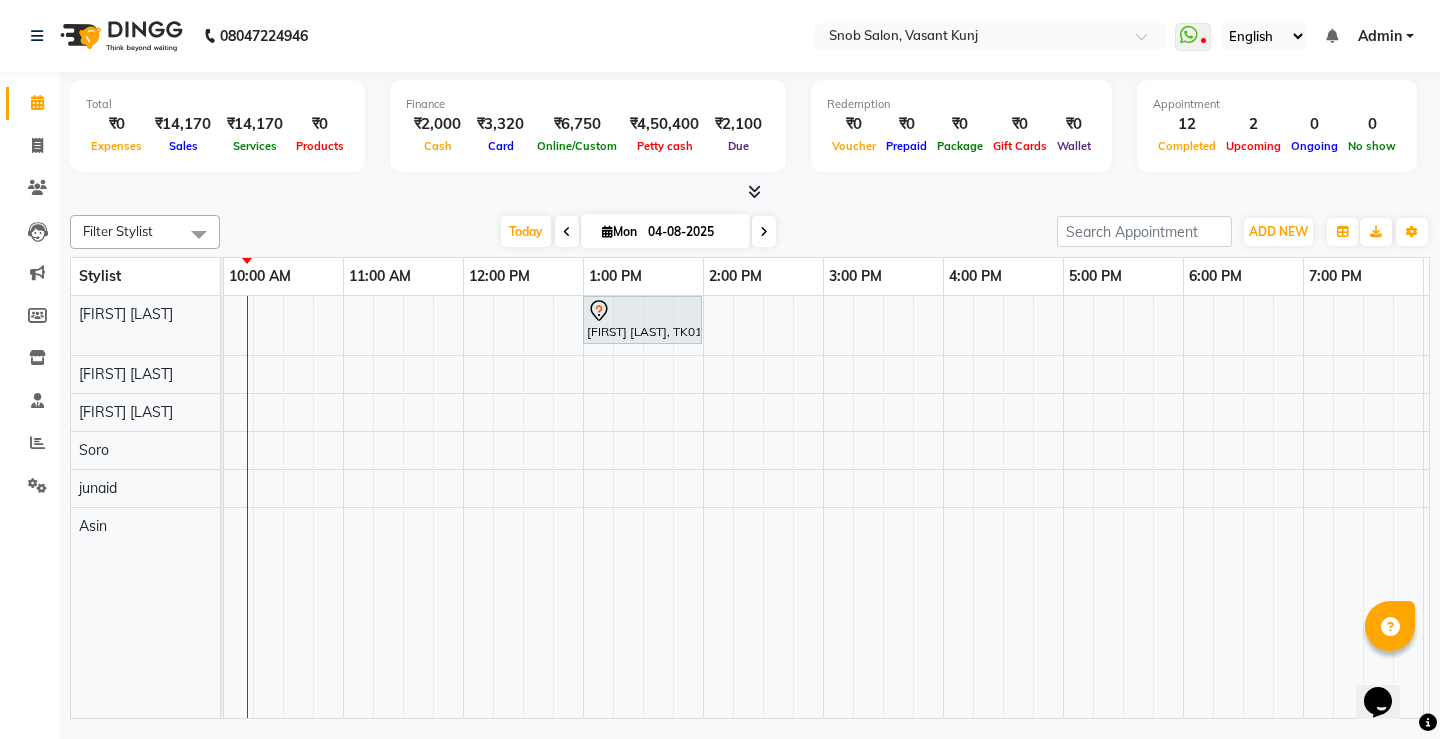 click at bounding box center [567, 232] 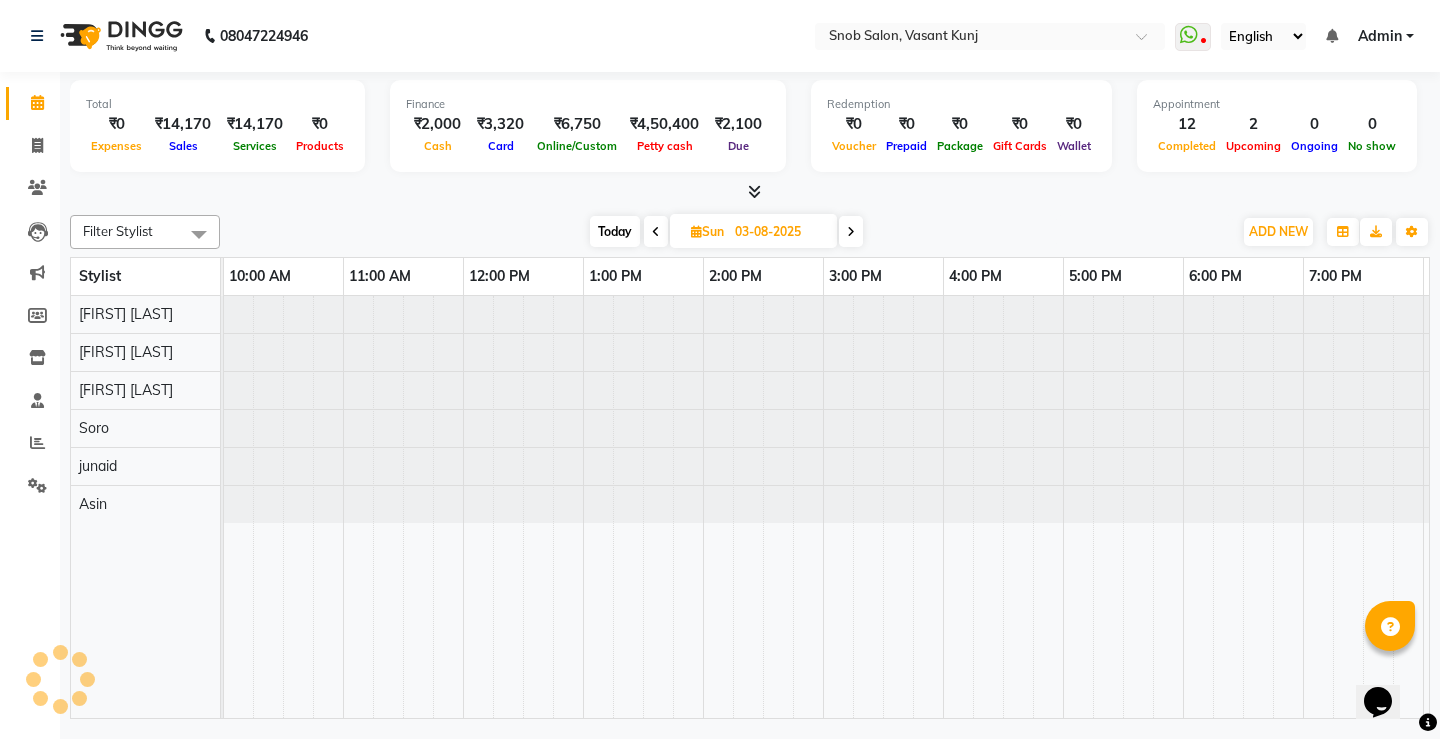 scroll, scrollTop: 0, scrollLeft: 0, axis: both 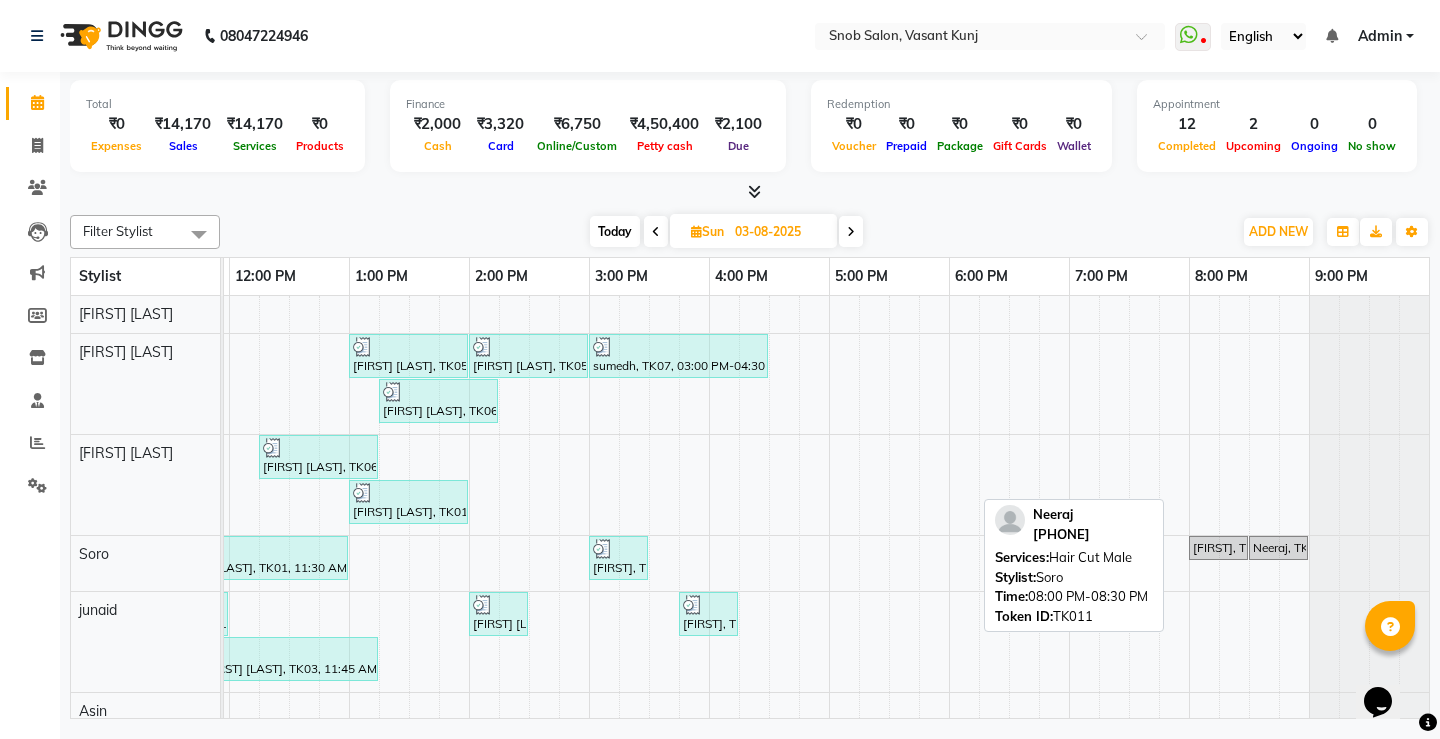 click on "[FIRST], TK11, 08:00 PM-08:30 PM, Hair Cut Male" at bounding box center (1218, 548) 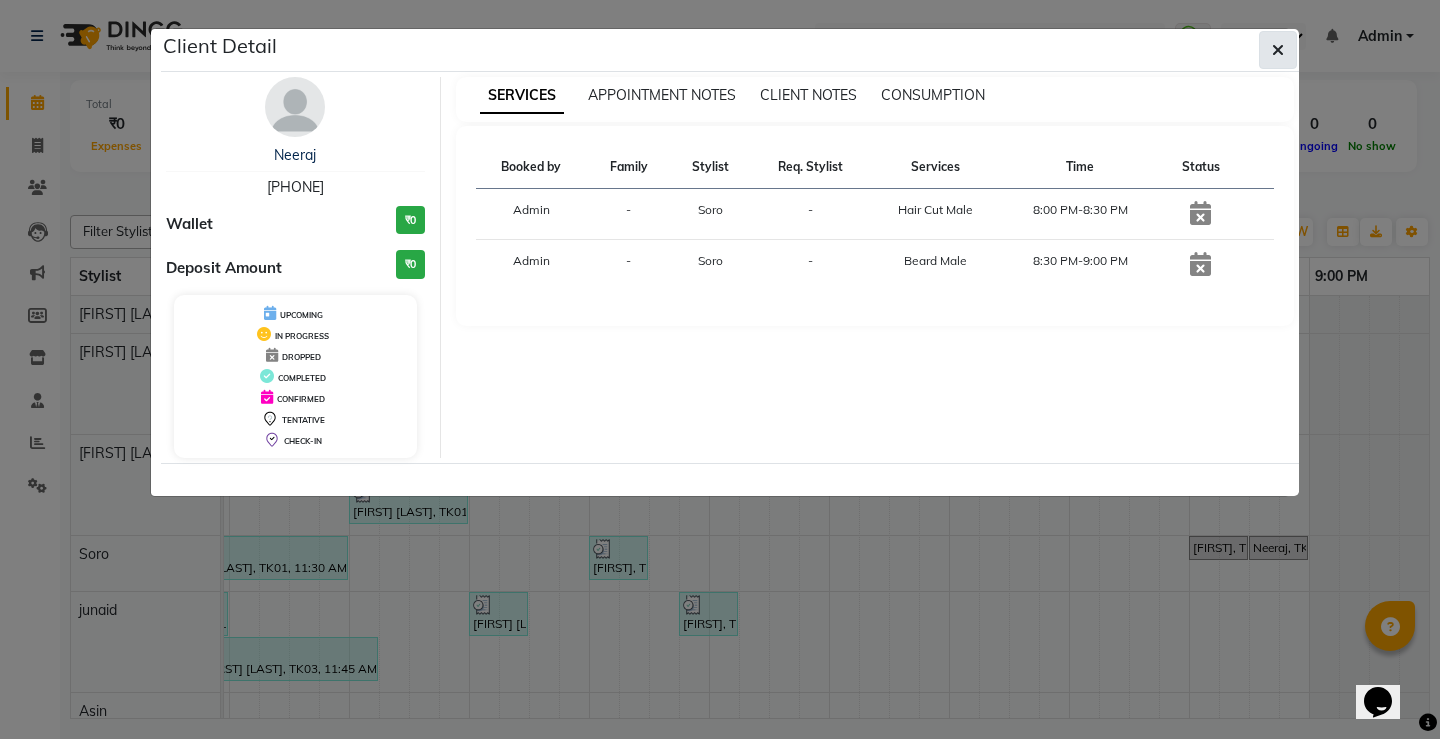 click 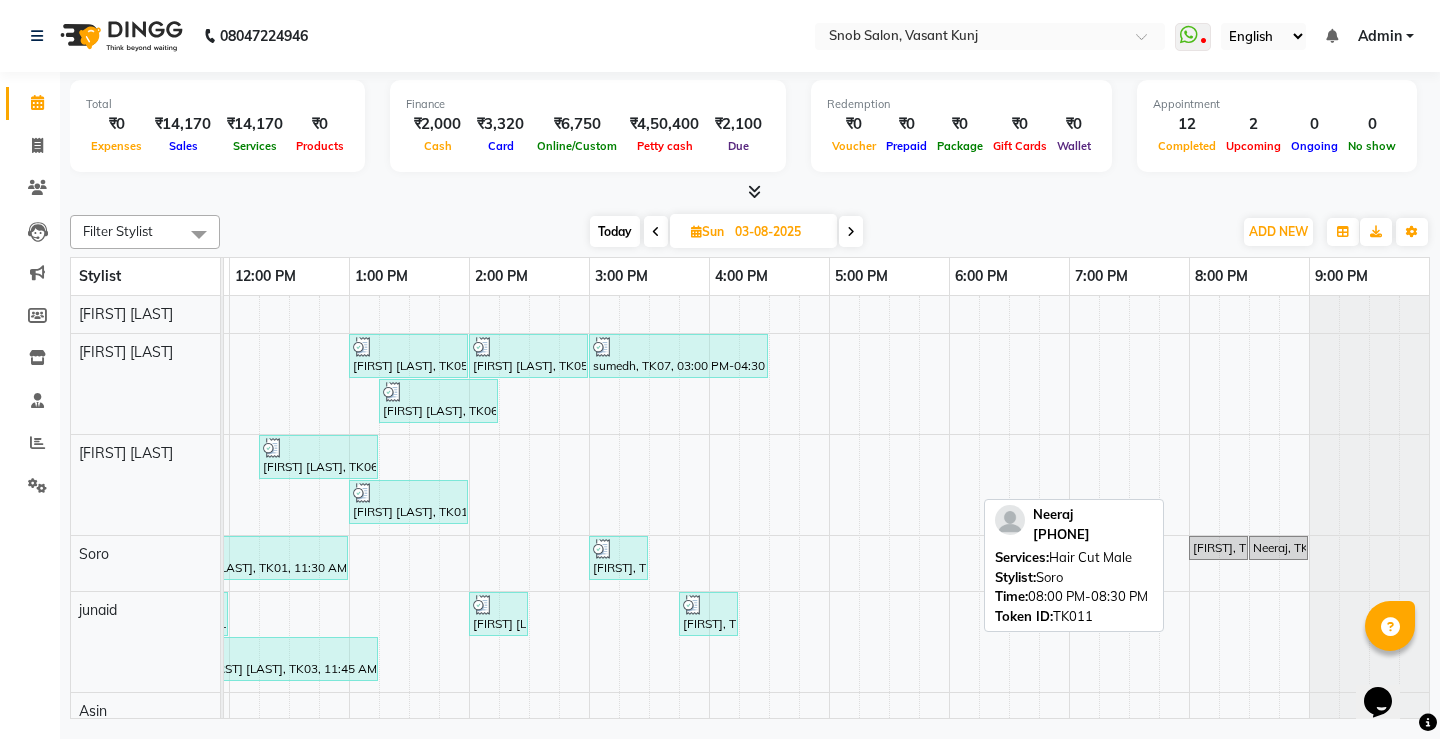 click on "[FIRST], TK11, 08:00 PM-08:30 PM, Hair Cut Male" at bounding box center (1218, 548) 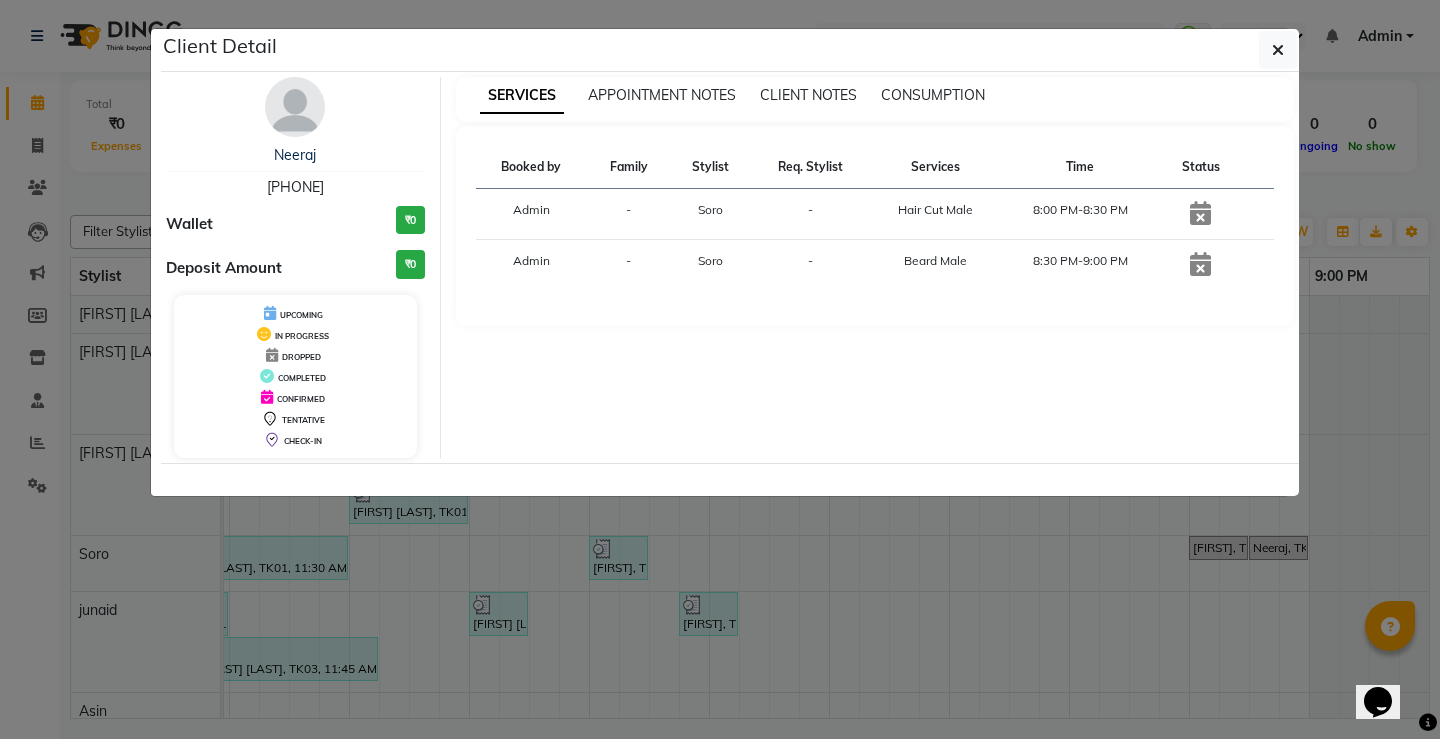 click on "Client Detail  [FIRST]    [PHONE] Wallet ₹0 Deposit Amount  ₹0  UPCOMING IN PROGRESS DROPPED COMPLETED CONFIRMED TENTATIVE CHECK-IN SERVICES APPOINTMENT NOTES CLIENT NOTES CONSUMPTION Booked by Family Stylist Req. Stylist Services Time Status  Admin  - Soro -  Hair Cut Male   8:00 PM-8:30 PM   Admin  - Soro -  Beard Male   8:30 PM-9:00 PM" 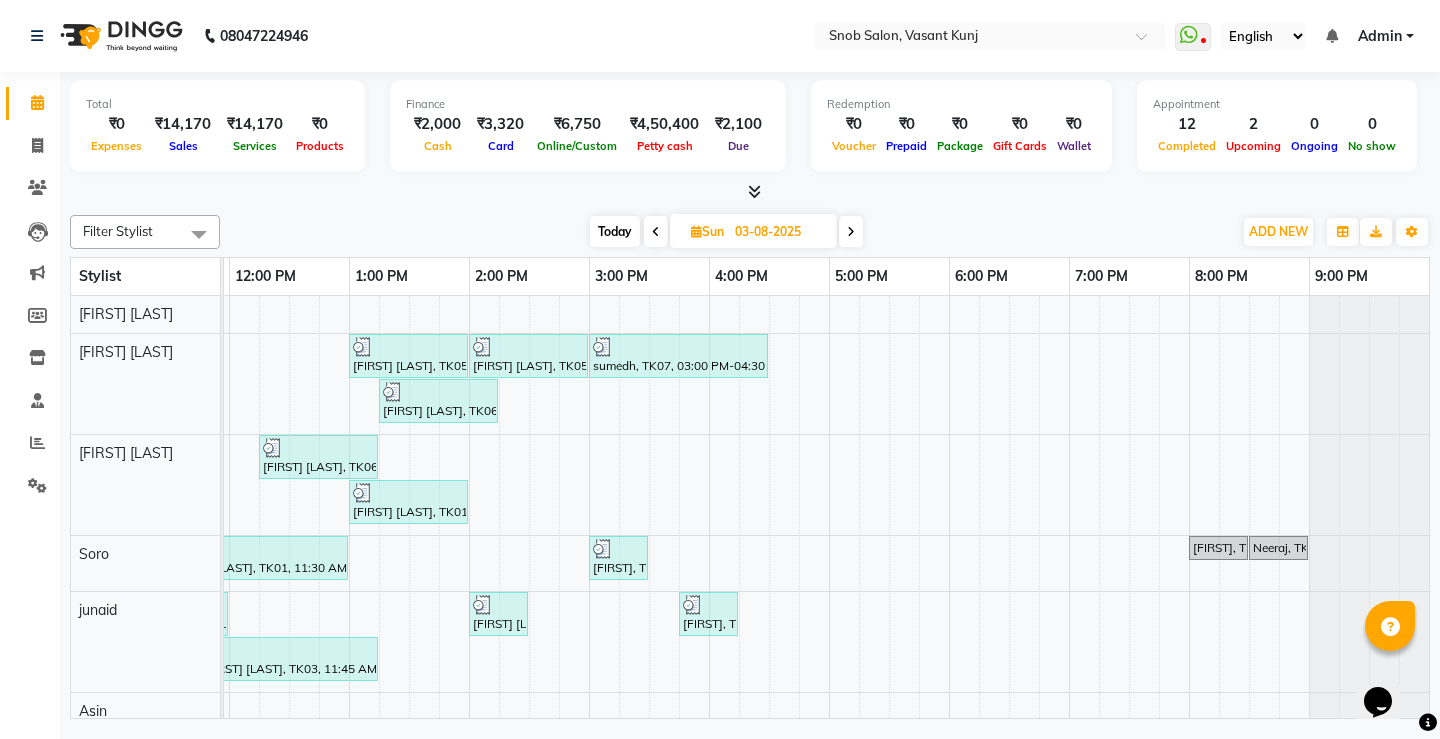 click at bounding box center [851, 232] 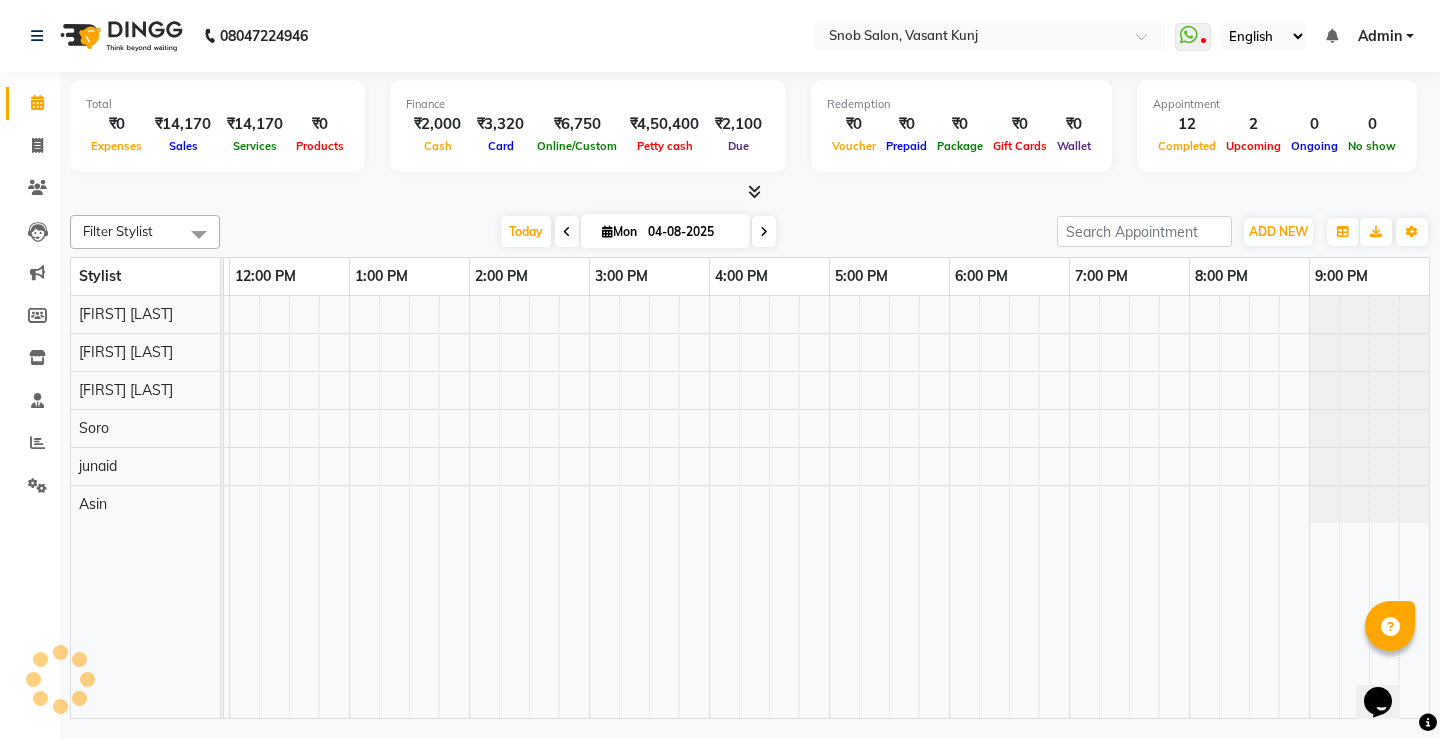scroll, scrollTop: 0, scrollLeft: 121, axis: horizontal 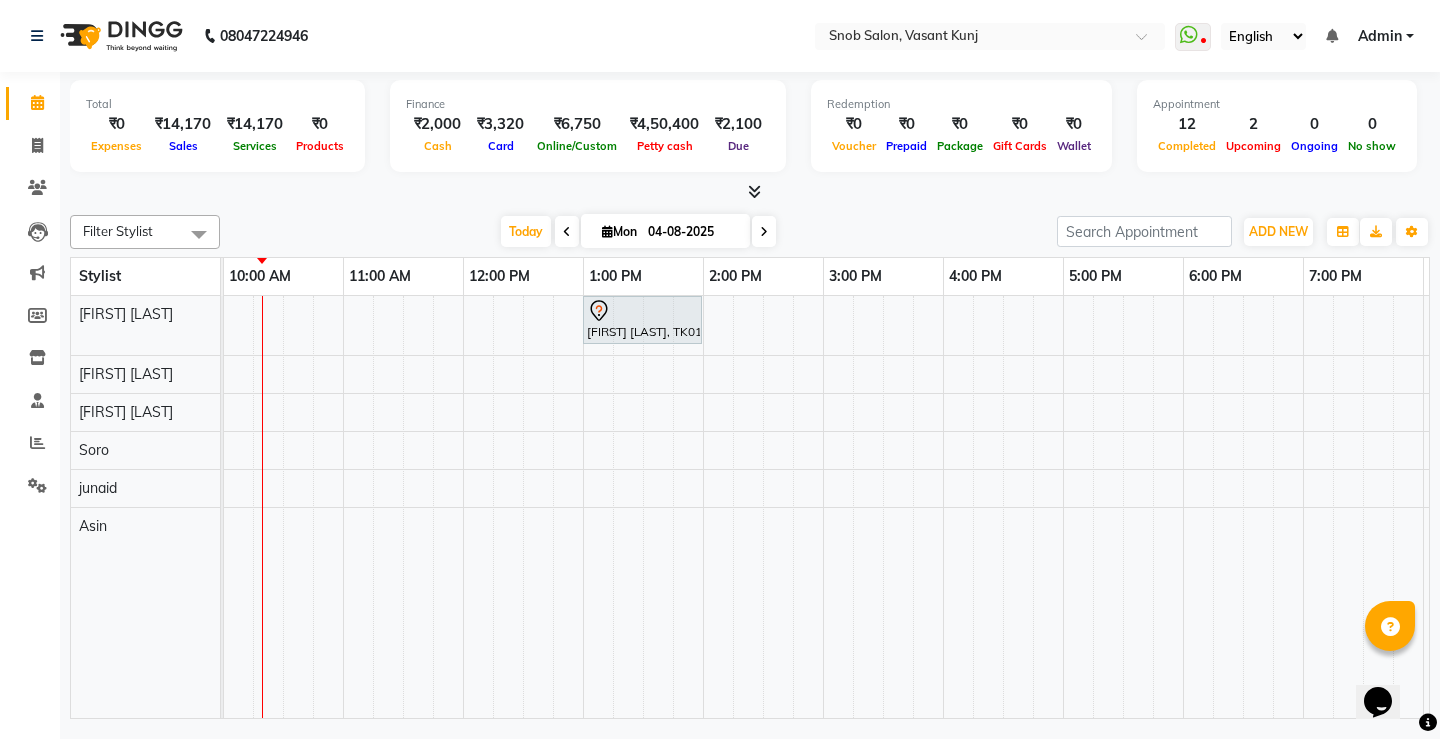 click on "[FIRST] [LAST], TK01, 01:00 PM-02:00 PM, Luxury Nail Extensions With Gel Paint" at bounding box center (883, 507) 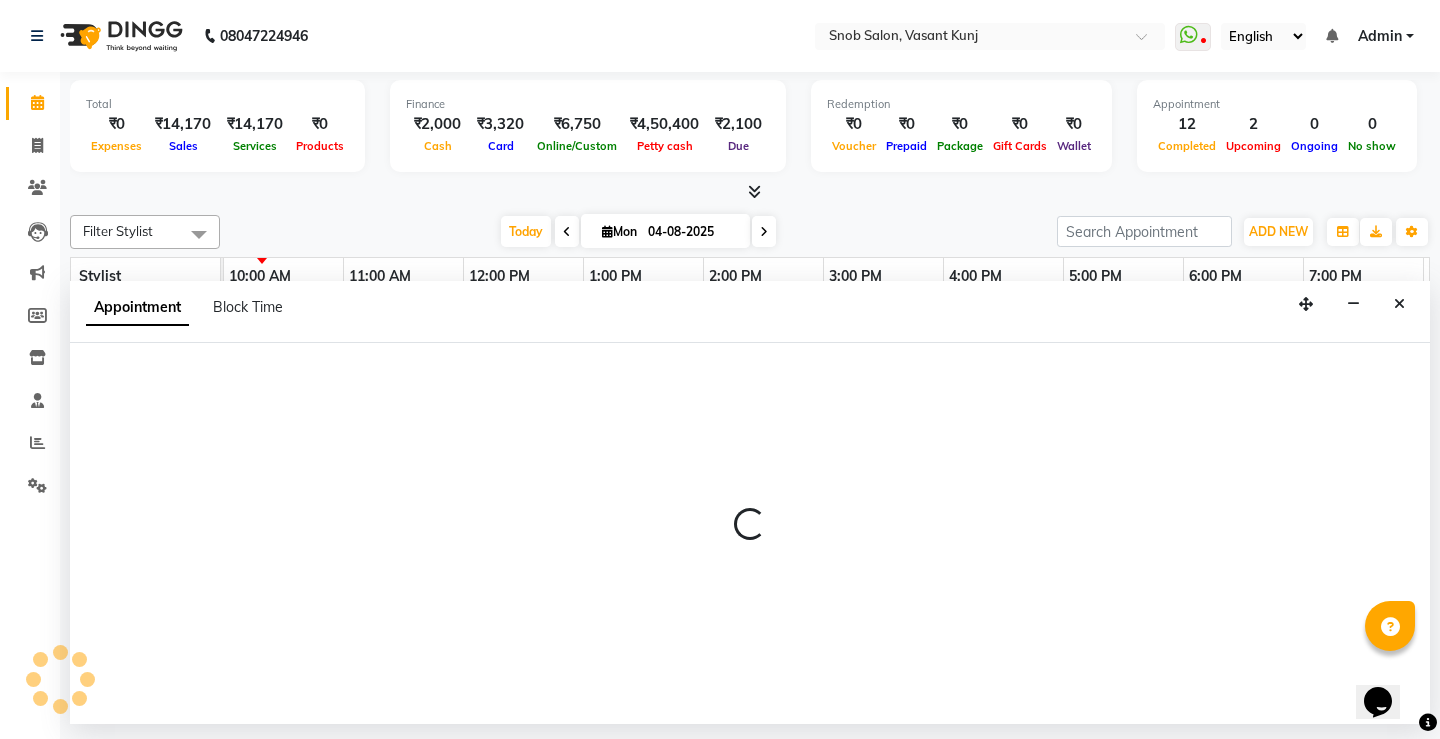 select on "78277" 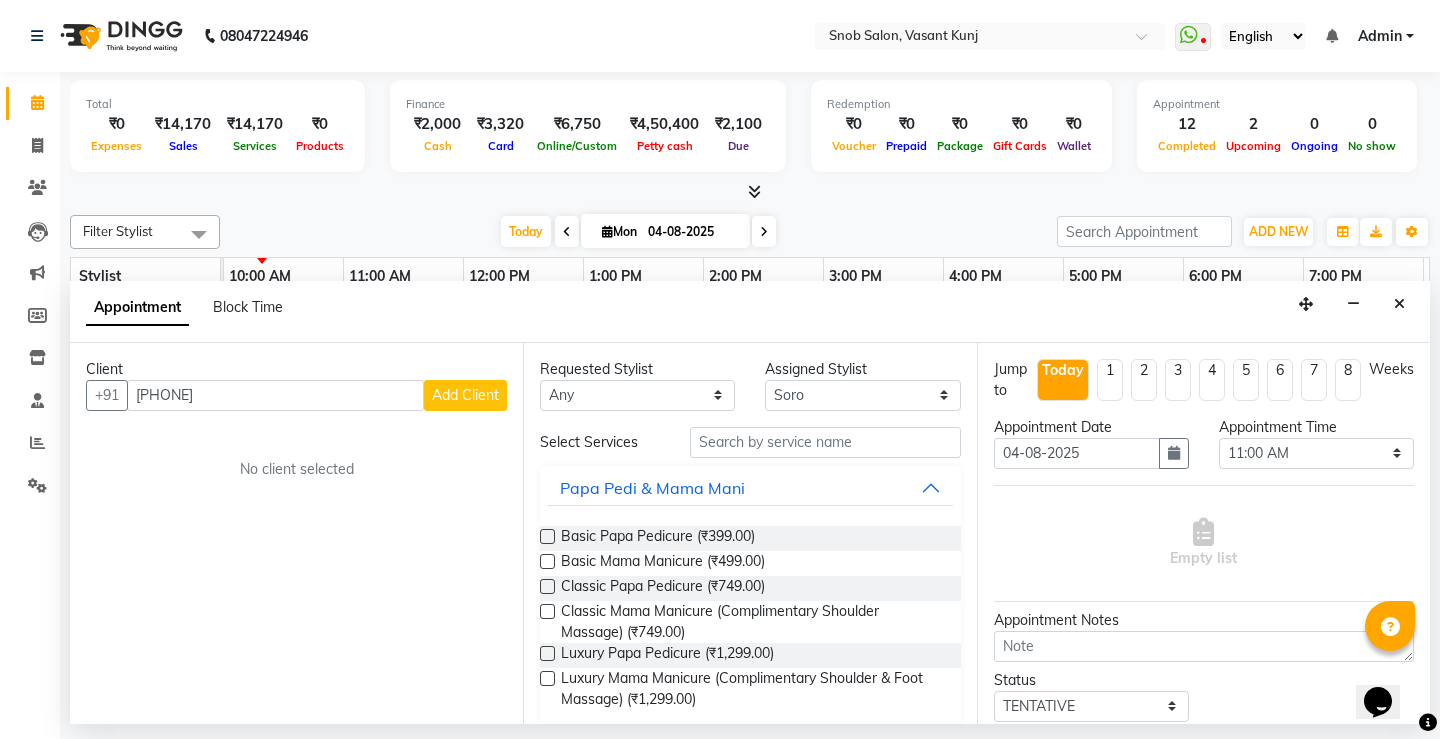 type on "[PHONE]" 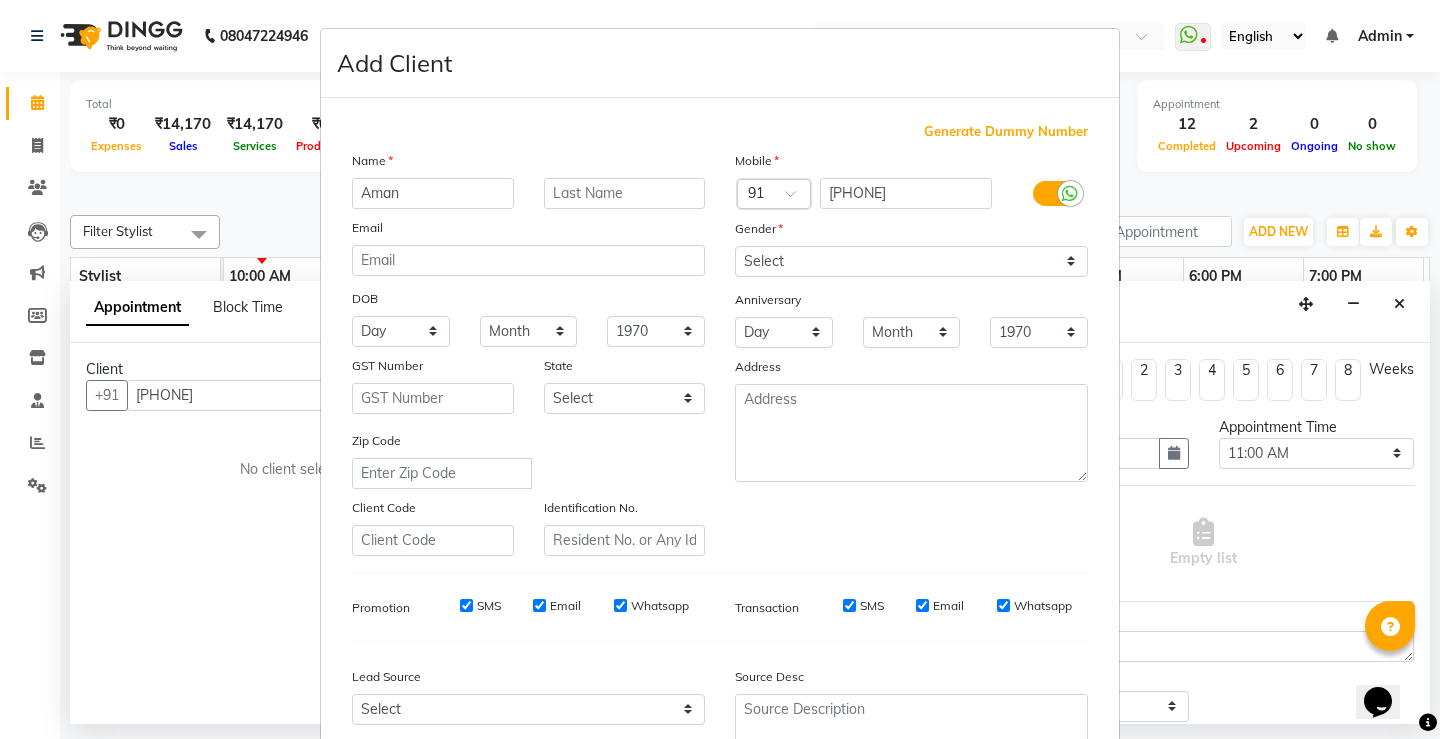 type on "Aman" 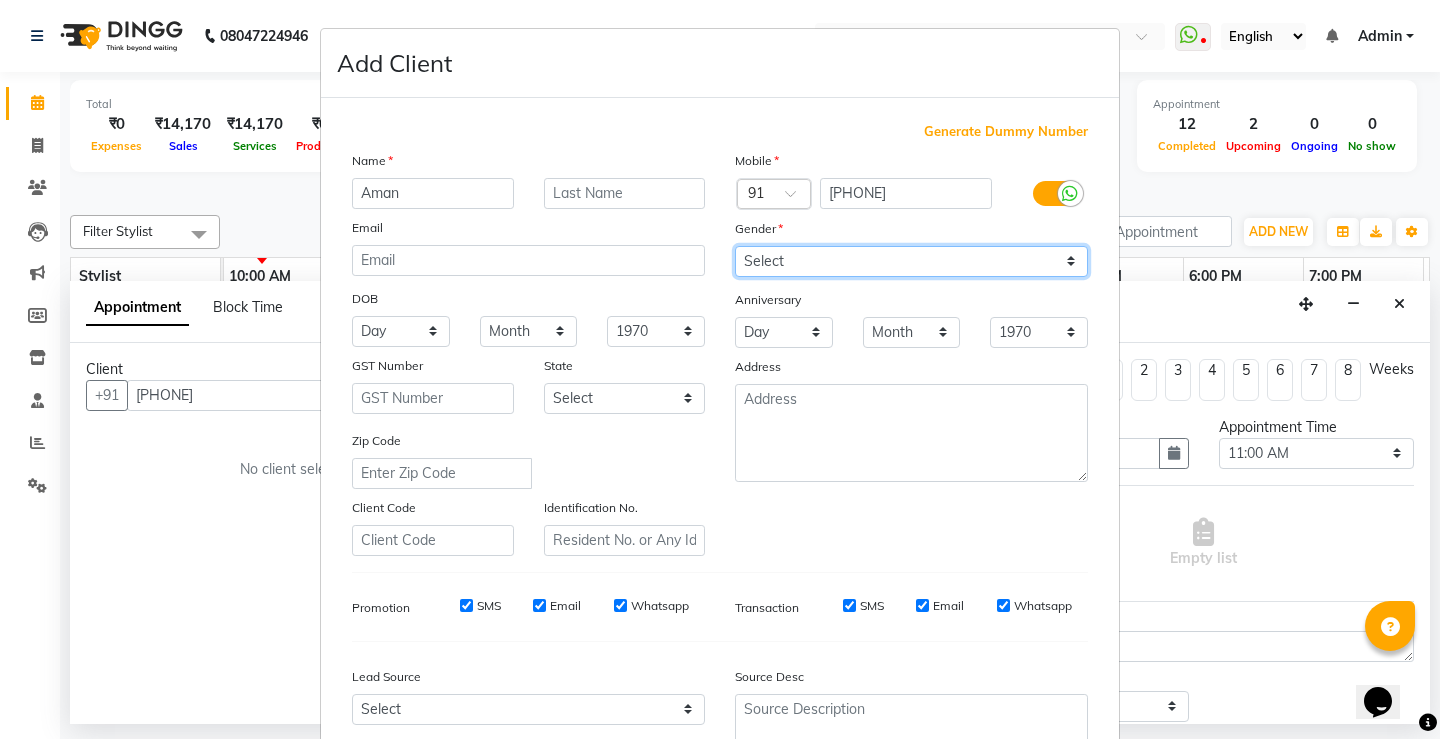 click on "Select Male Female Other Prefer Not To Say" at bounding box center [911, 261] 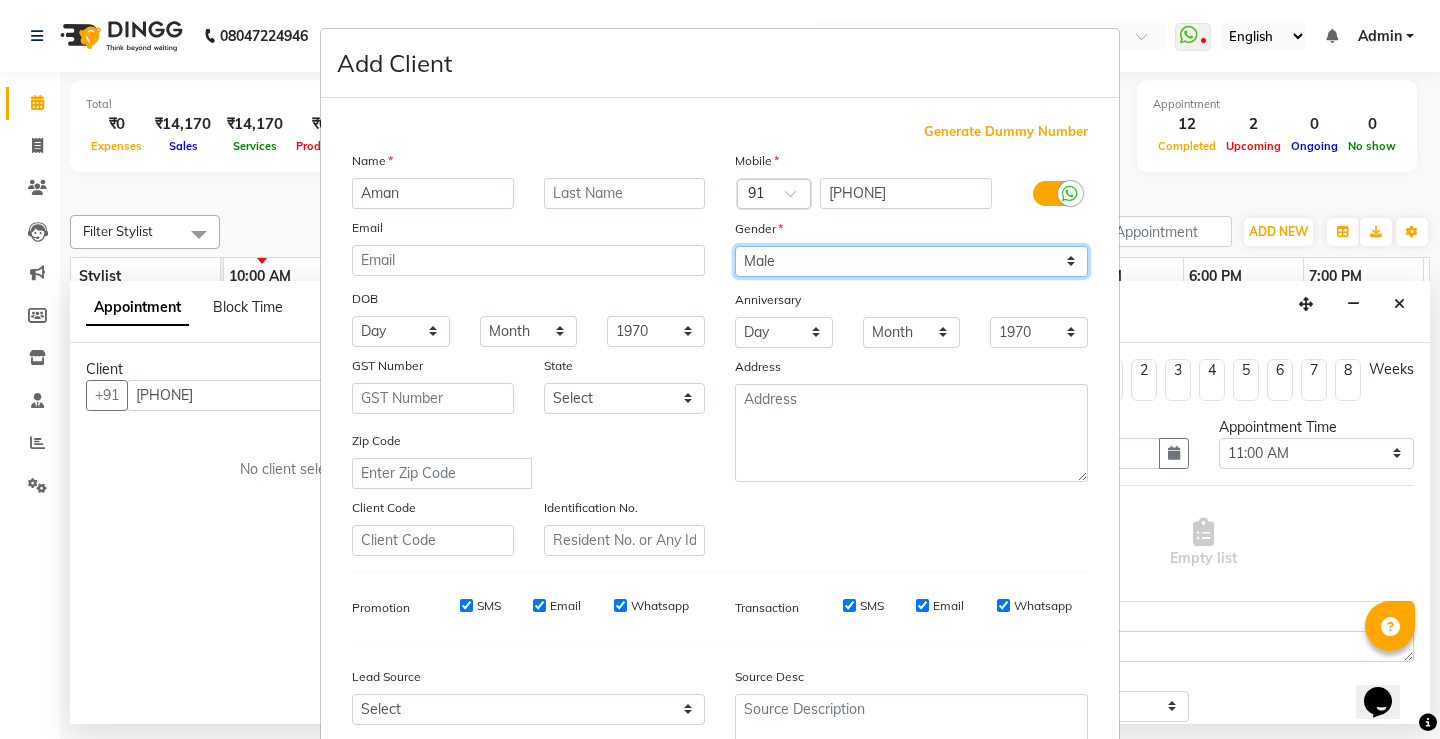 click on "Select Male Female Other Prefer Not To Say" at bounding box center [911, 261] 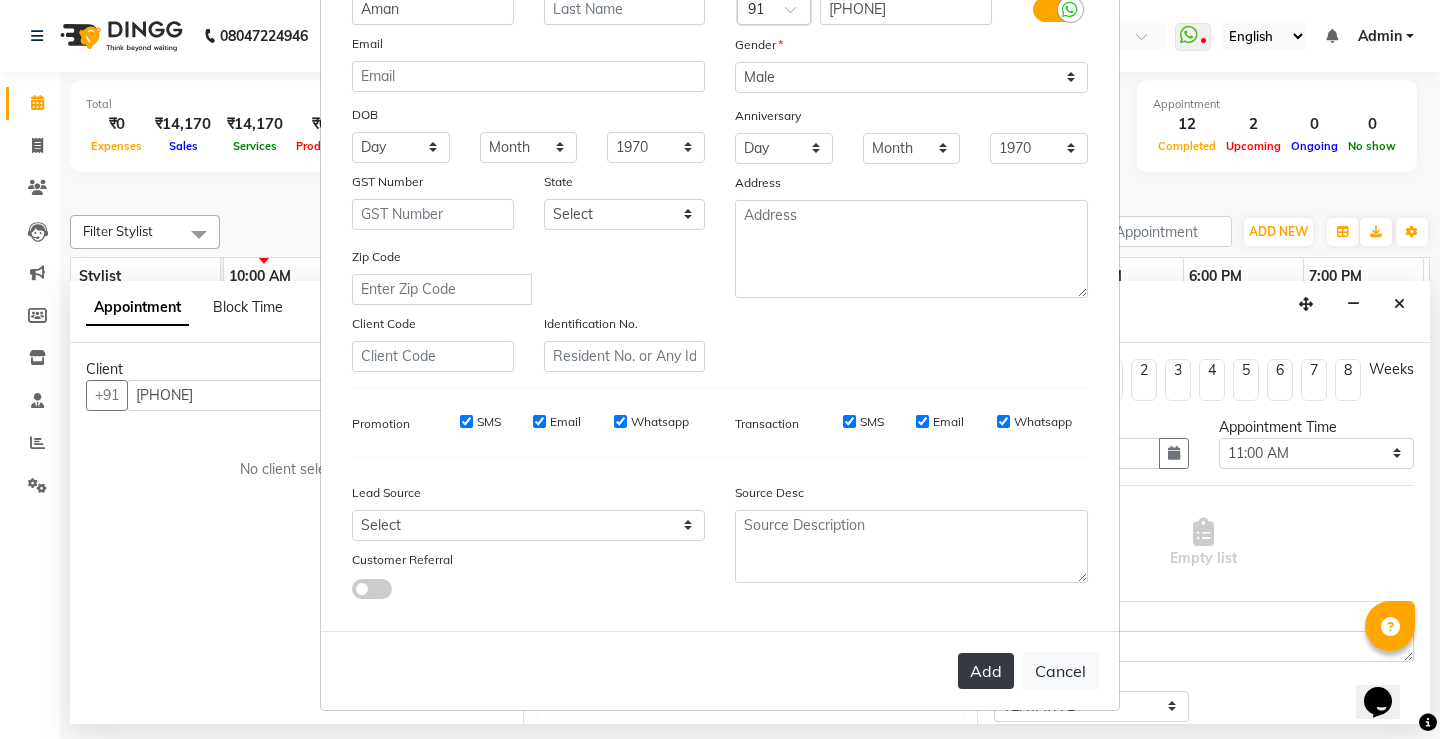 click on "Add" at bounding box center (986, 671) 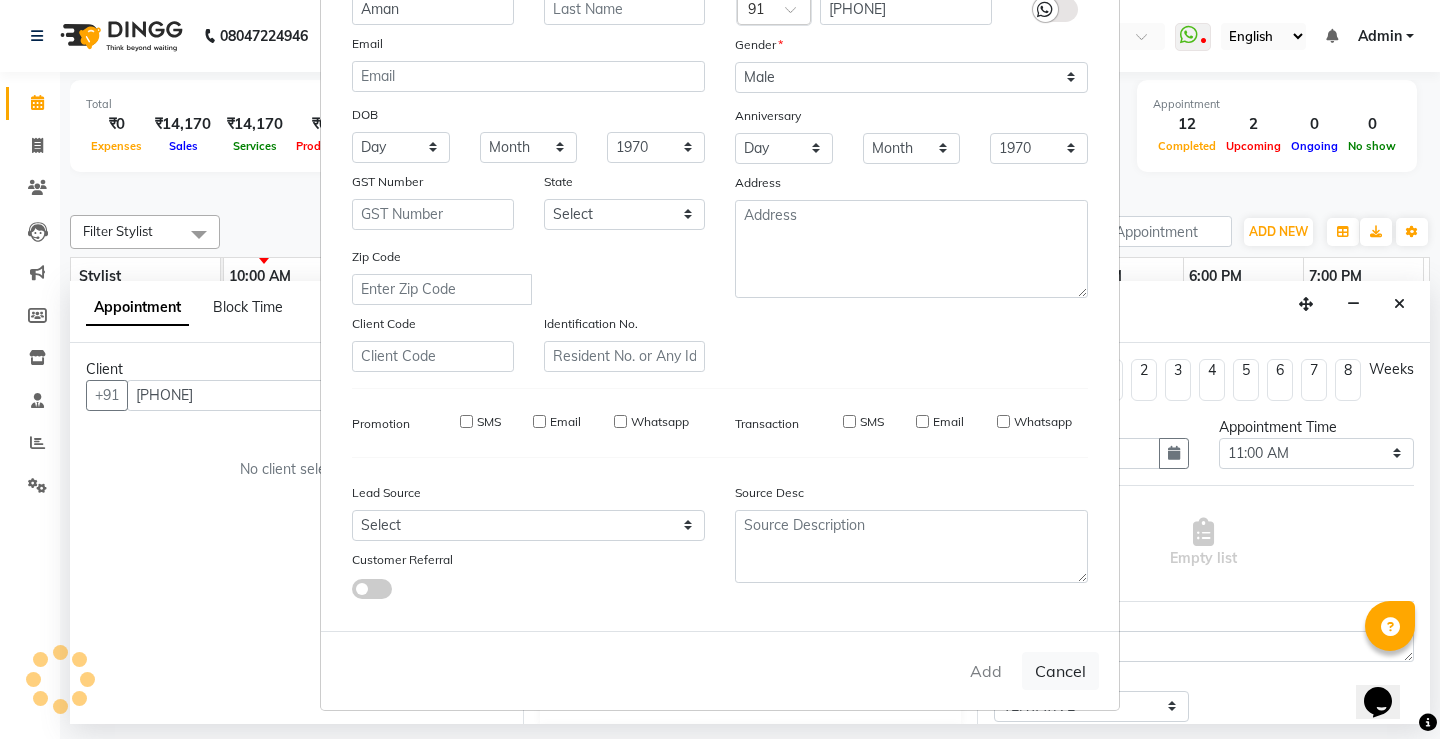 type 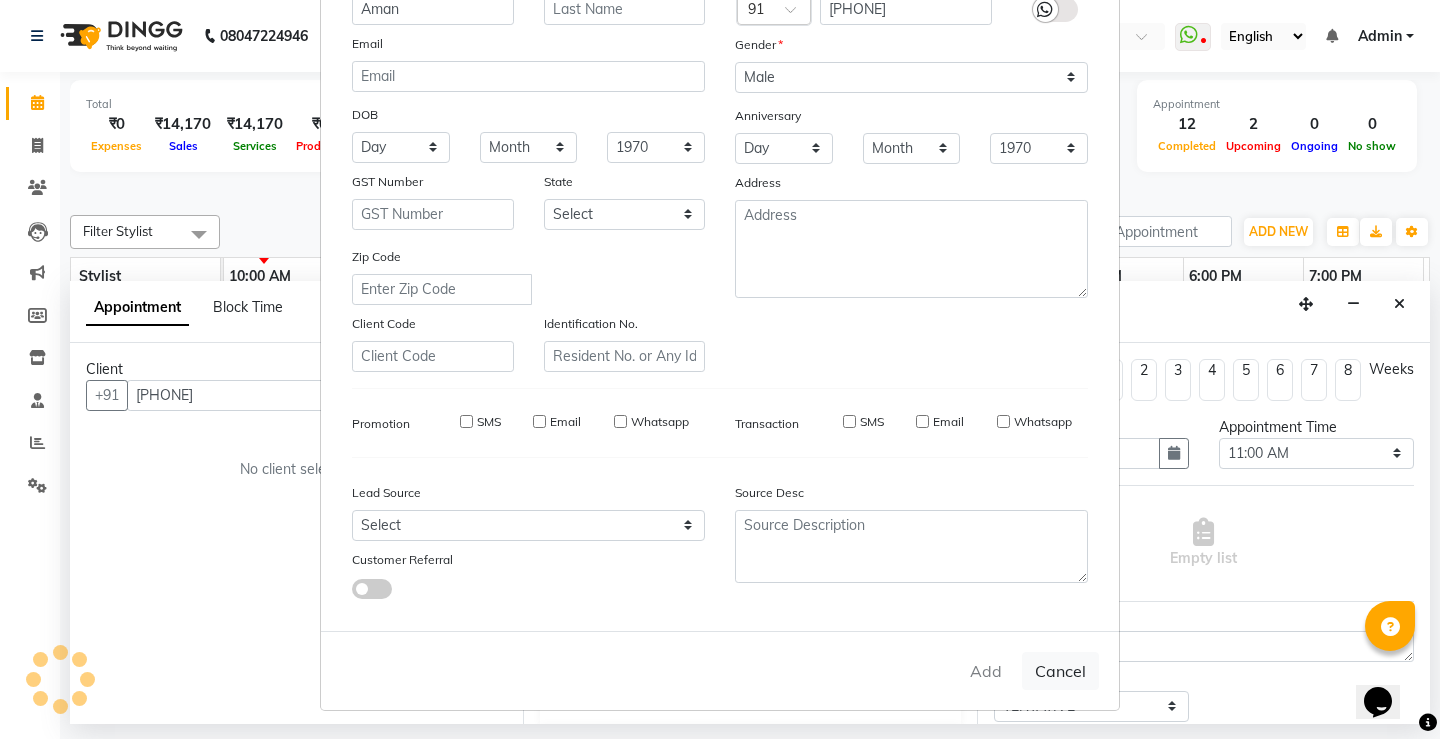 select 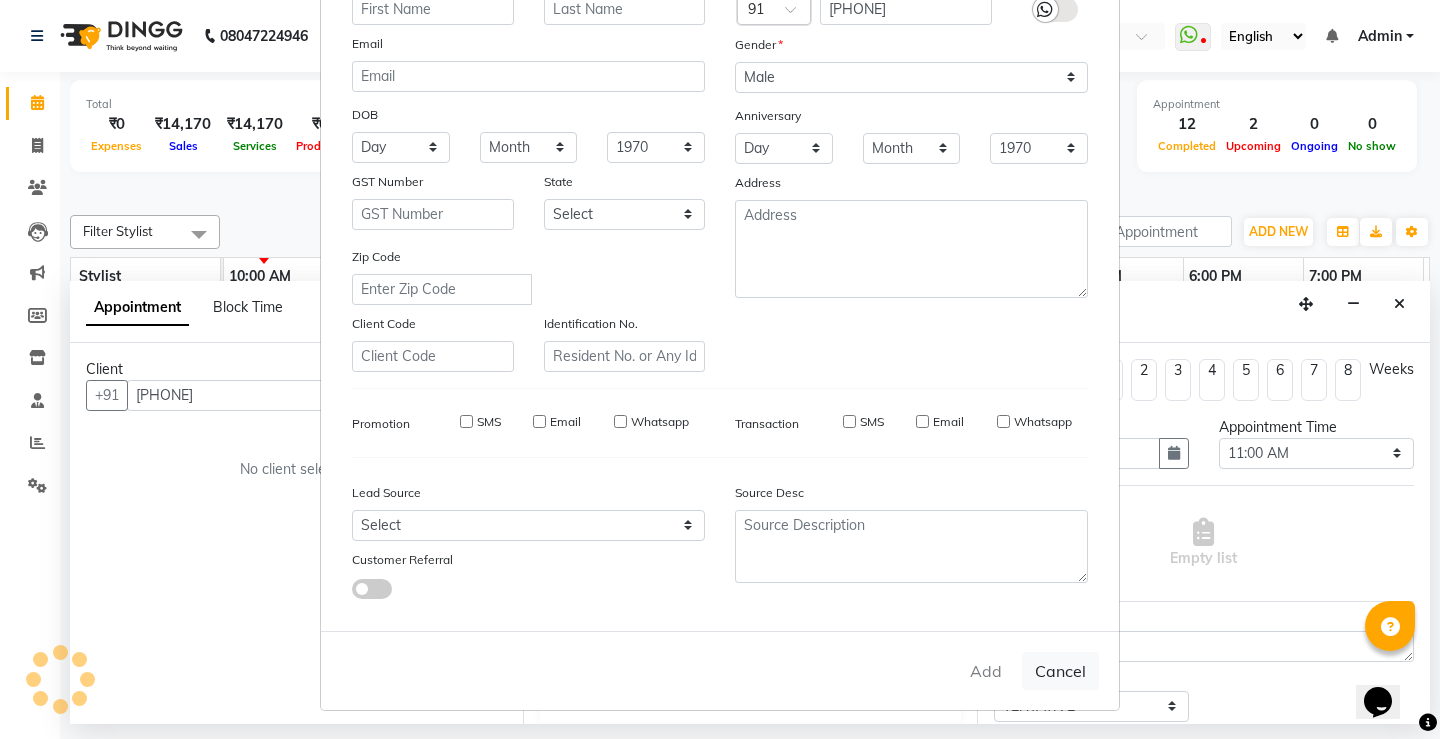 select 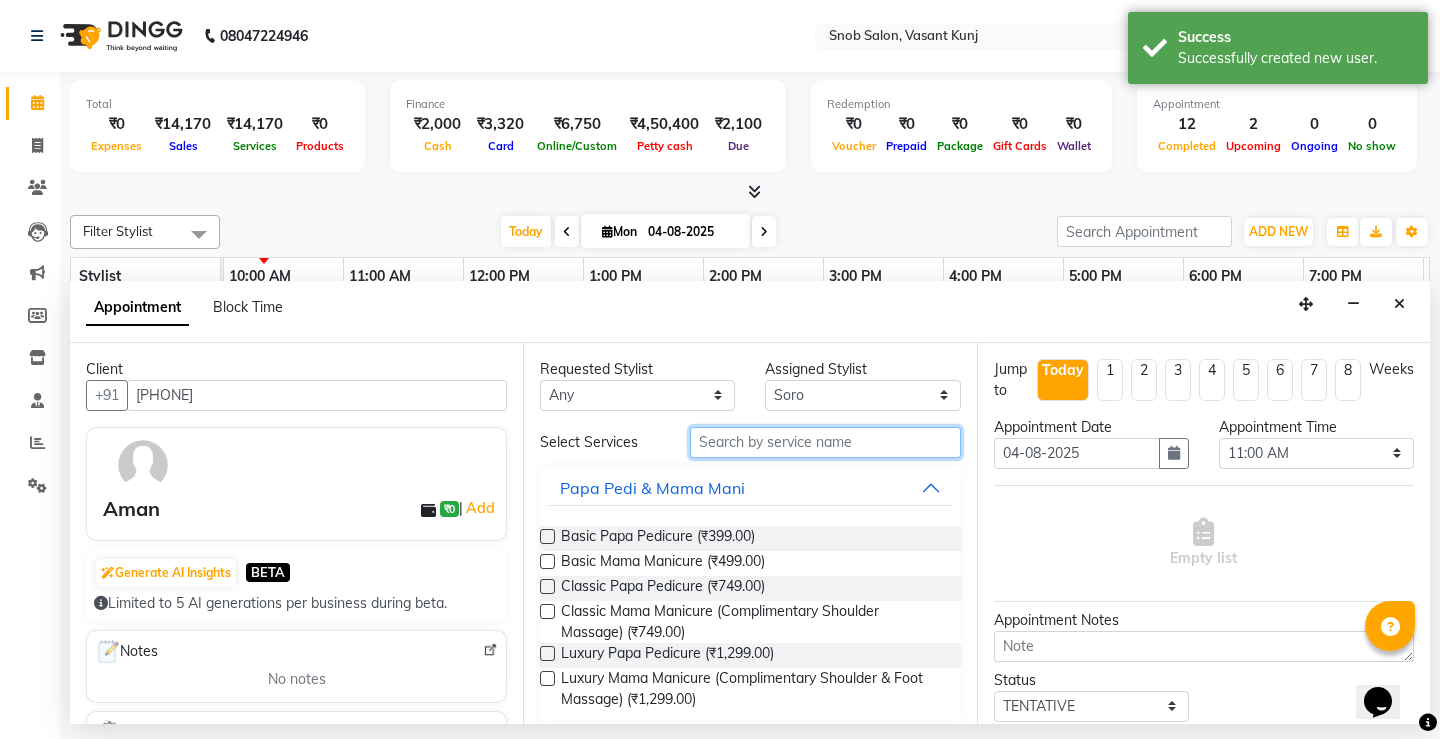 click at bounding box center (825, 442) 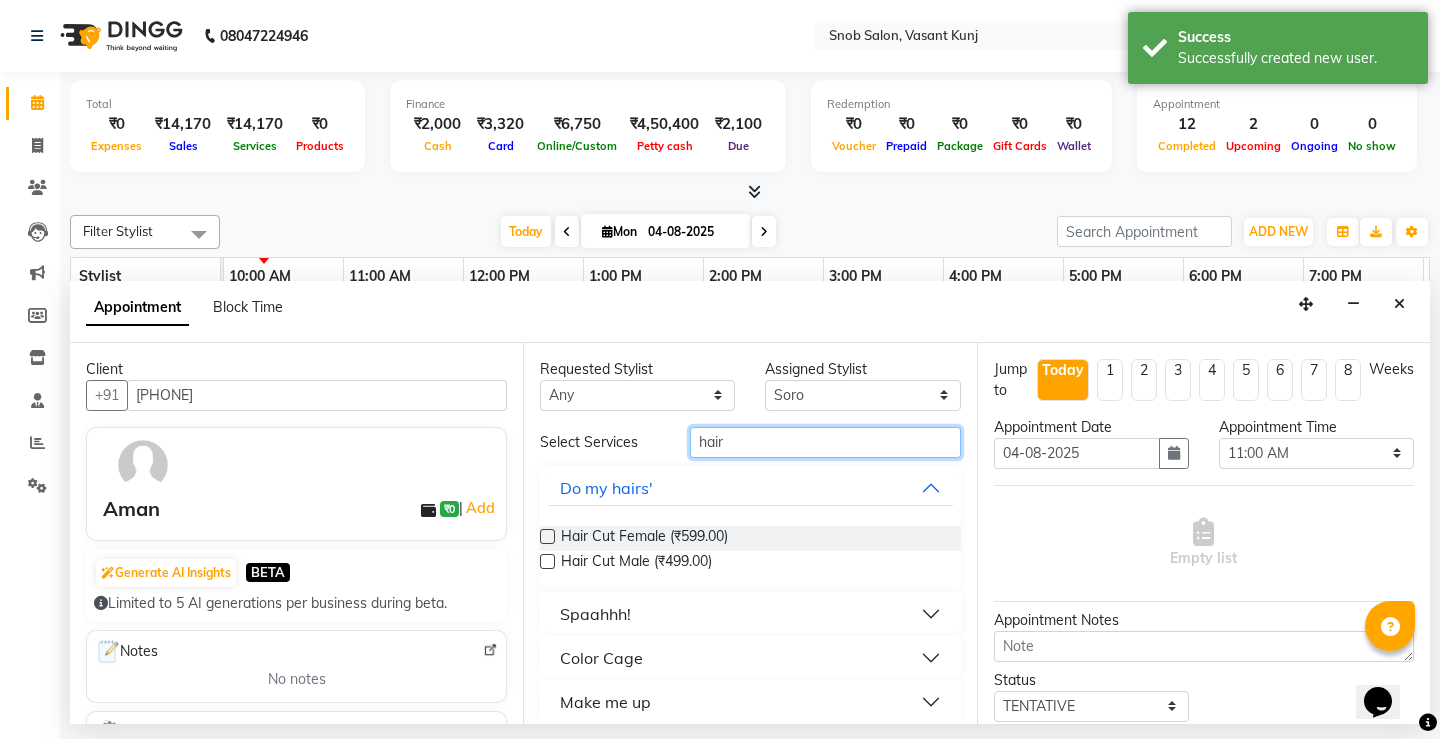 type on "hair" 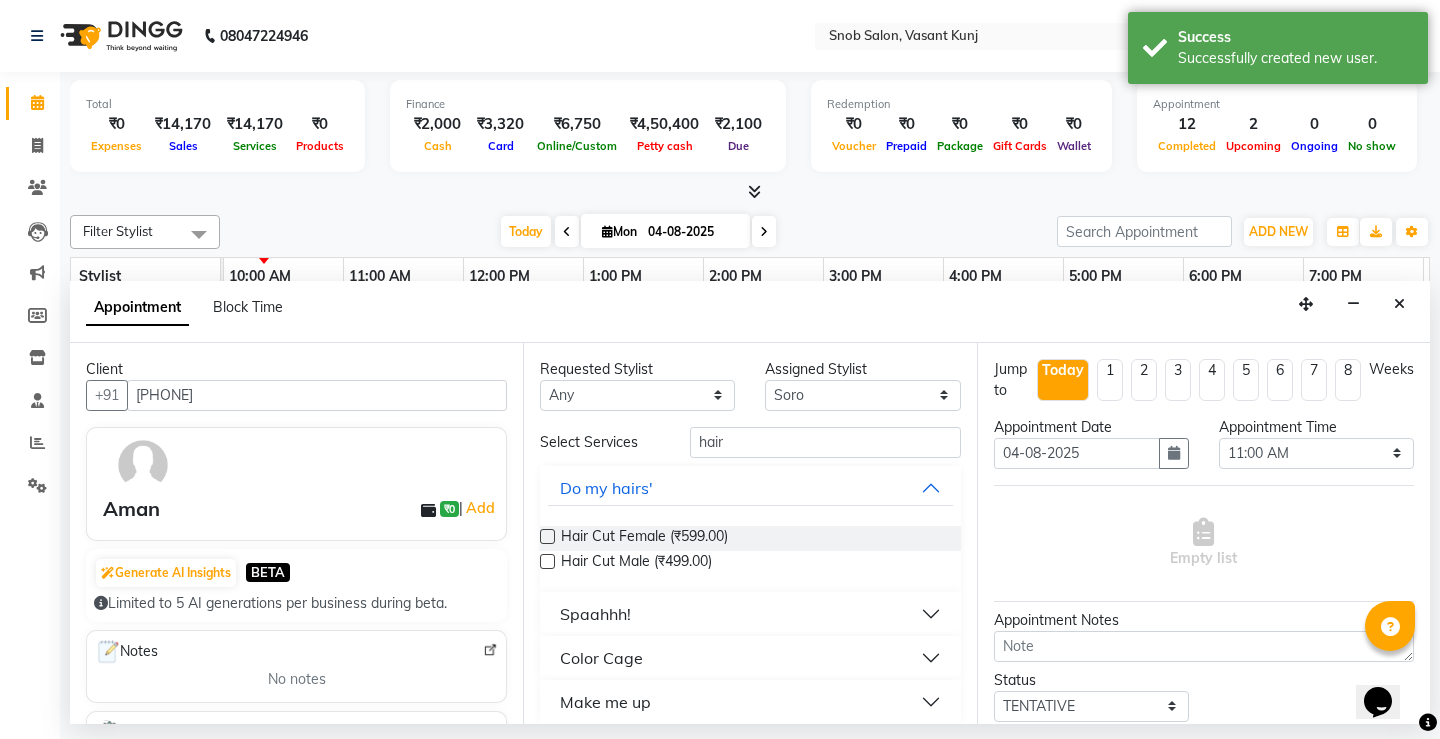 click at bounding box center (547, 561) 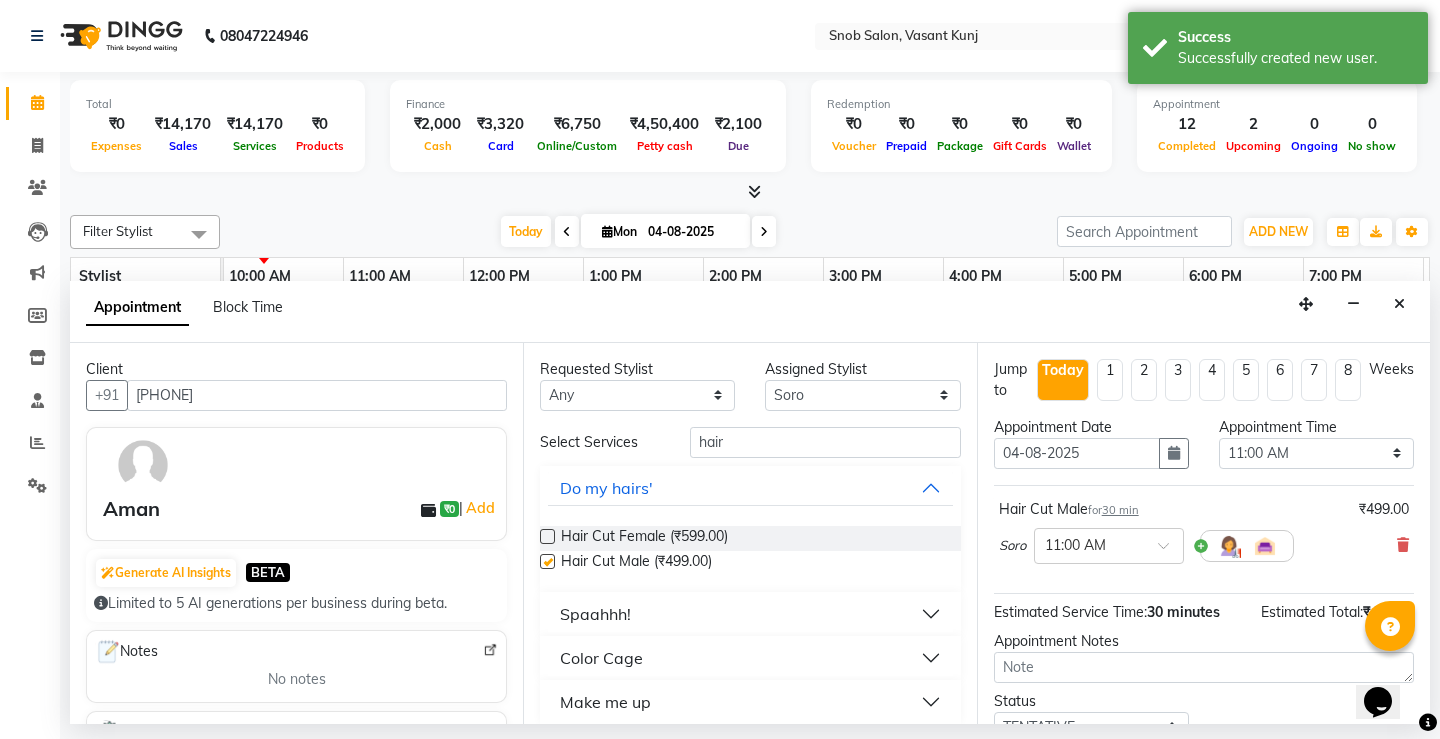 checkbox on "false" 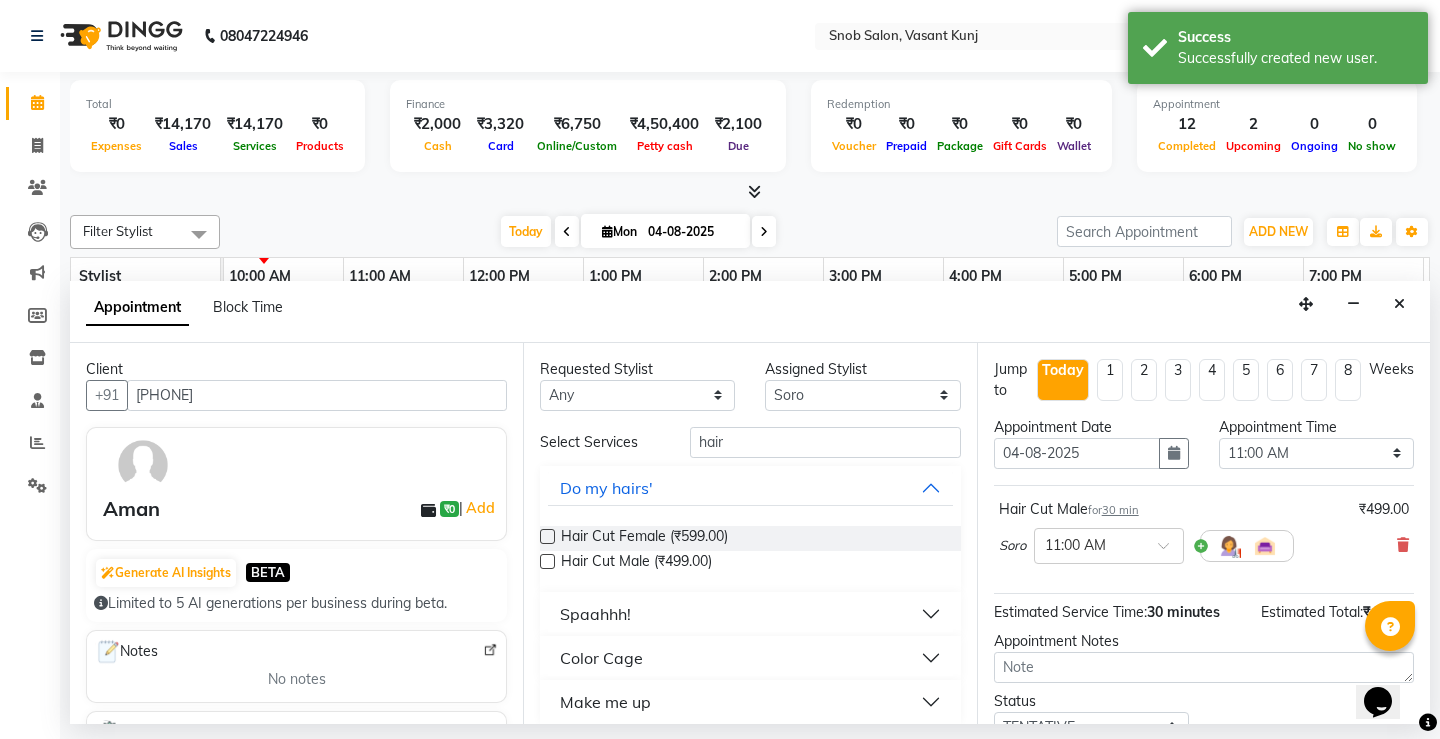 scroll, scrollTop: 16, scrollLeft: 0, axis: vertical 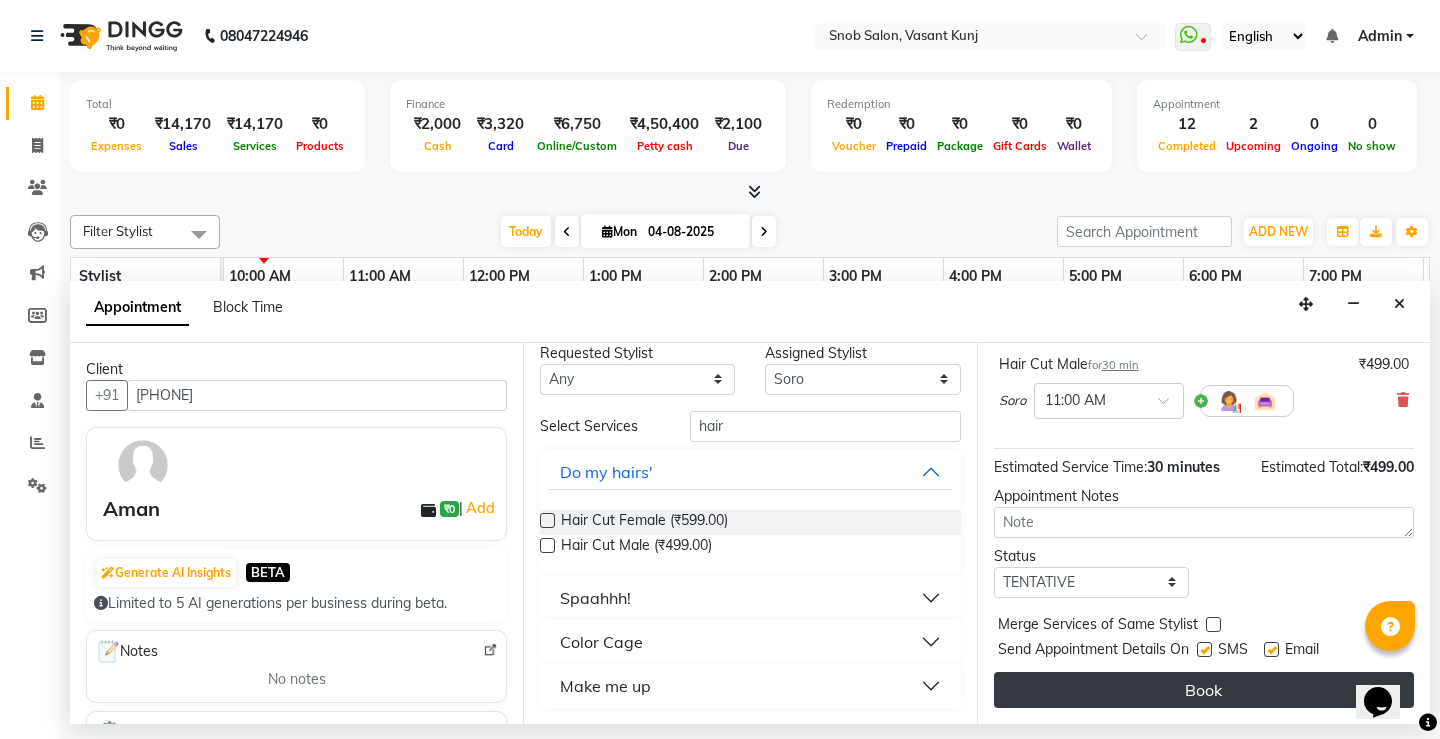 click on "Book" at bounding box center (1204, 690) 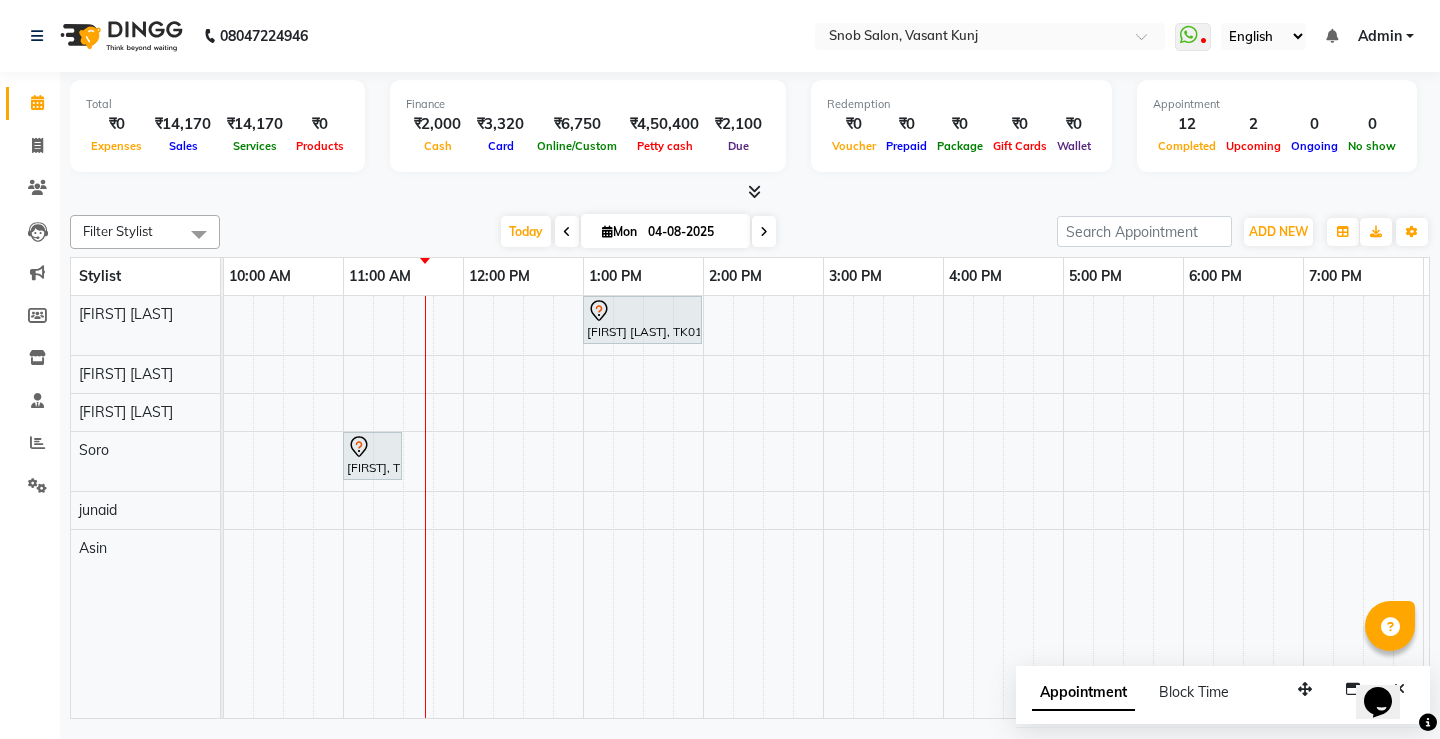 click at bounding box center [567, 231] 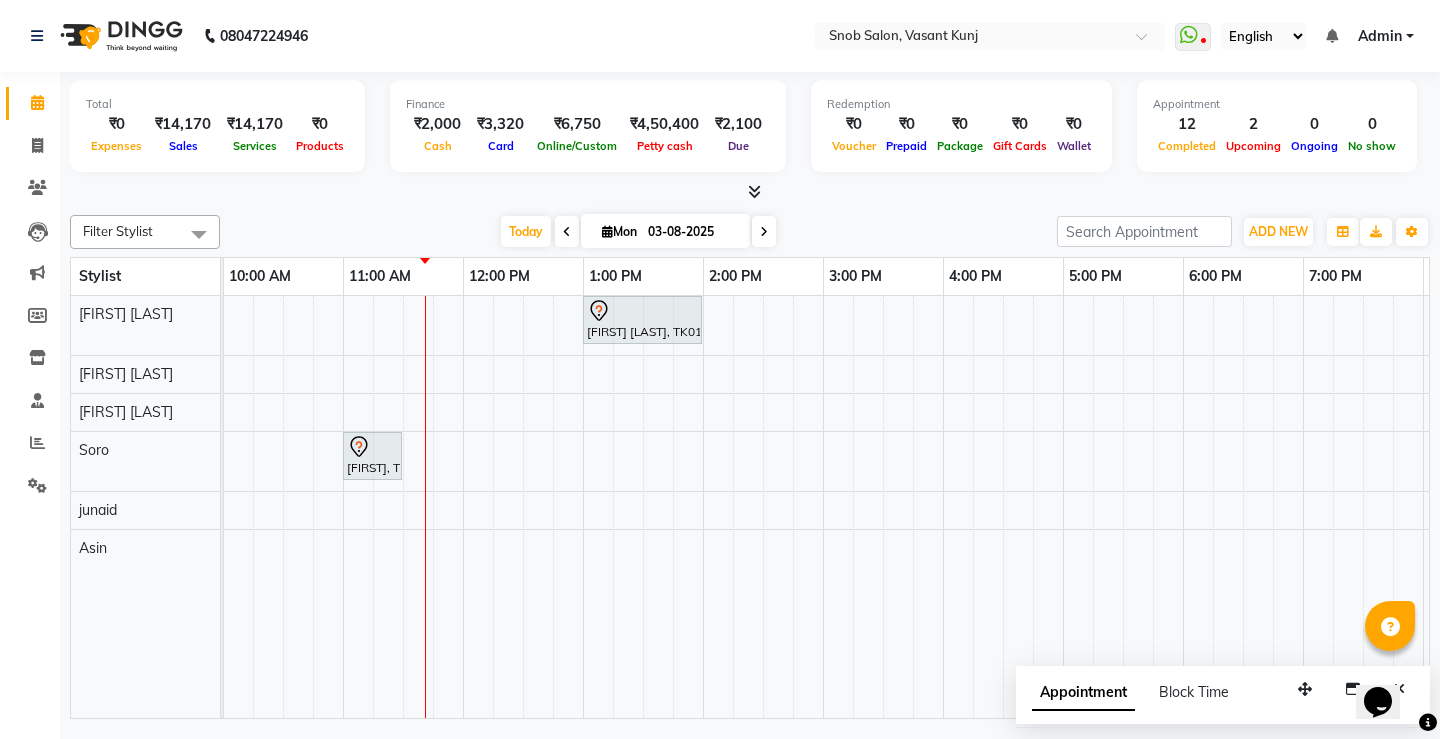 scroll, scrollTop: 0, scrollLeft: 0, axis: both 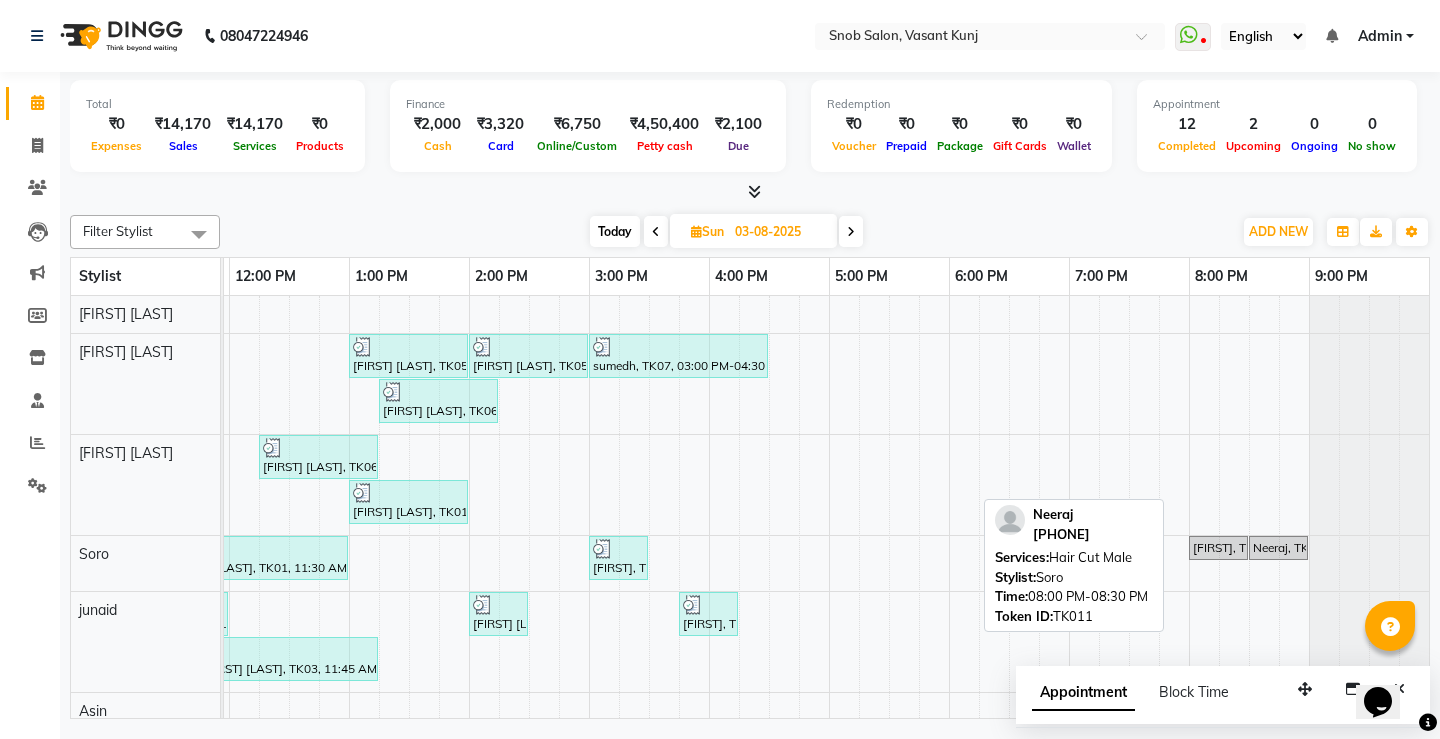 click on "[FIRST], TK11, 08:00 PM-08:30 PM, Hair Cut Male" at bounding box center [1218, 548] 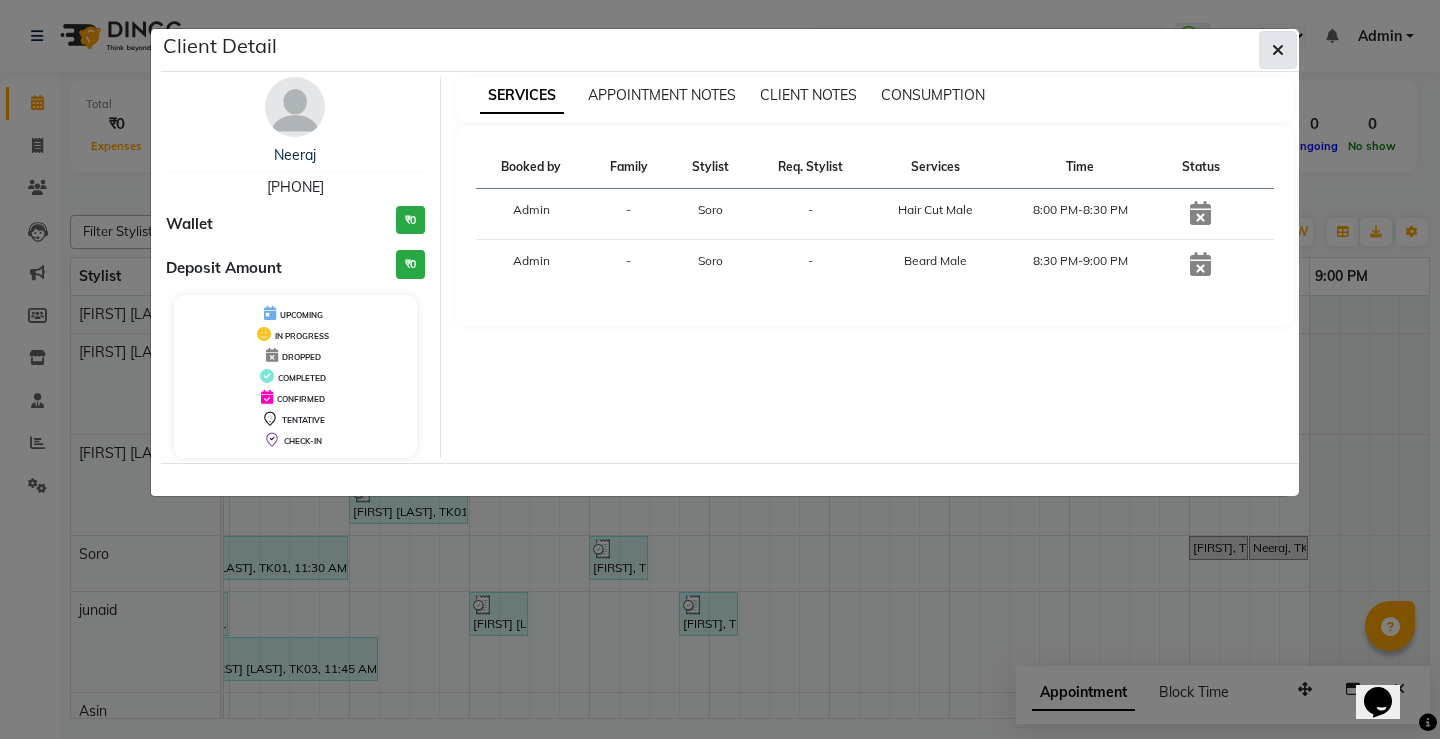 click 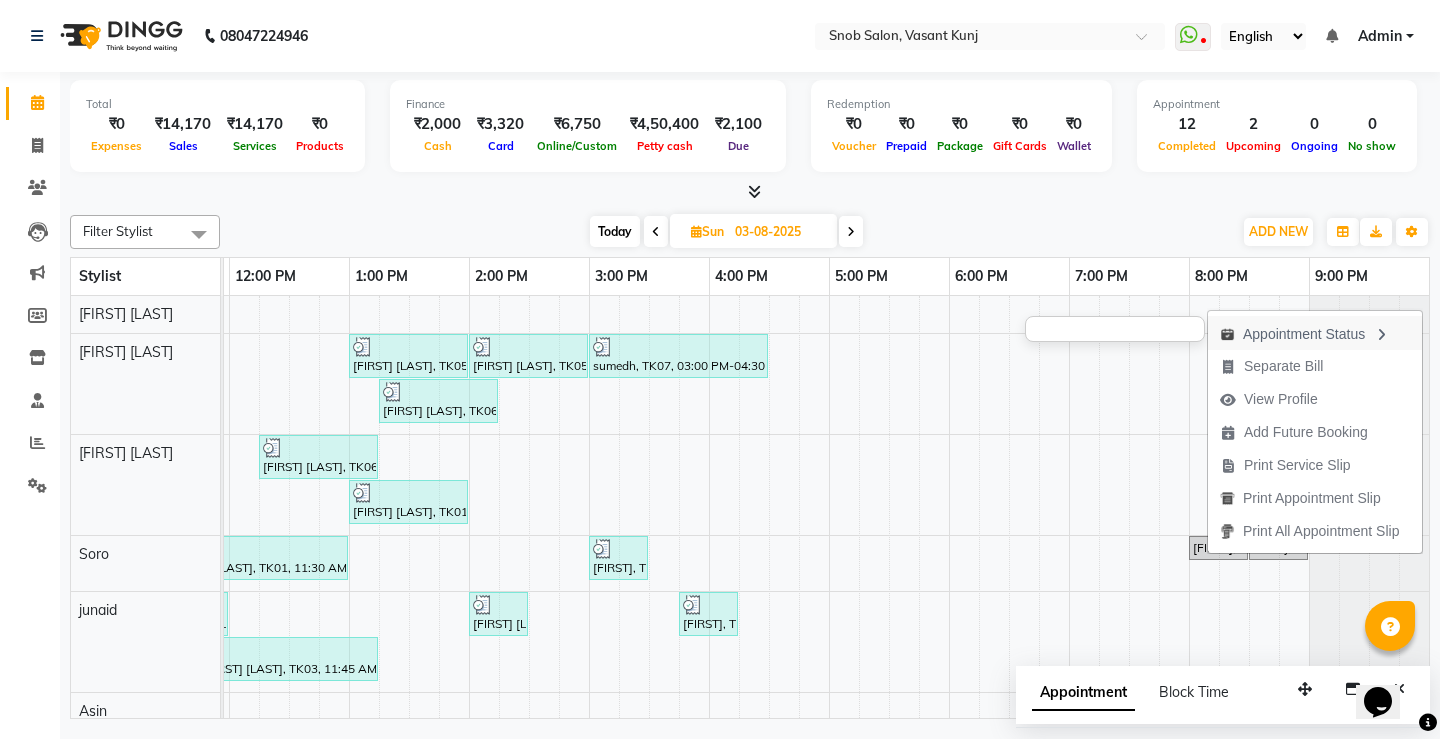 click on "Appointment Status" at bounding box center [1315, 333] 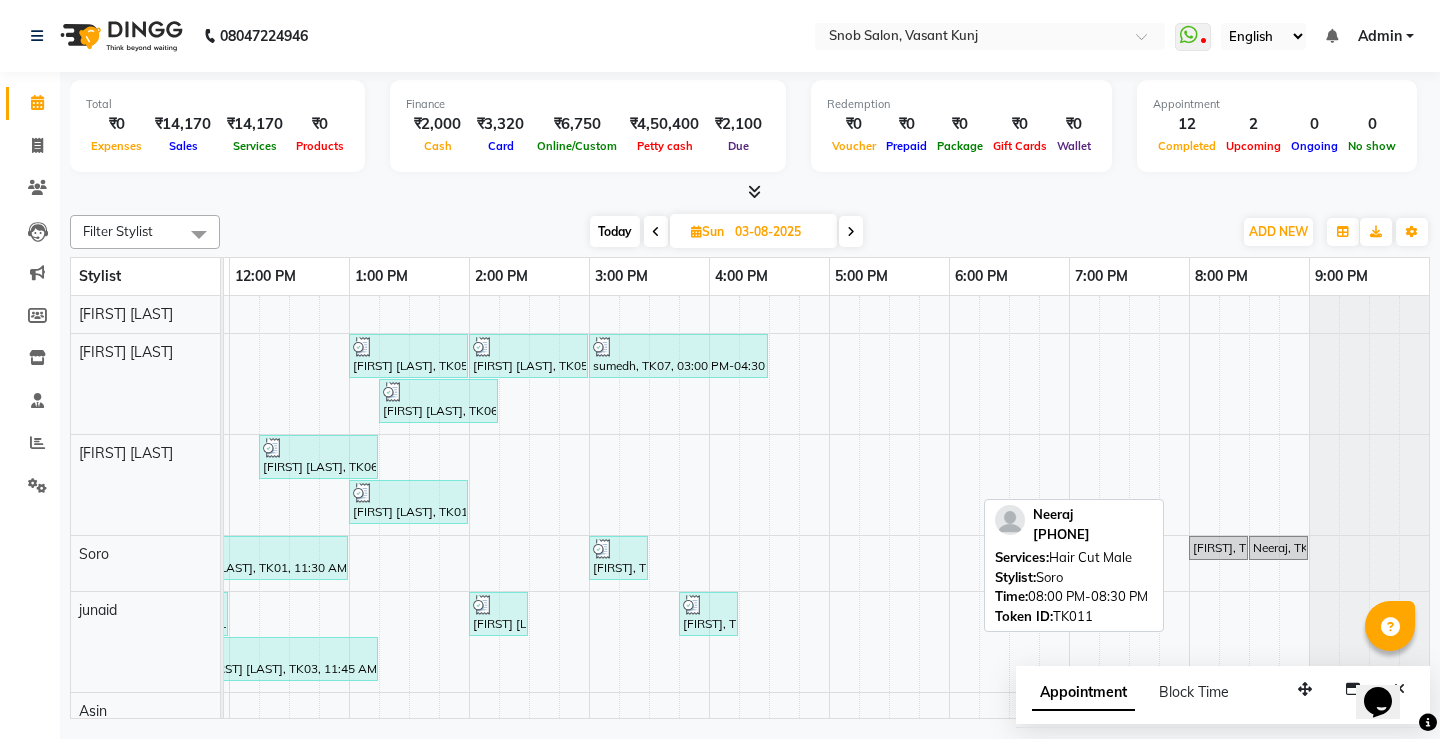 click on "[FIRST], TK11, 08:00 PM-08:30 PM, Hair Cut Male" at bounding box center (1218, 548) 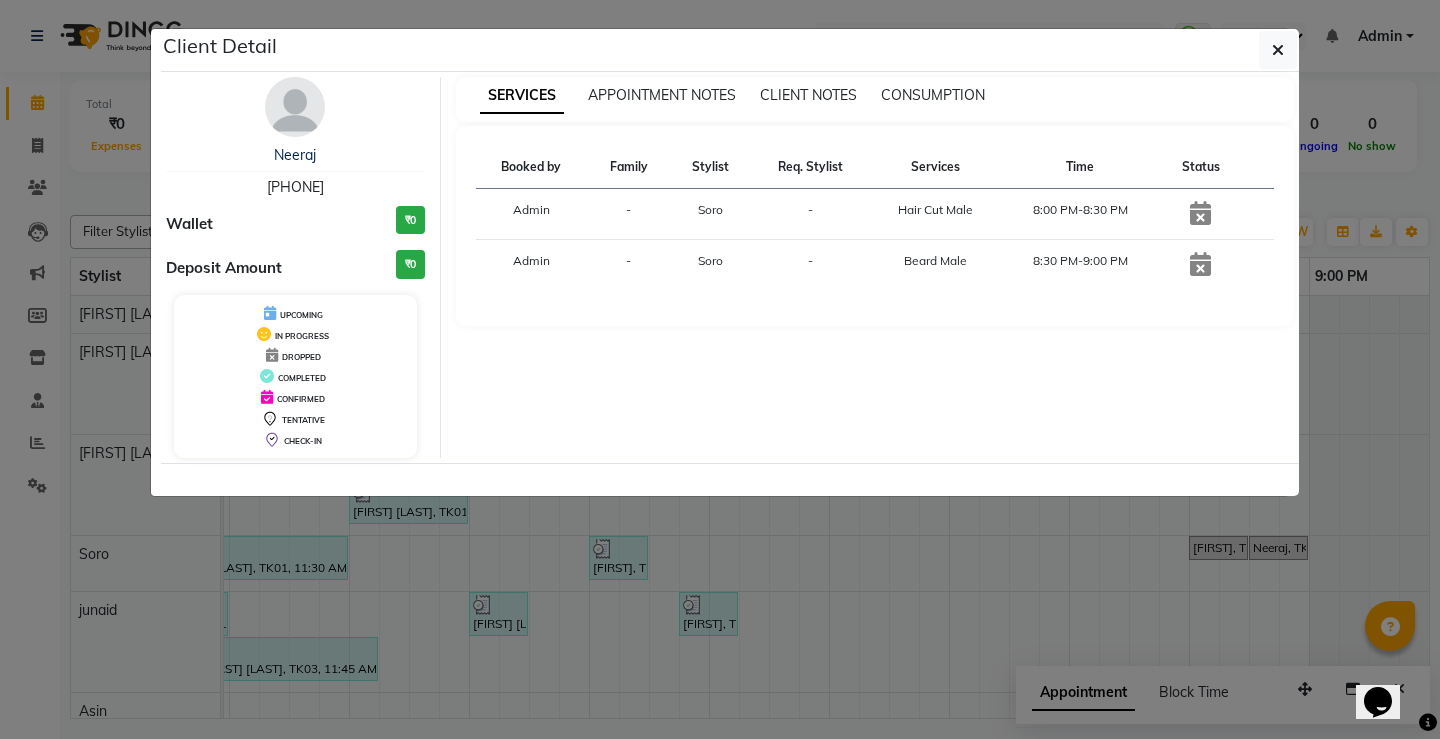click at bounding box center (1200, 213) 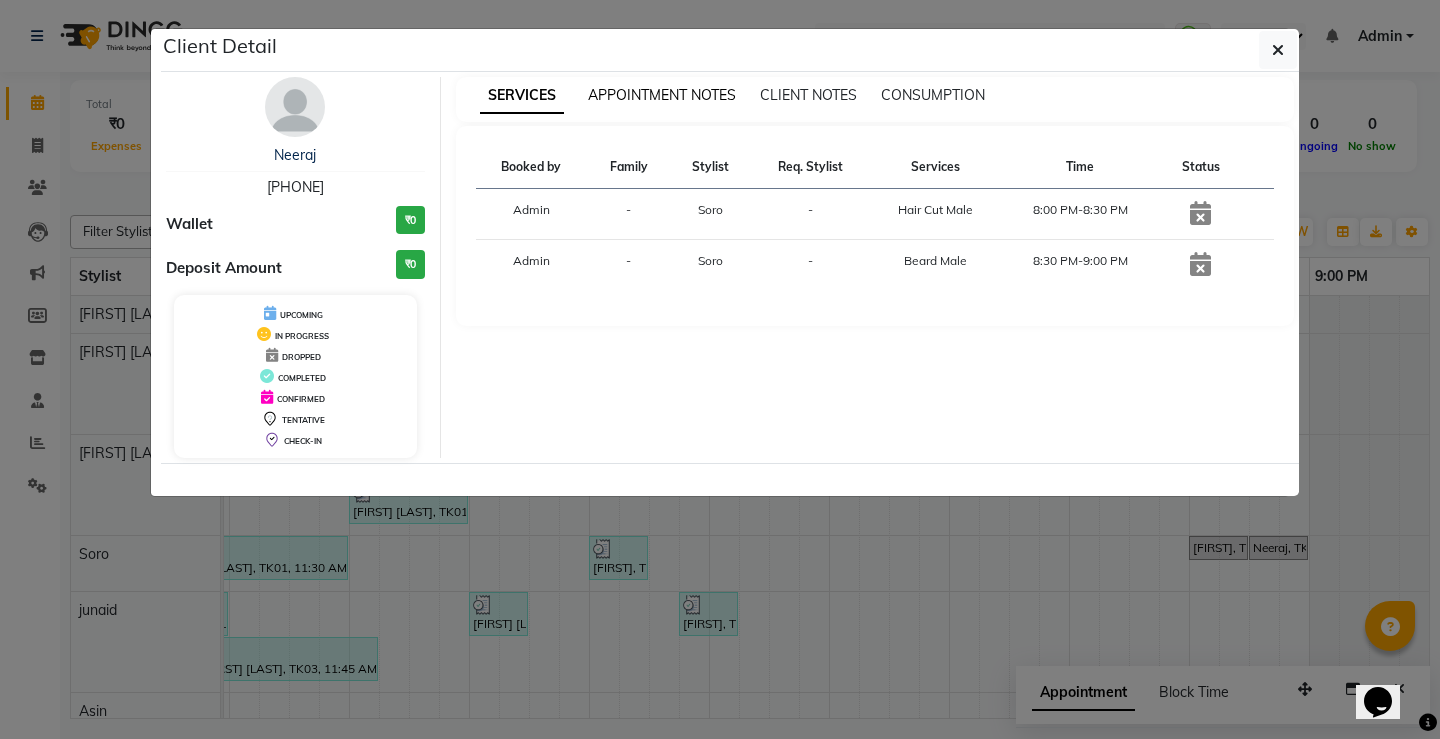 click on "APPOINTMENT NOTES" at bounding box center [662, 95] 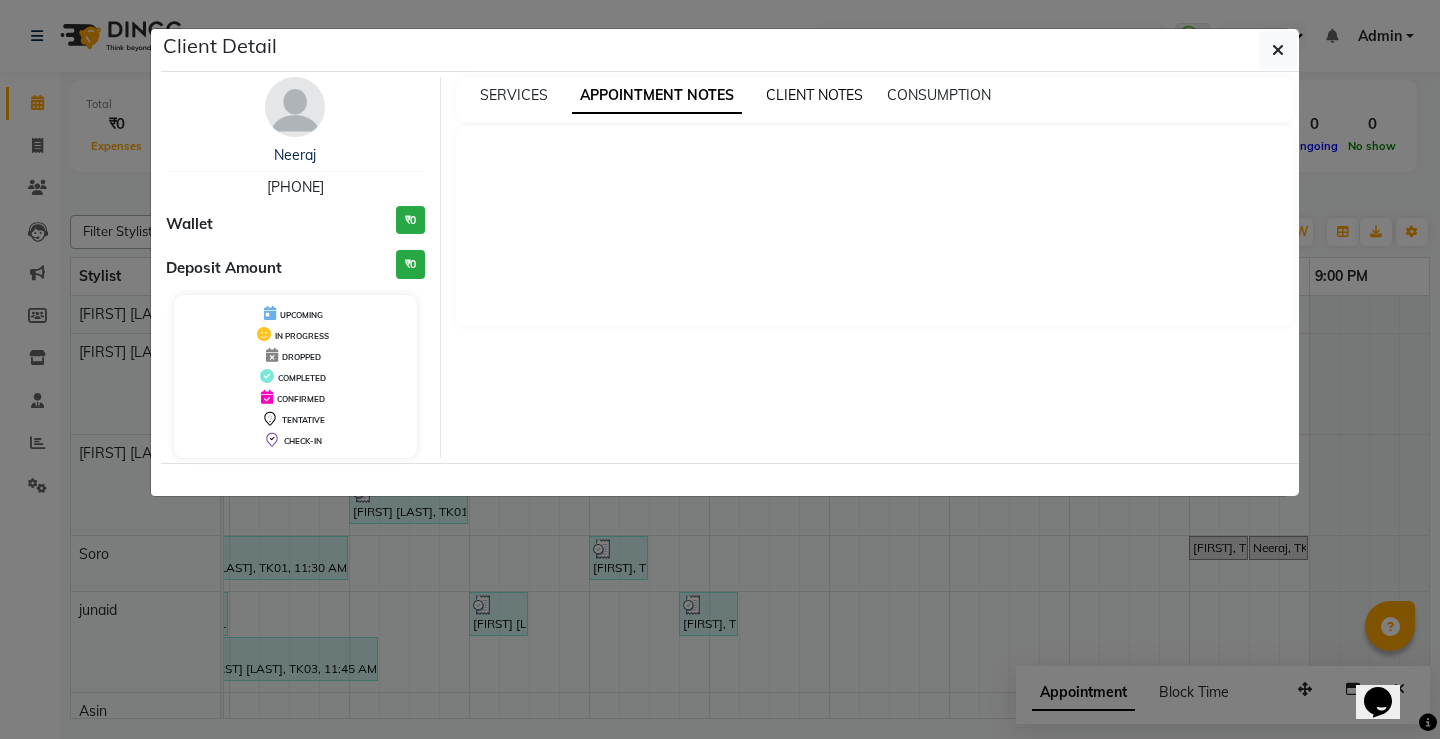 click on "CLIENT NOTES" at bounding box center (814, 95) 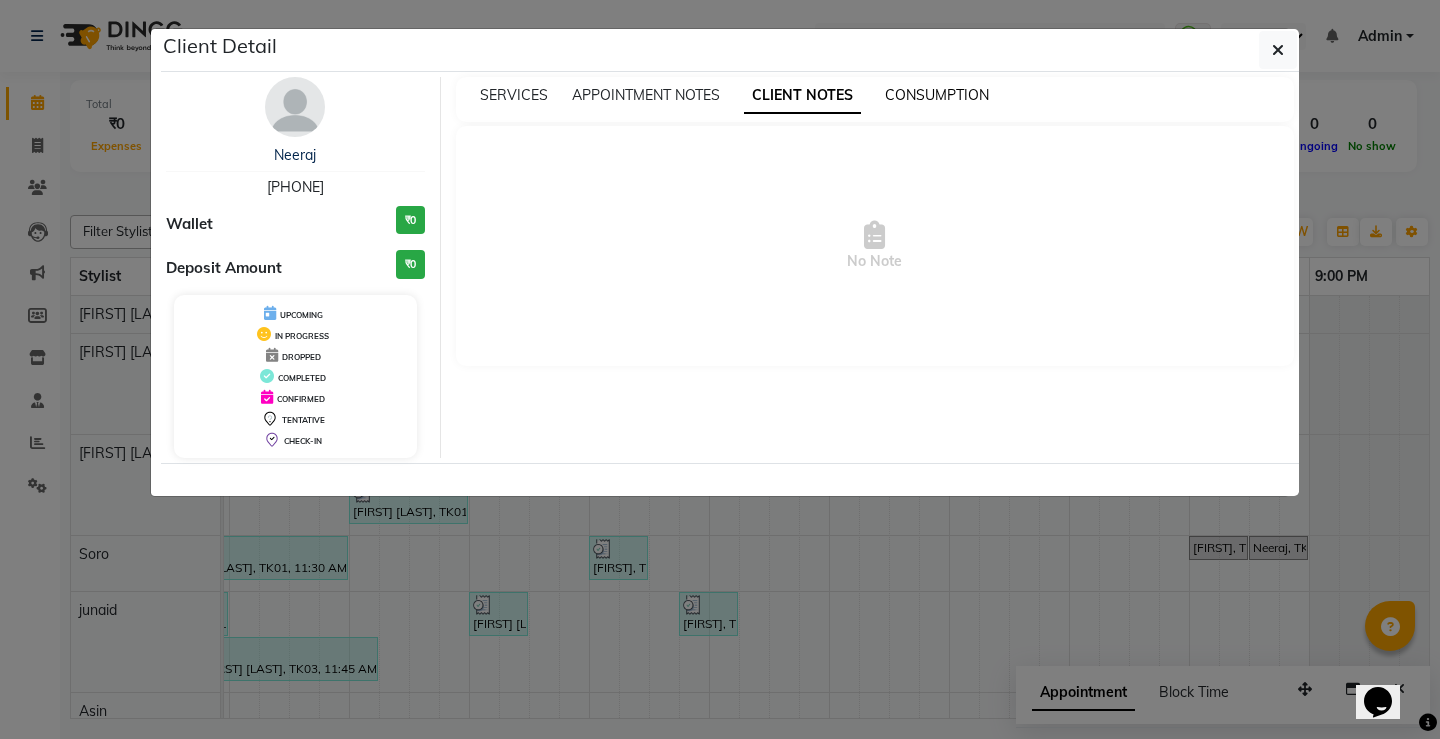 click on "CONSUMPTION" at bounding box center [937, 95] 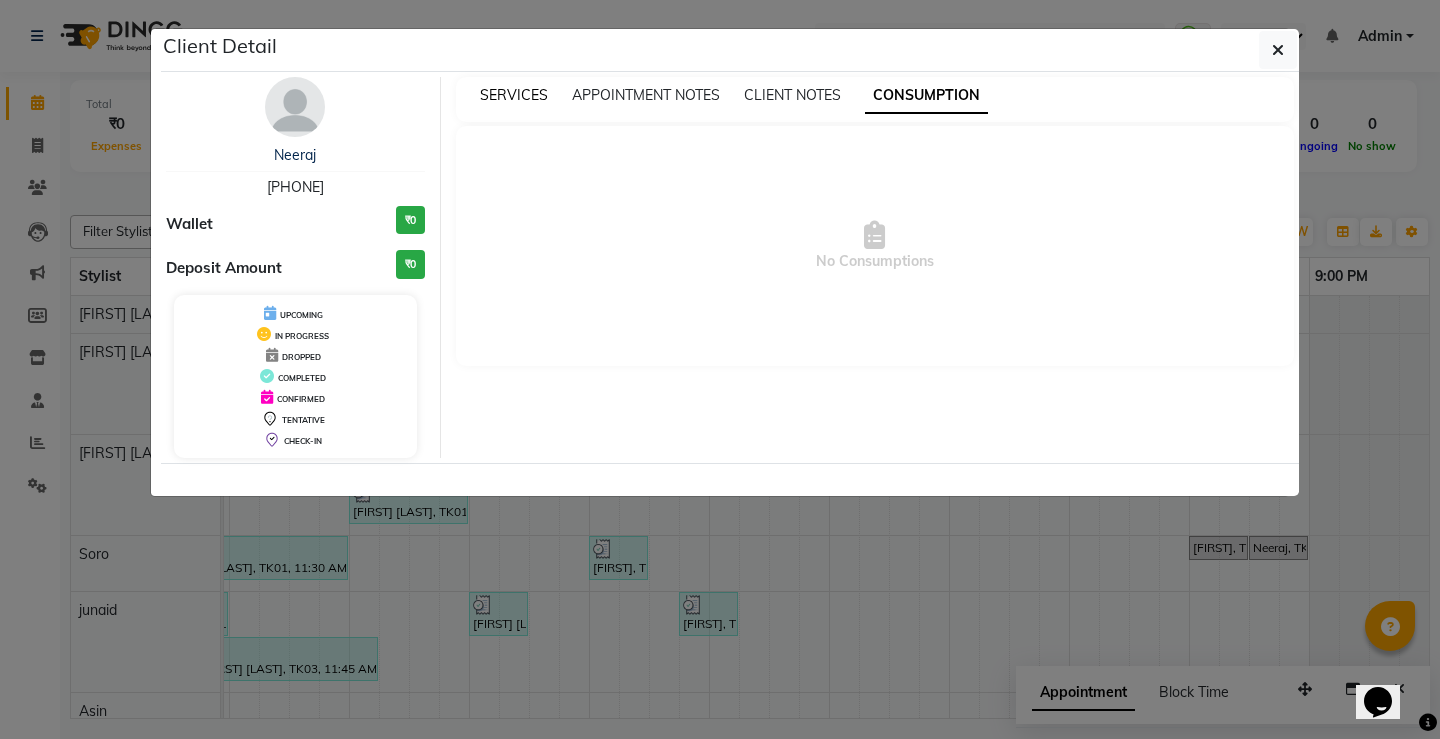 click on "SERVICES" at bounding box center [514, 95] 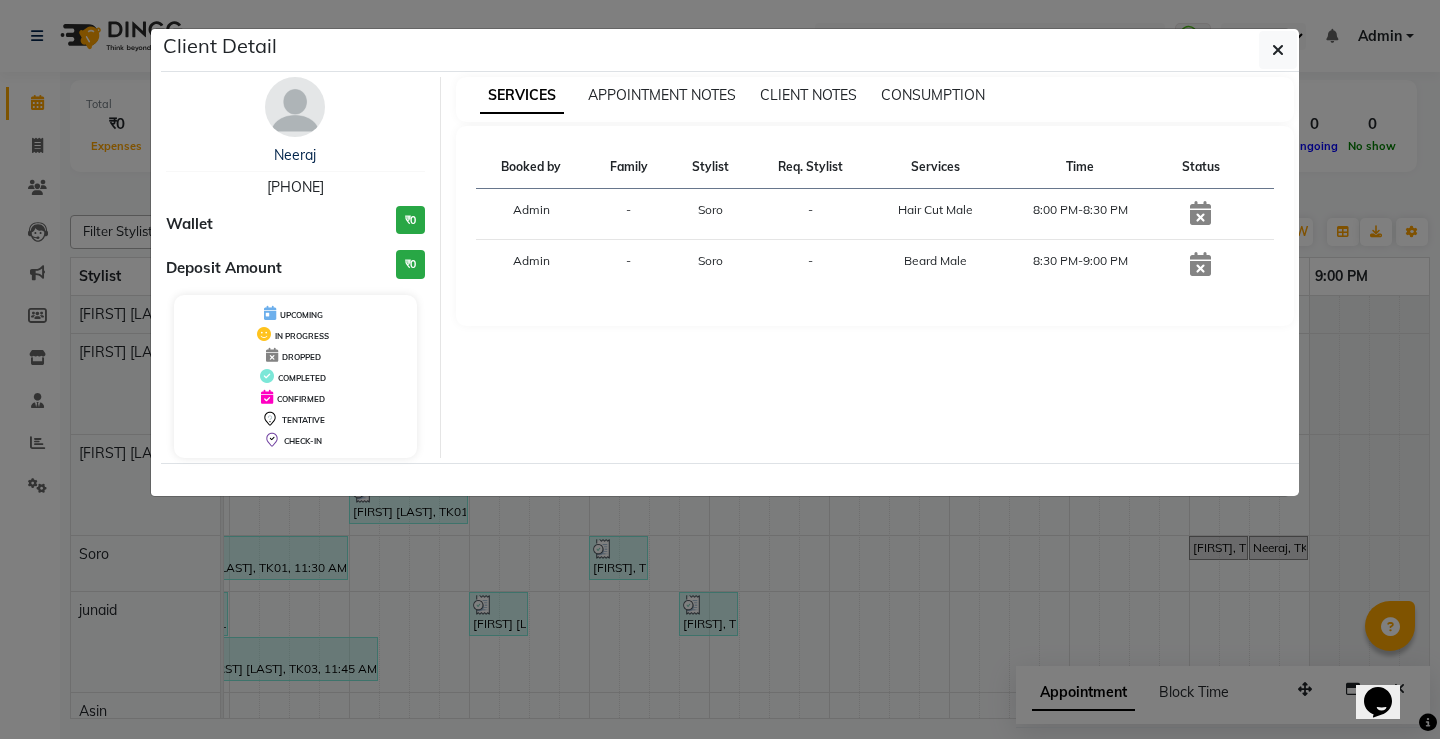 click at bounding box center (1200, 213) 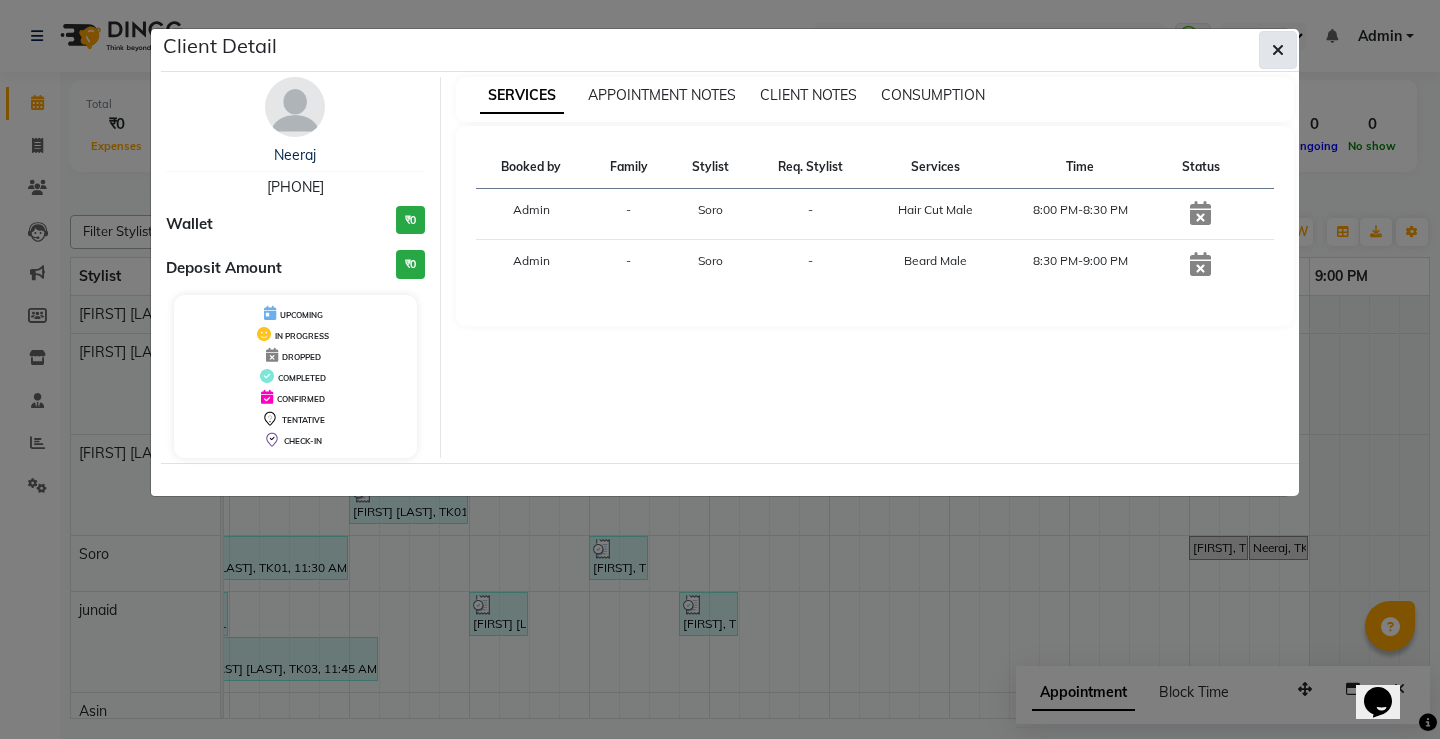 click 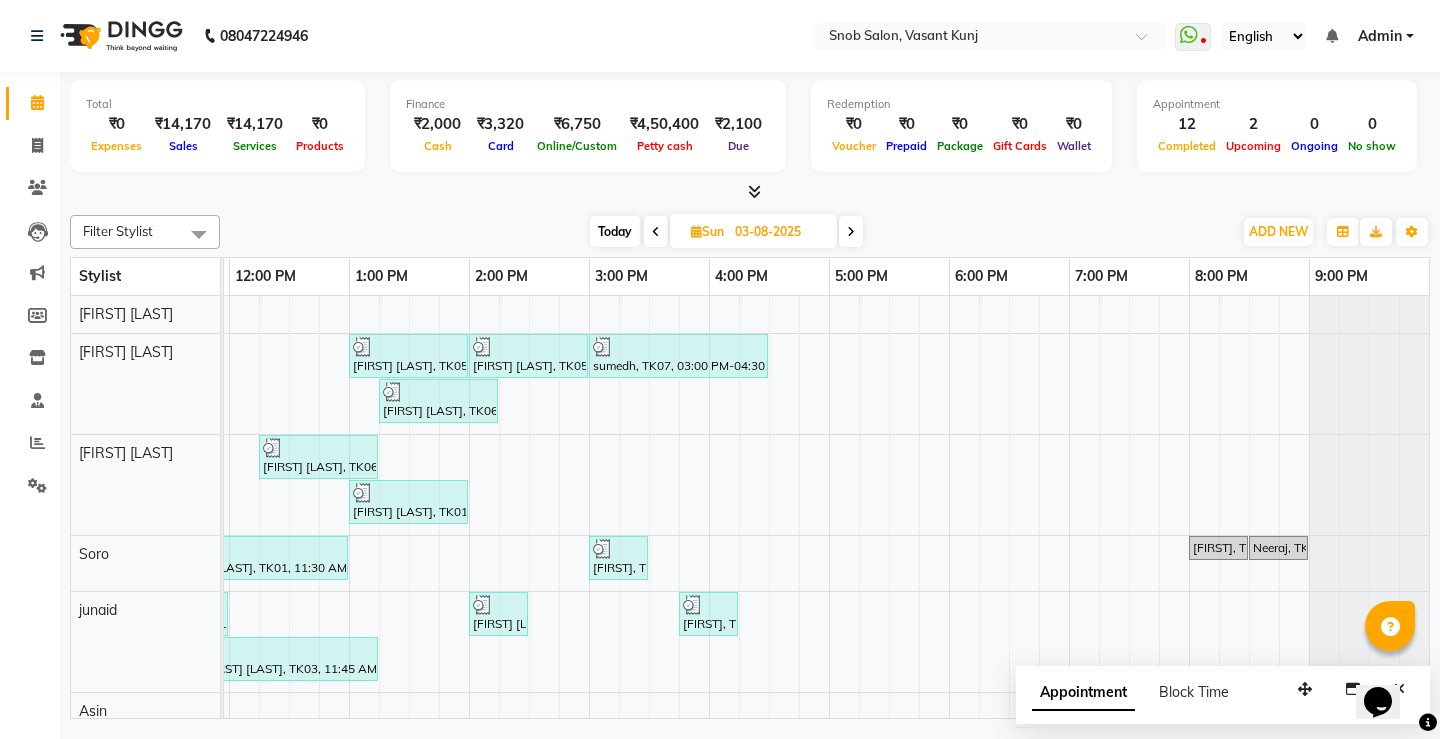 scroll, scrollTop: 26, scrollLeft: 370, axis: both 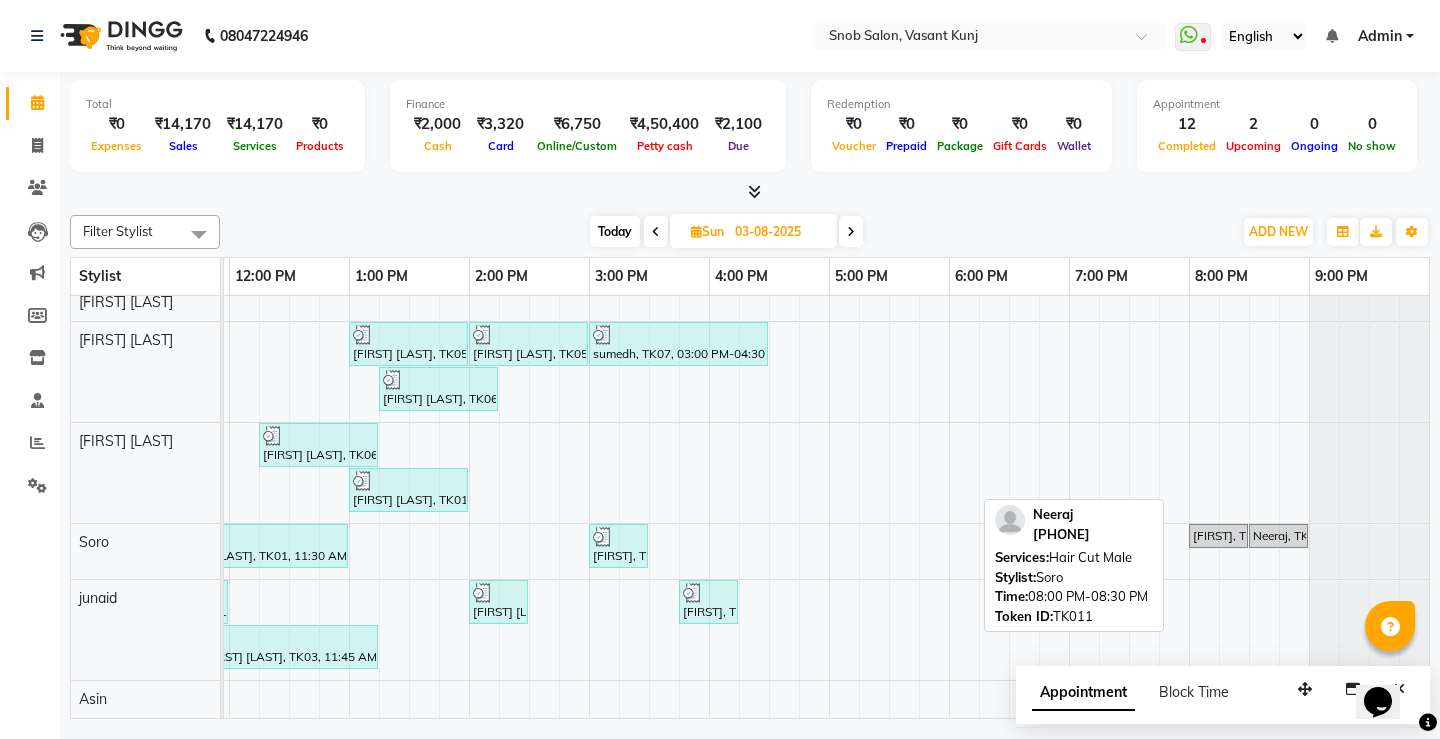 click on "[FIRST], TK11, 08:00 PM-08:30 PM, Hair Cut Male" at bounding box center [1218, 536] 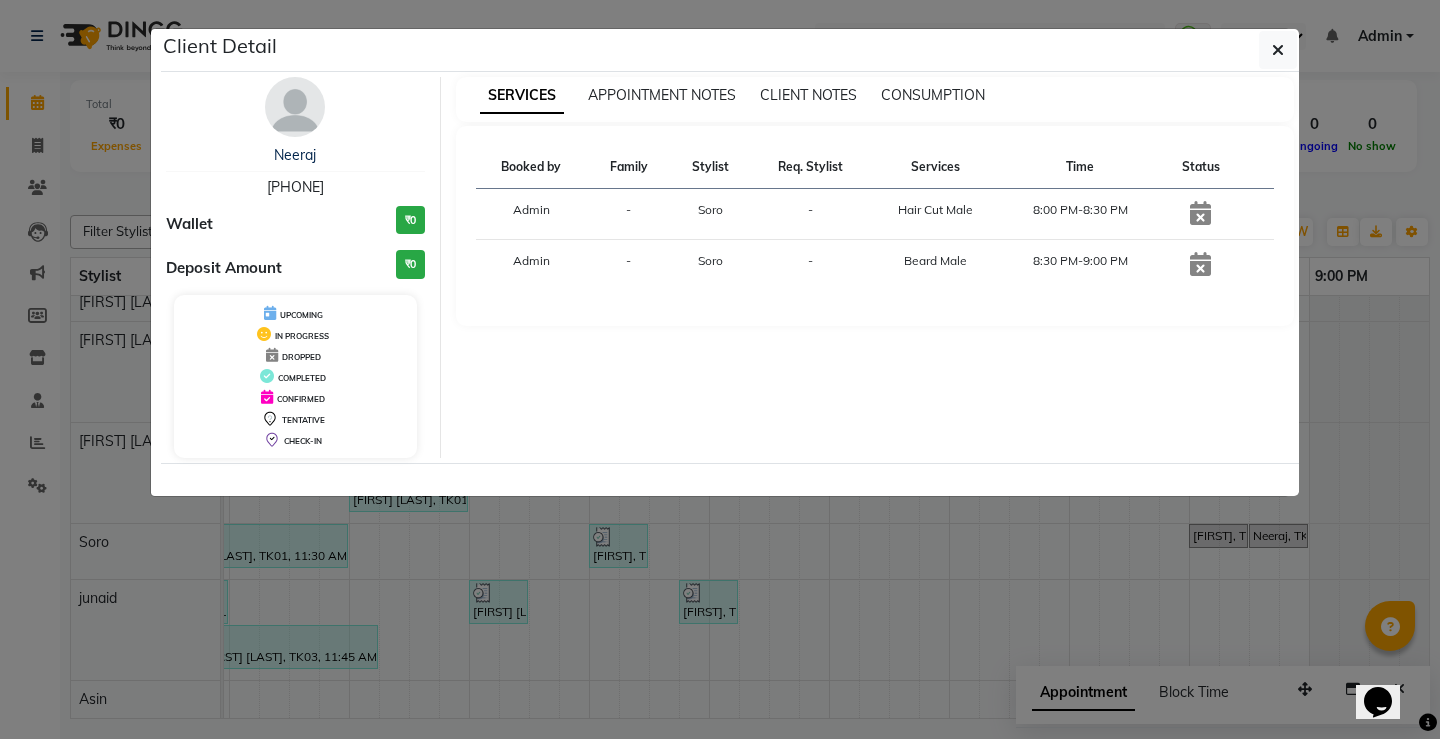 click on "Client Detail  [FIRST]    [PHONE] Wallet ₹0 Deposit Amount  ₹0  UPCOMING IN PROGRESS DROPPED COMPLETED CONFIRMED TENTATIVE CHECK-IN SERVICES APPOINTMENT NOTES CLIENT NOTES CONSUMPTION Booked by Family Stylist Req. Stylist Services Time Status  Admin  - Soro -  Hair Cut Male   8:00 PM-8:30 PM   Admin  - Soro -  Beard Male   8:30 PM-9:00 PM" 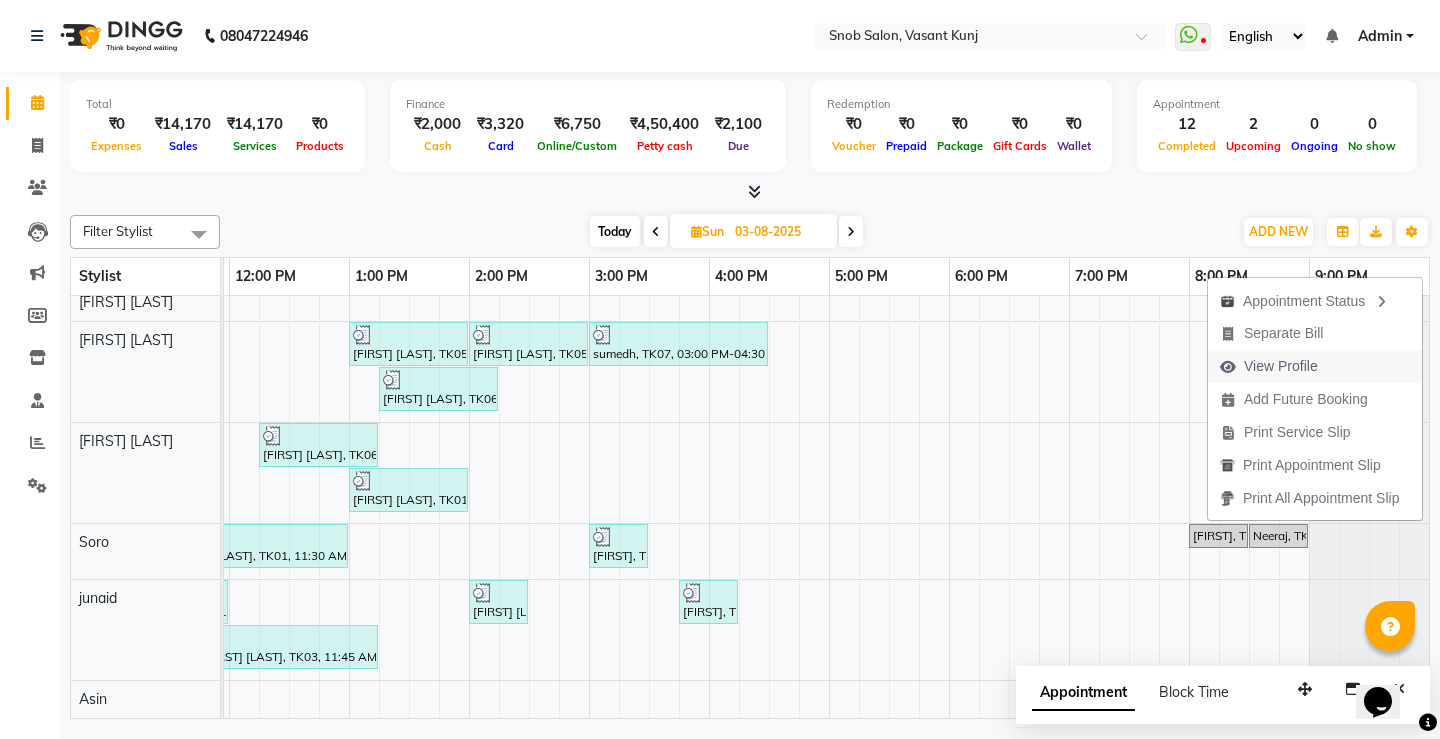 click on "View Profile" at bounding box center [1281, 366] 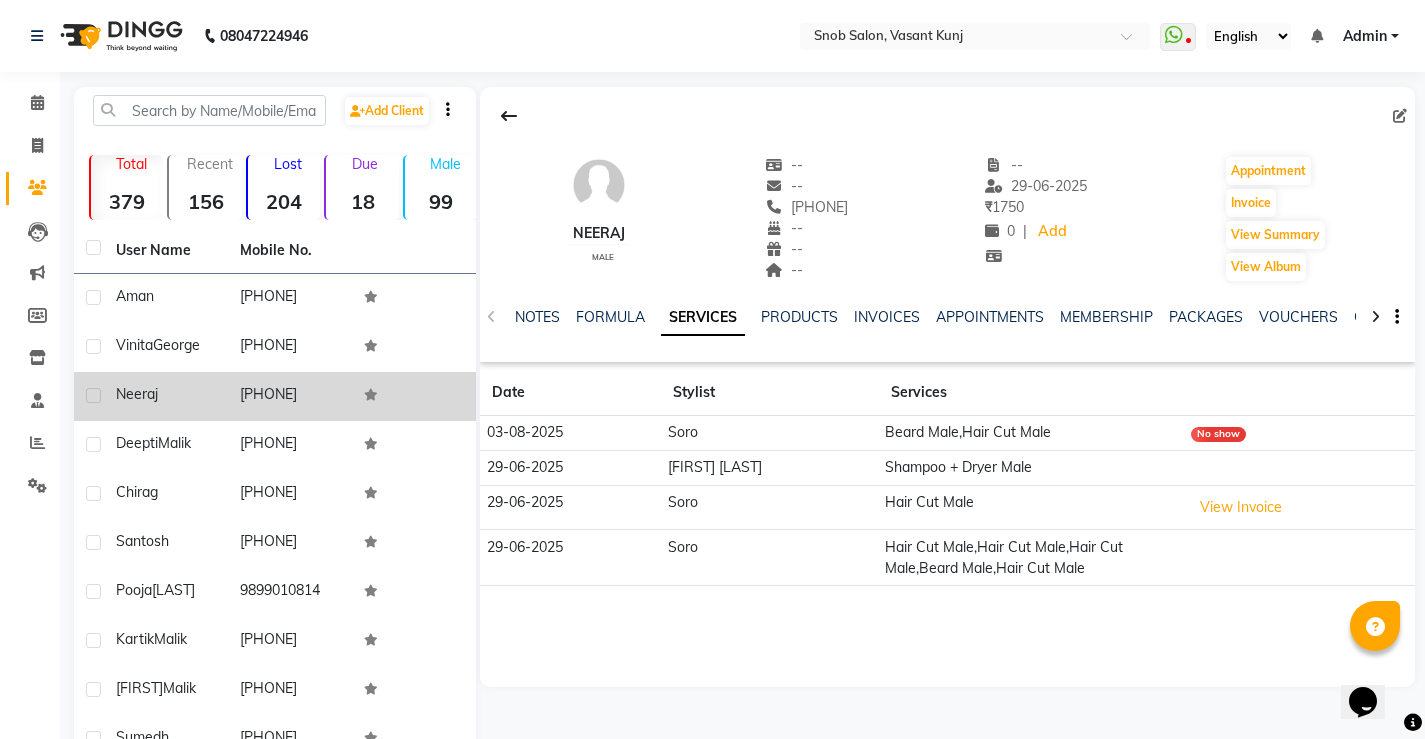 click 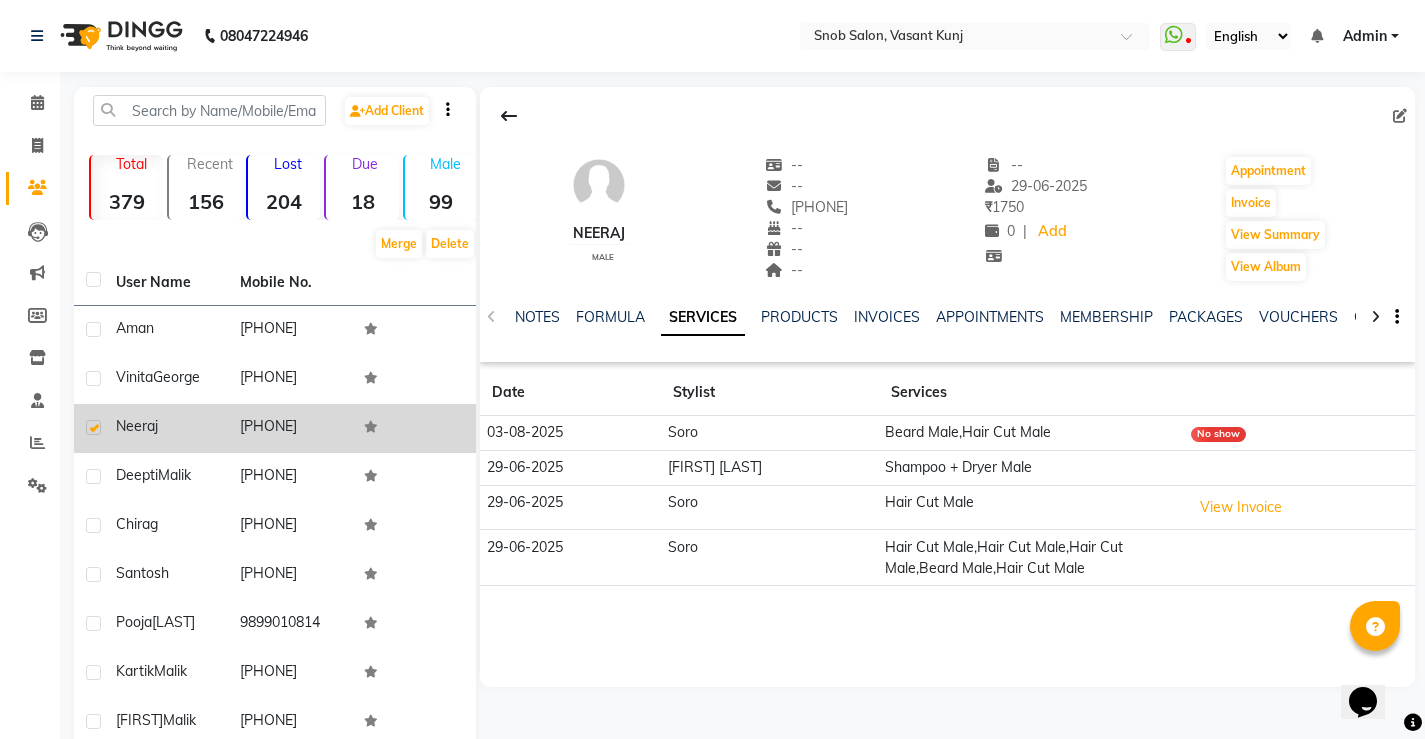 drag, startPoint x: 109, startPoint y: 423, endPoint x: 125, endPoint y: 431, distance: 17.888544 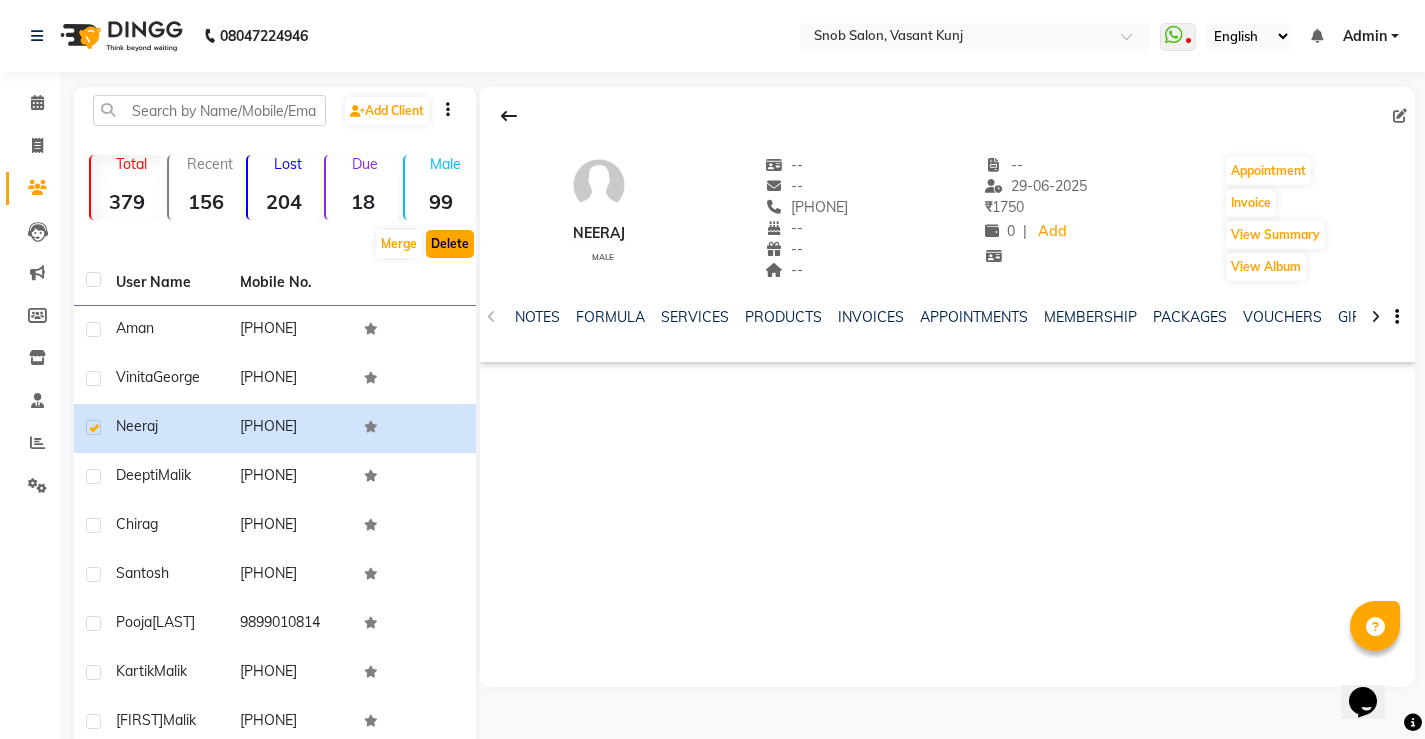 click on "Delete" 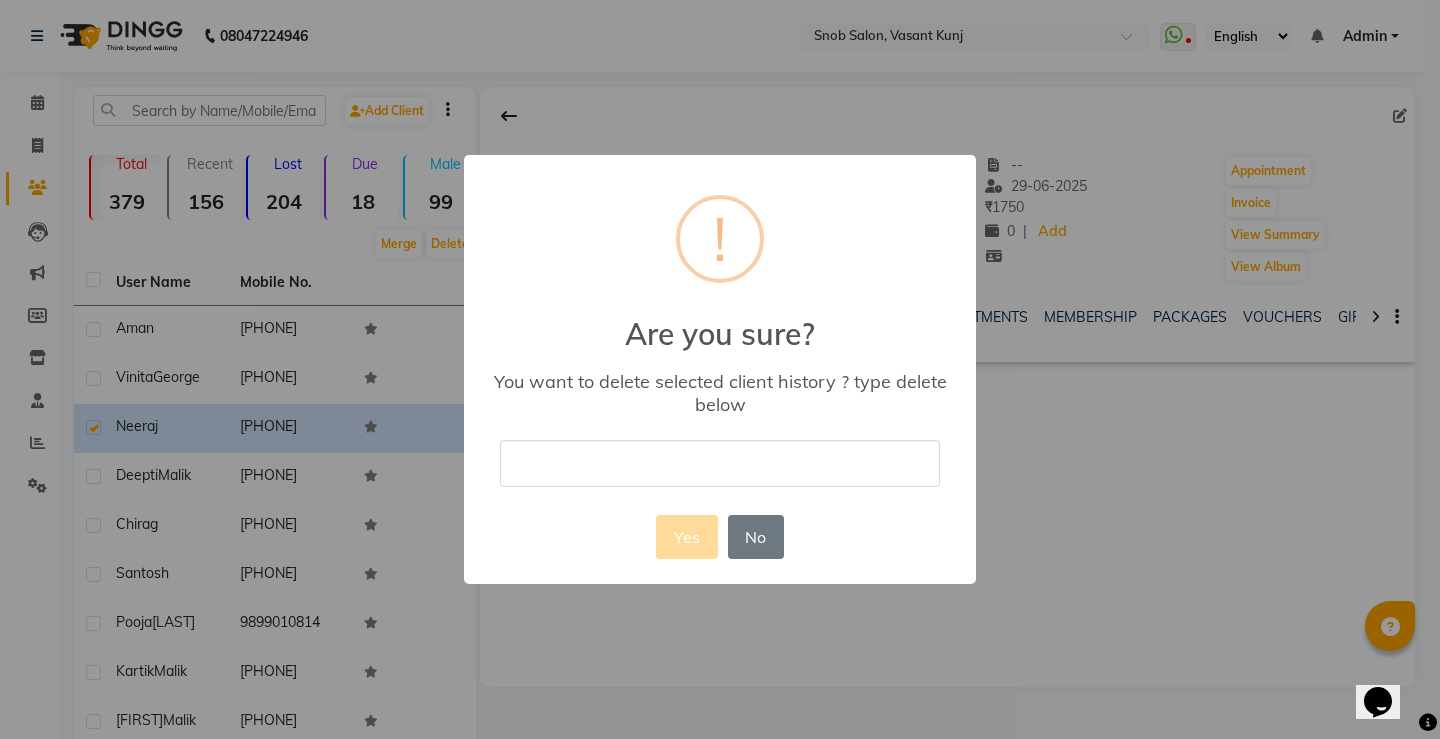 click at bounding box center [720, 463] 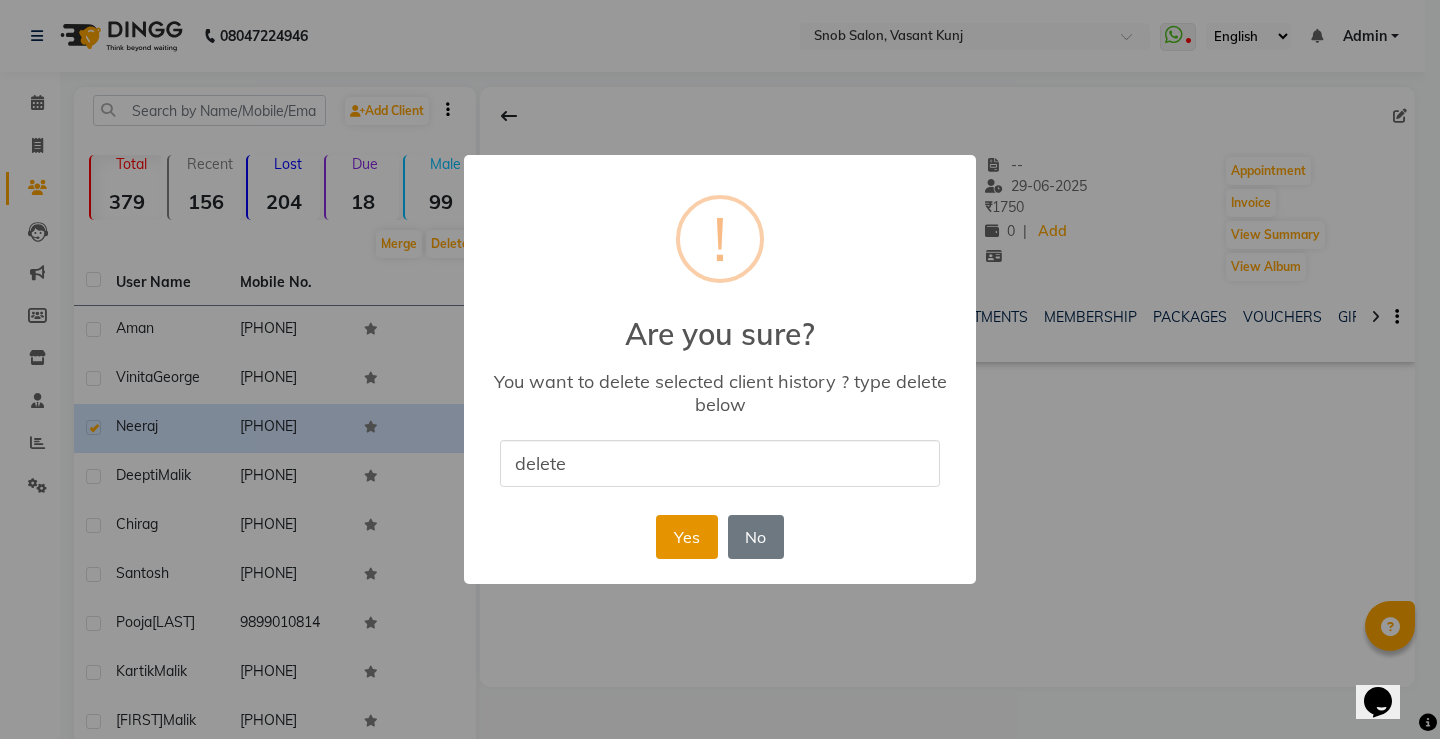 type on "delete" 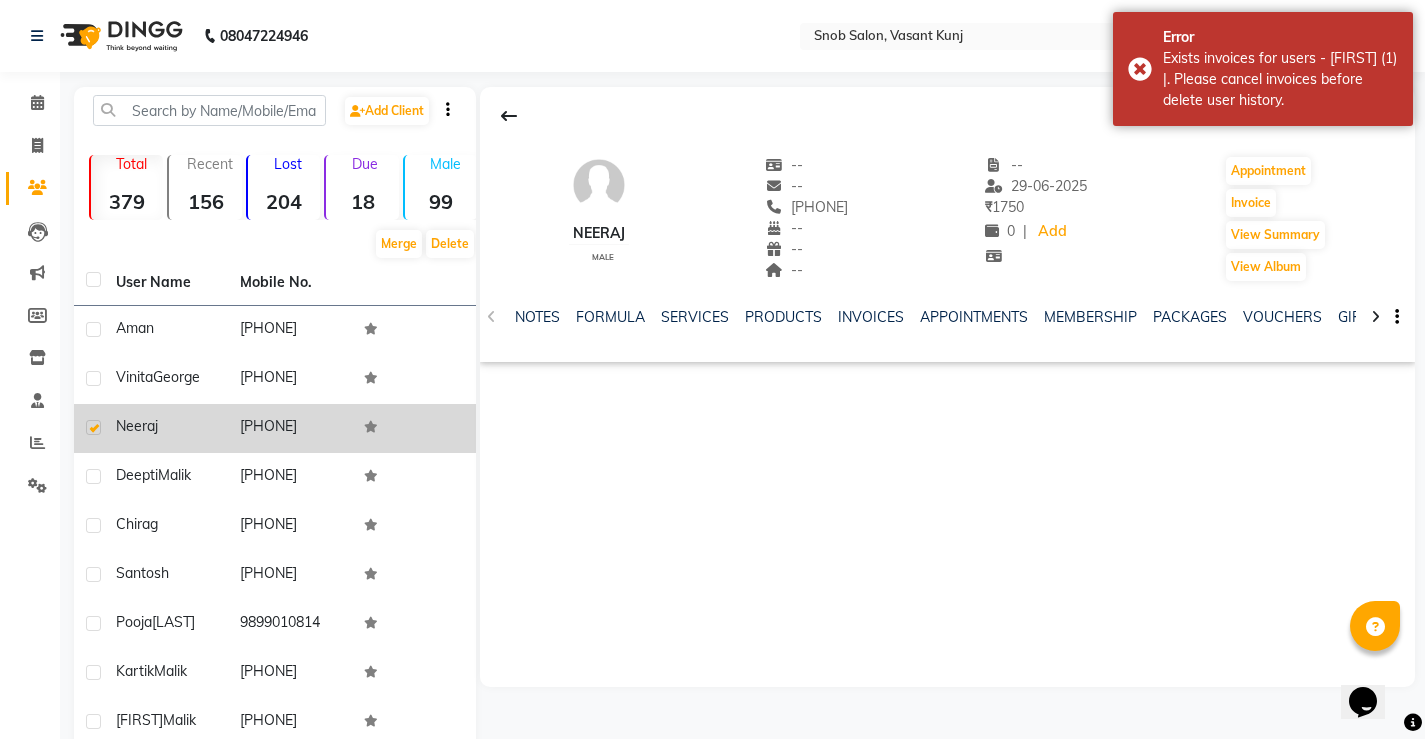 click on "Neeraj" 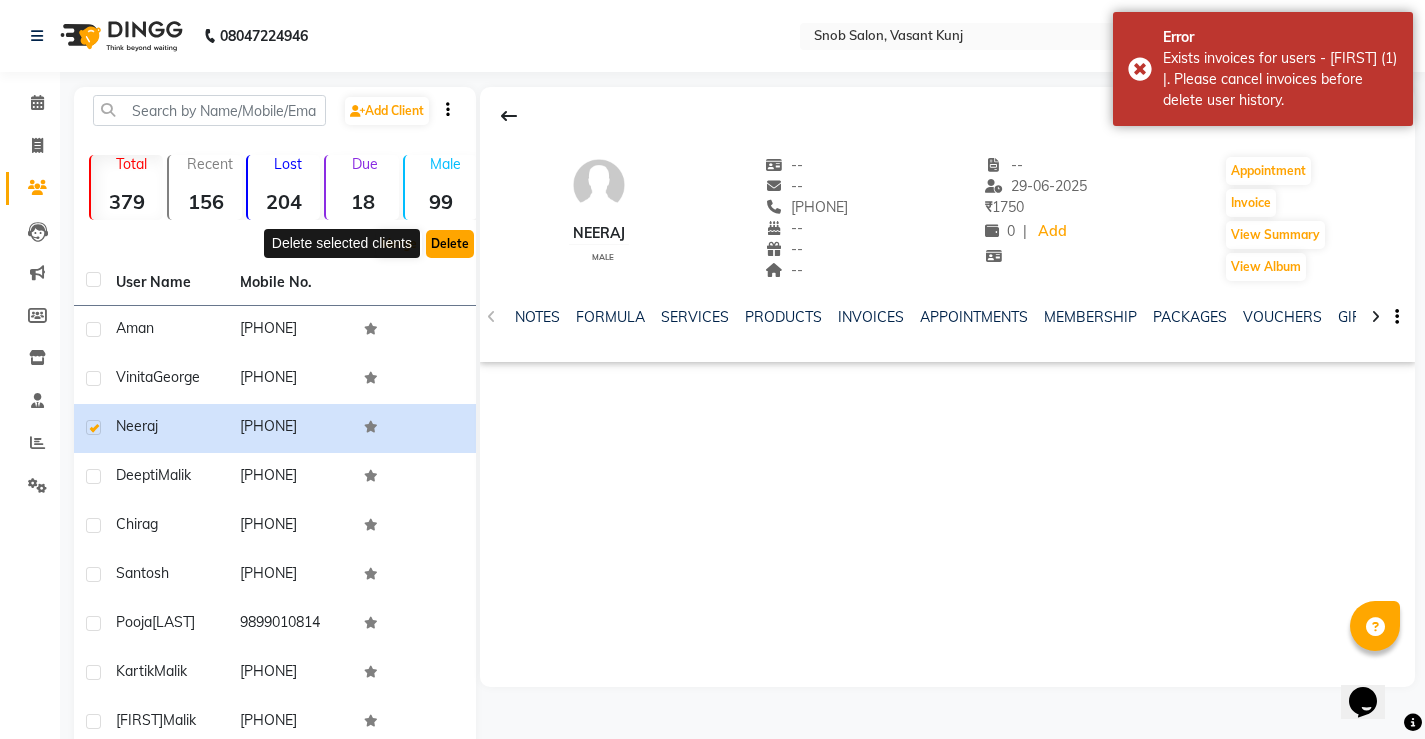 click on "Delete" 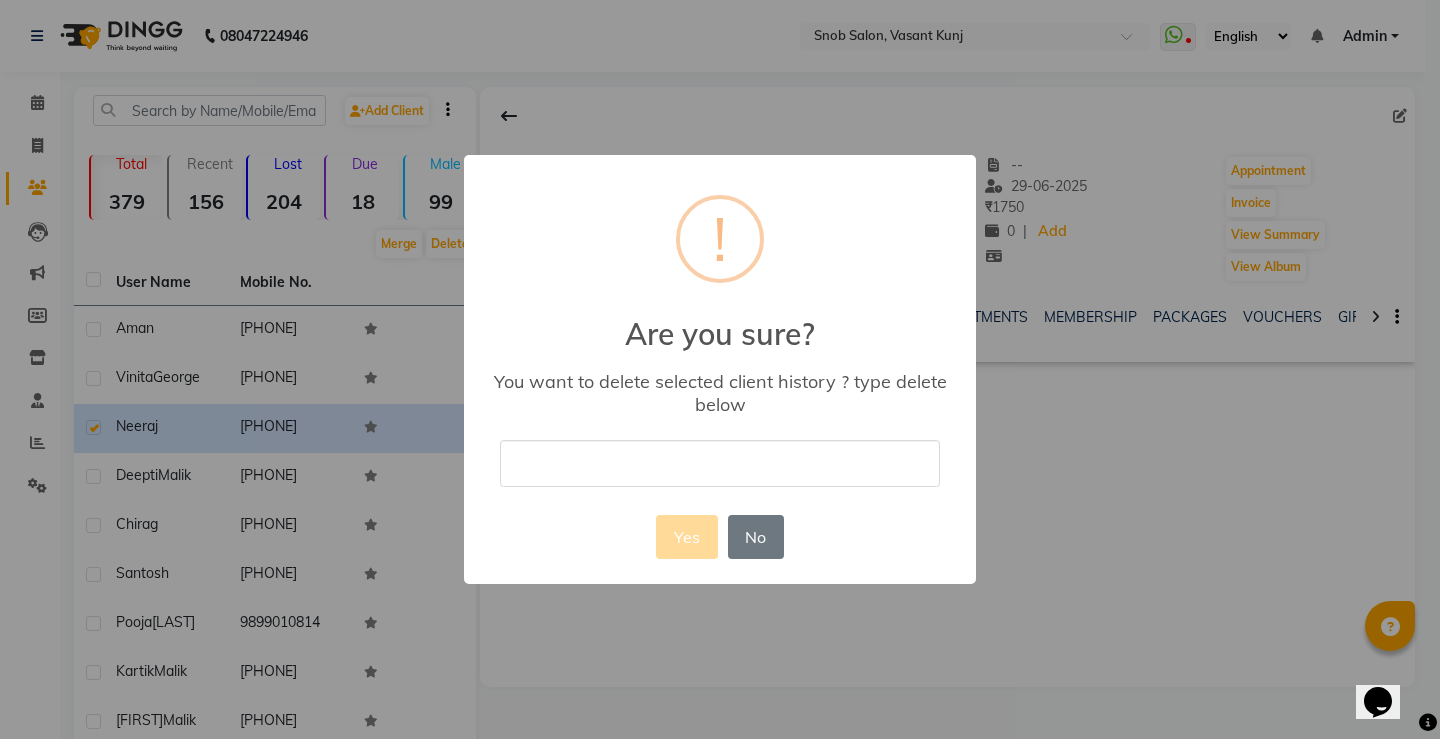 click at bounding box center (720, 463) 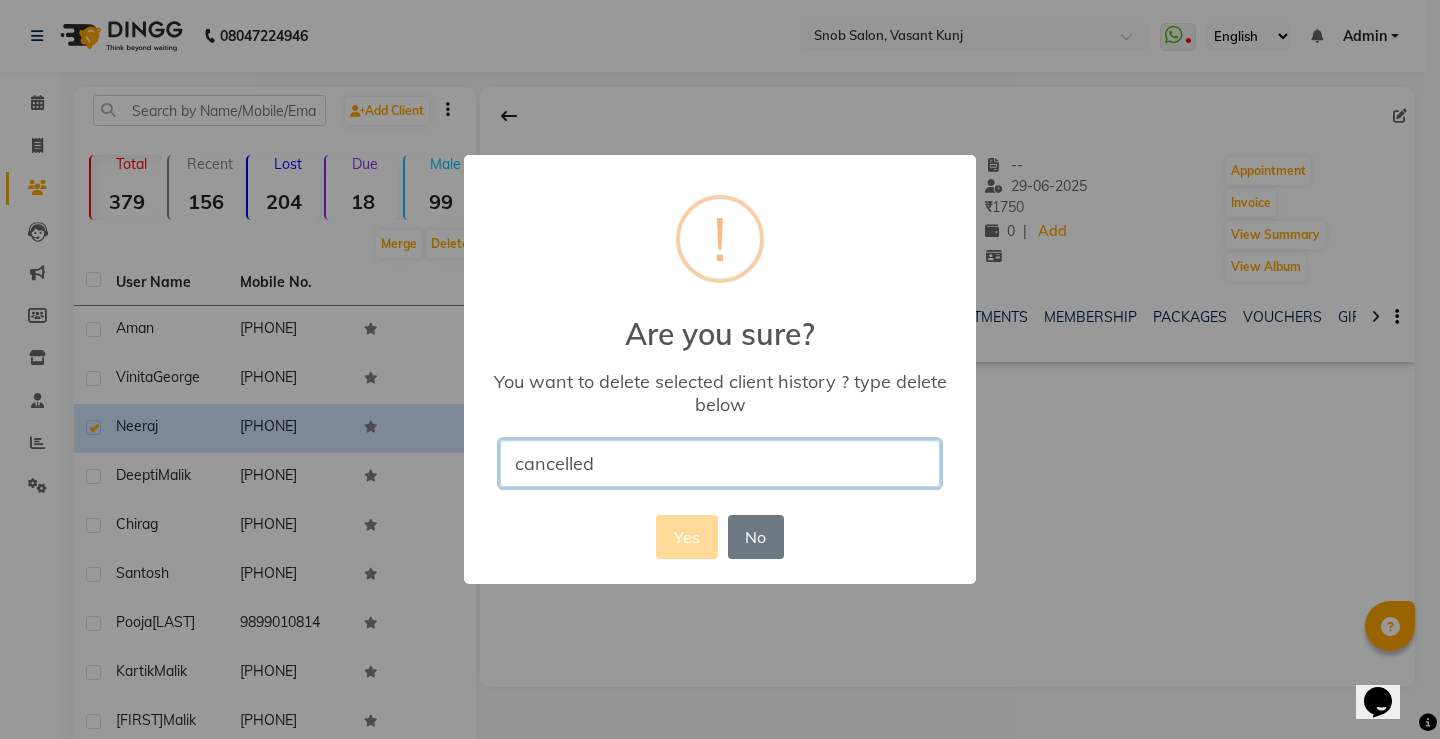 click on "cancelled" at bounding box center [720, 463] 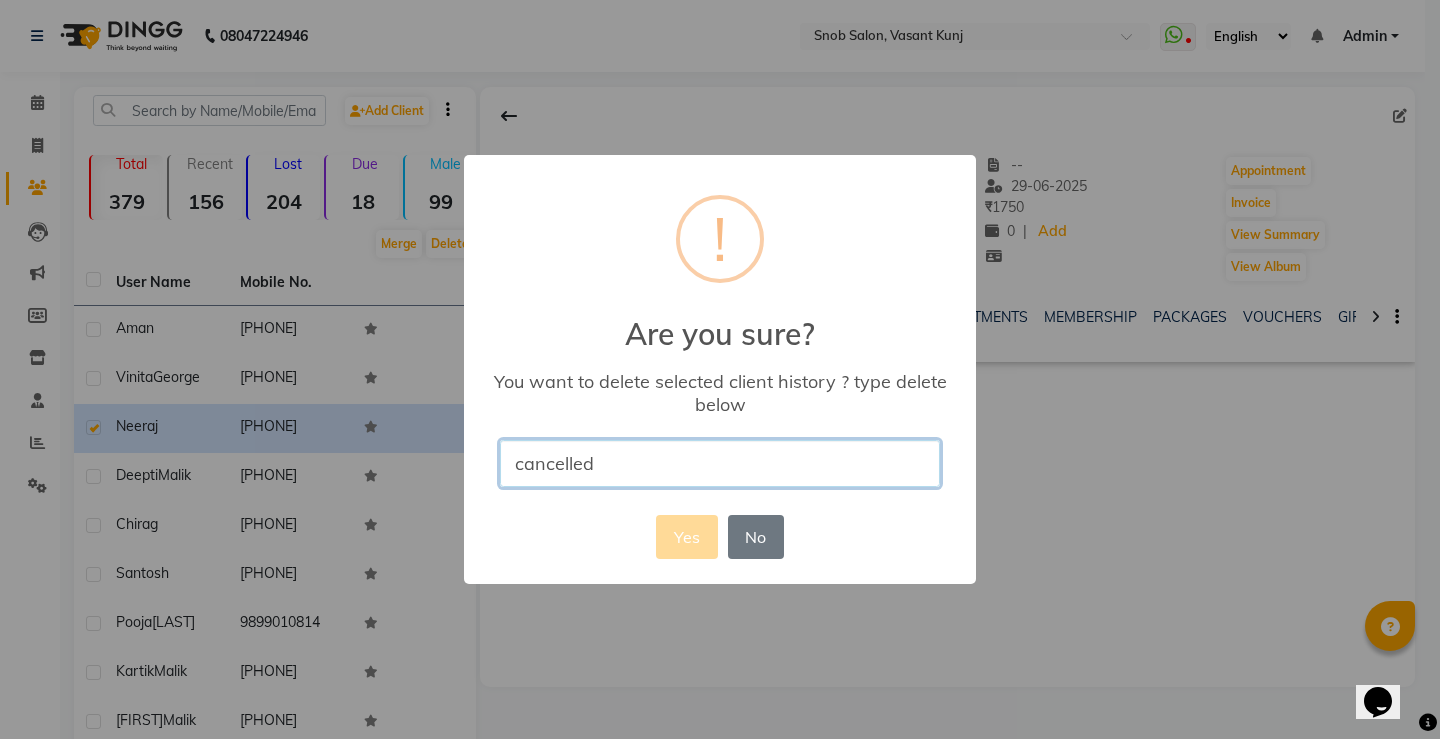 click on "cancelled" at bounding box center (720, 463) 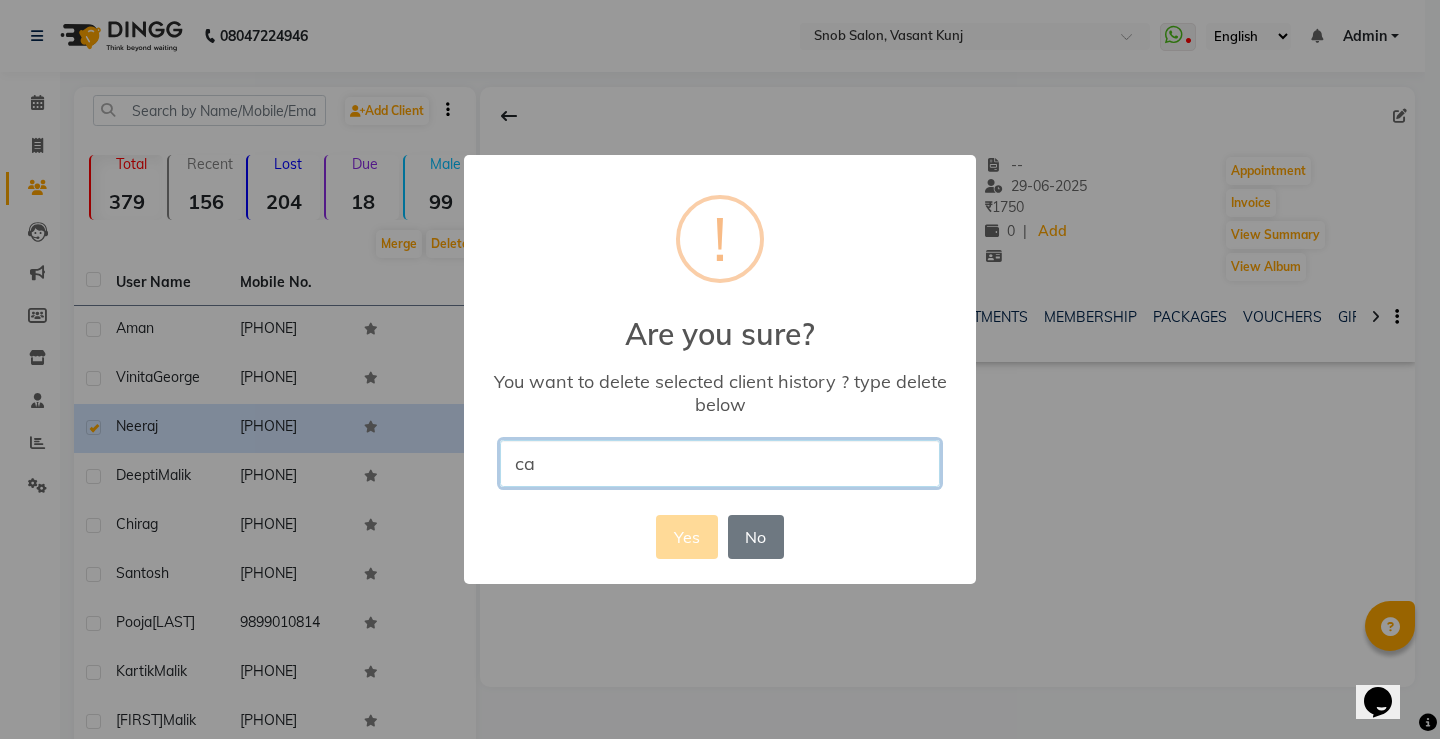 type on "c" 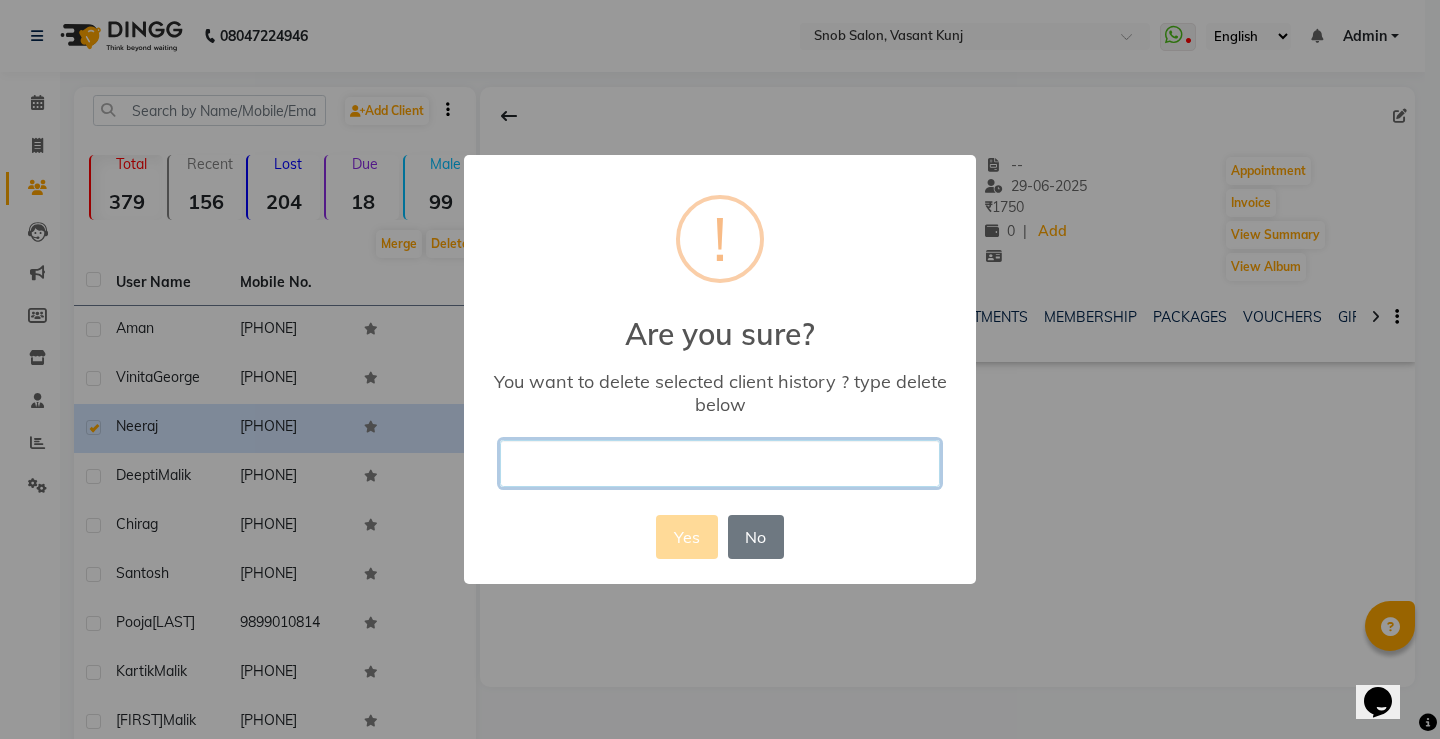 click at bounding box center (720, 463) 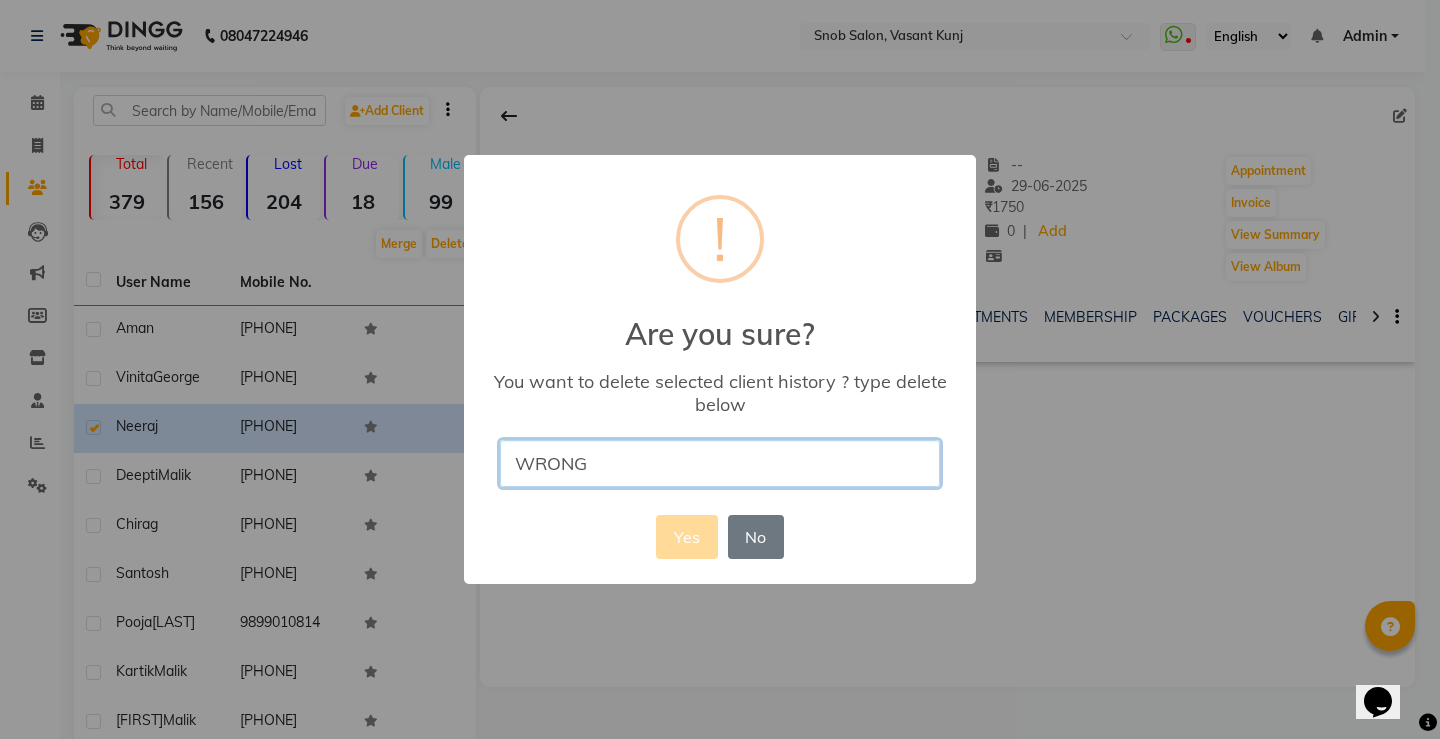 click on "WRONG" at bounding box center (720, 463) 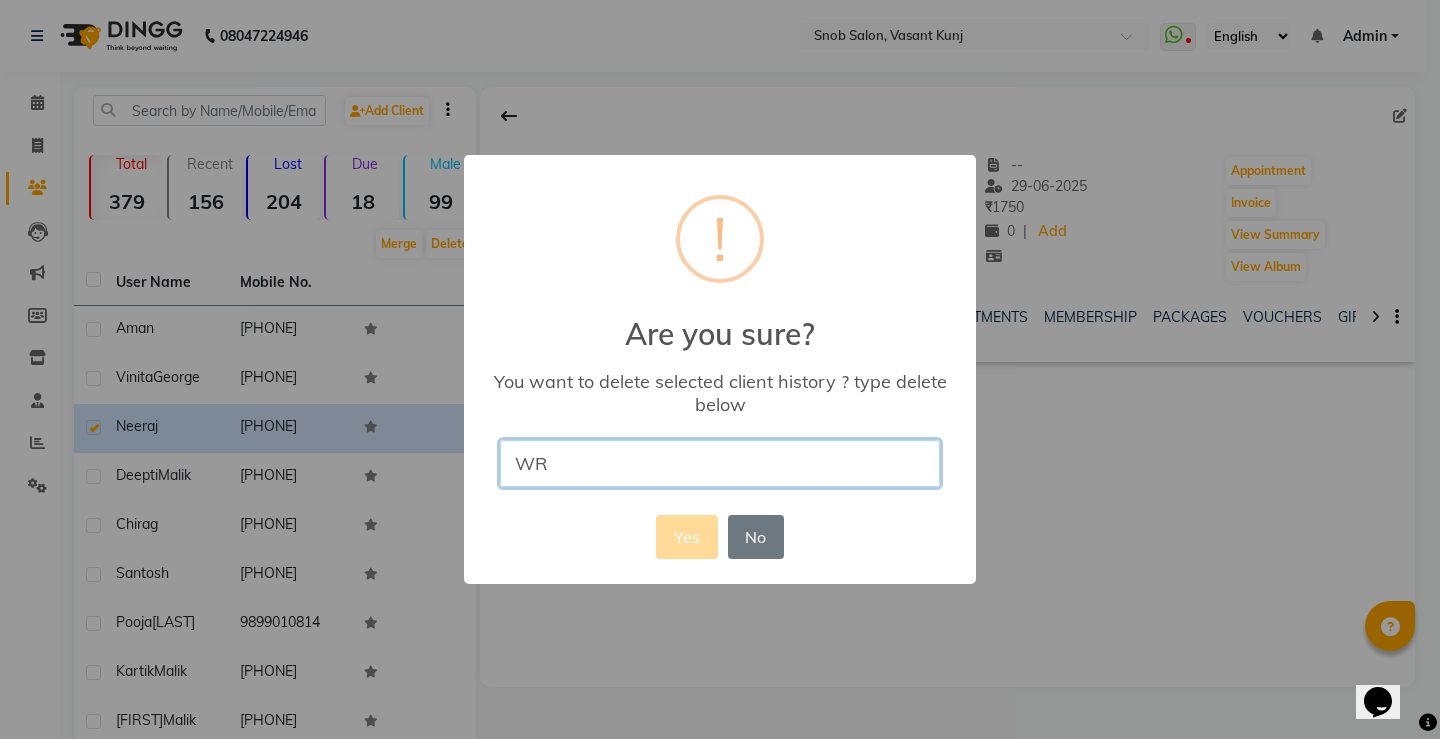 type on "W" 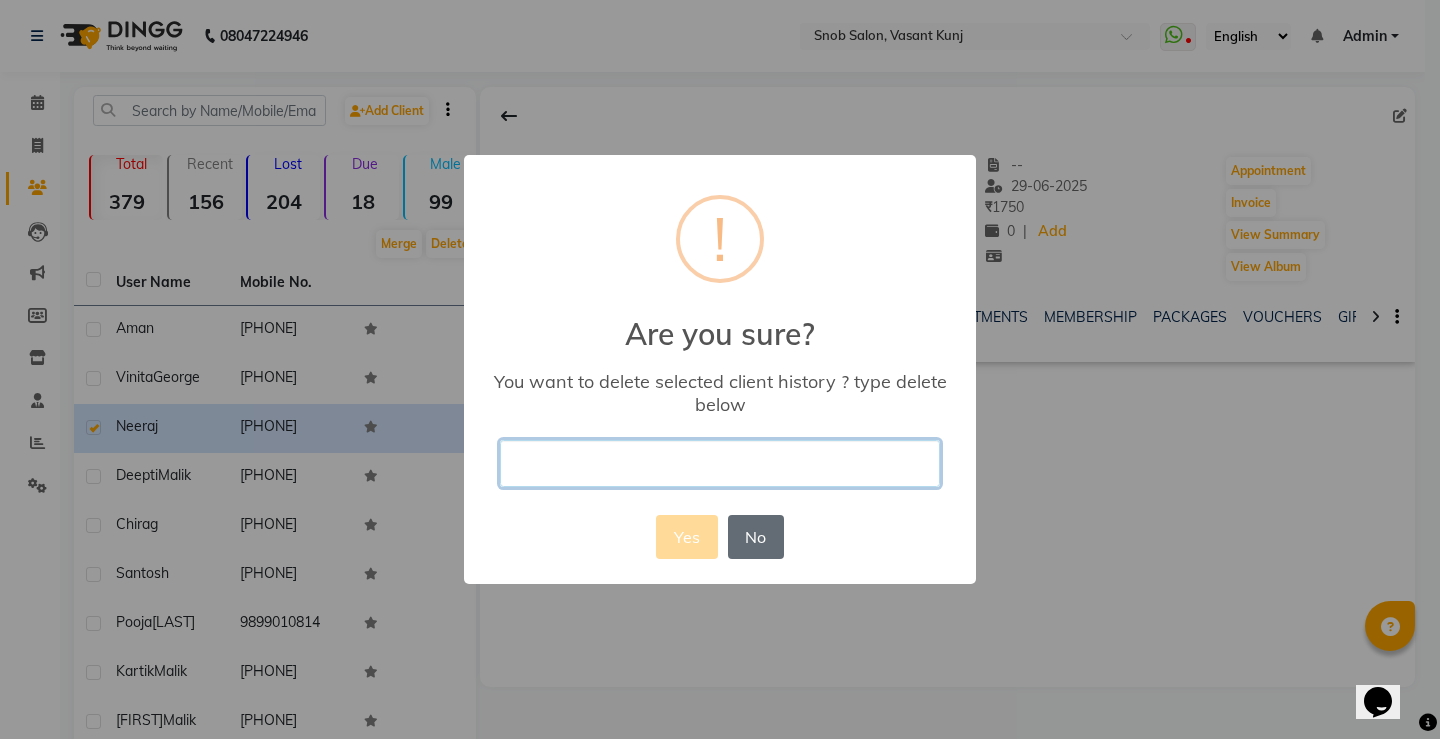 type 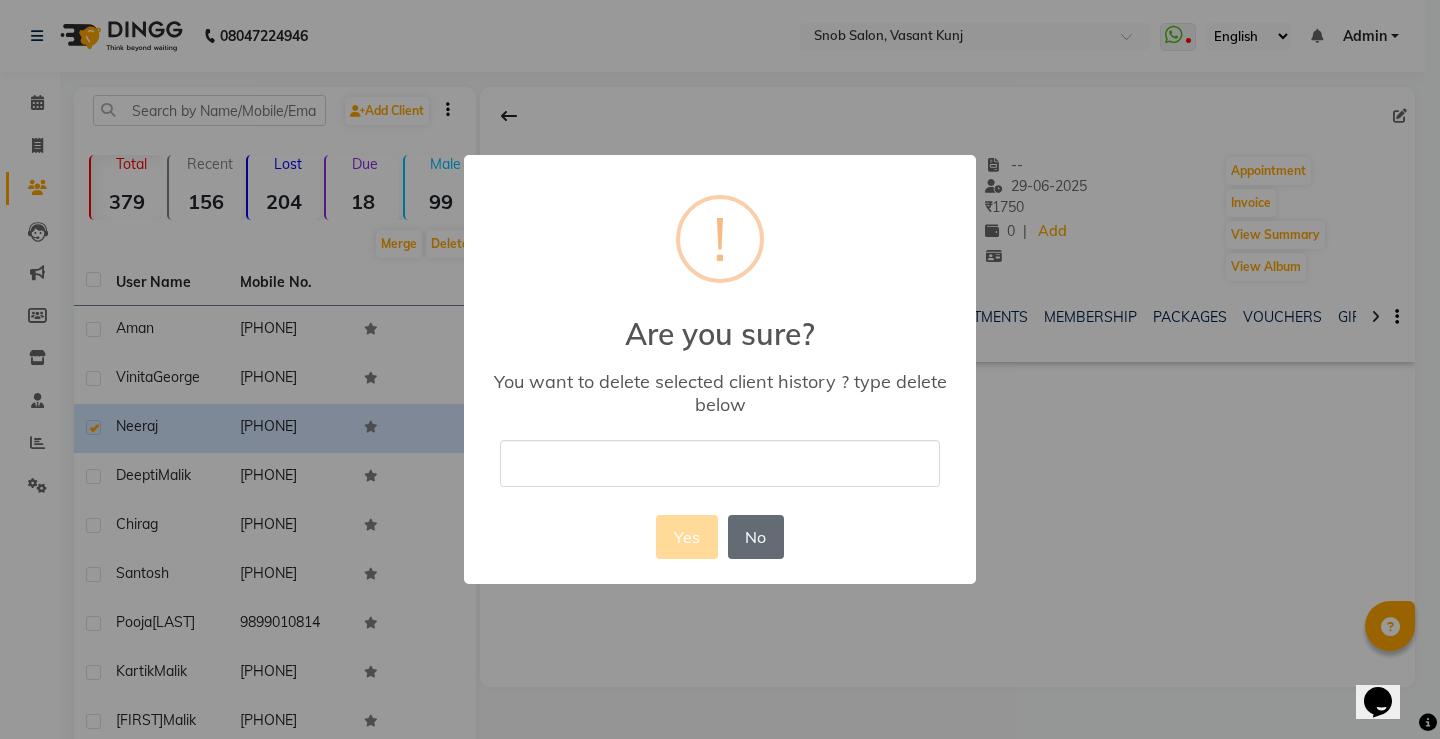 click on "No" at bounding box center (756, 537) 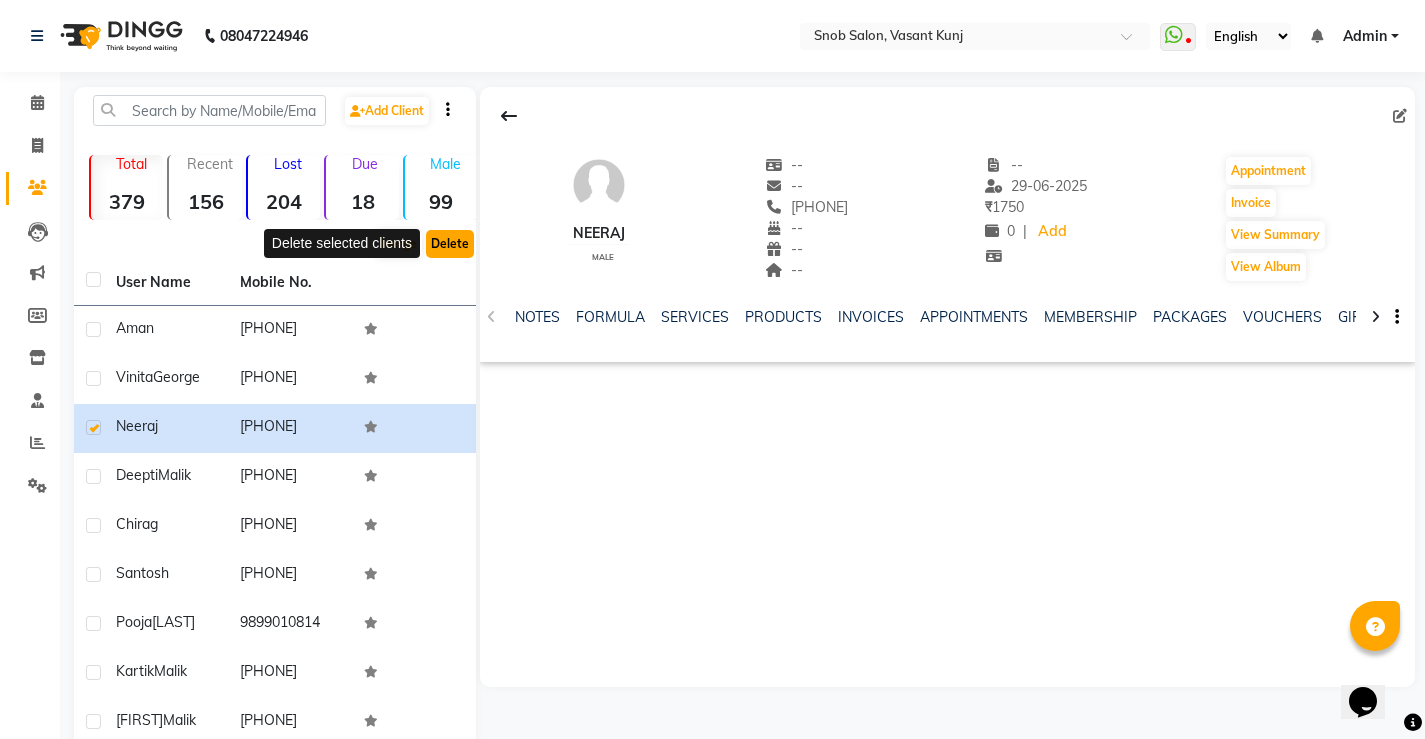 click on "Delete" 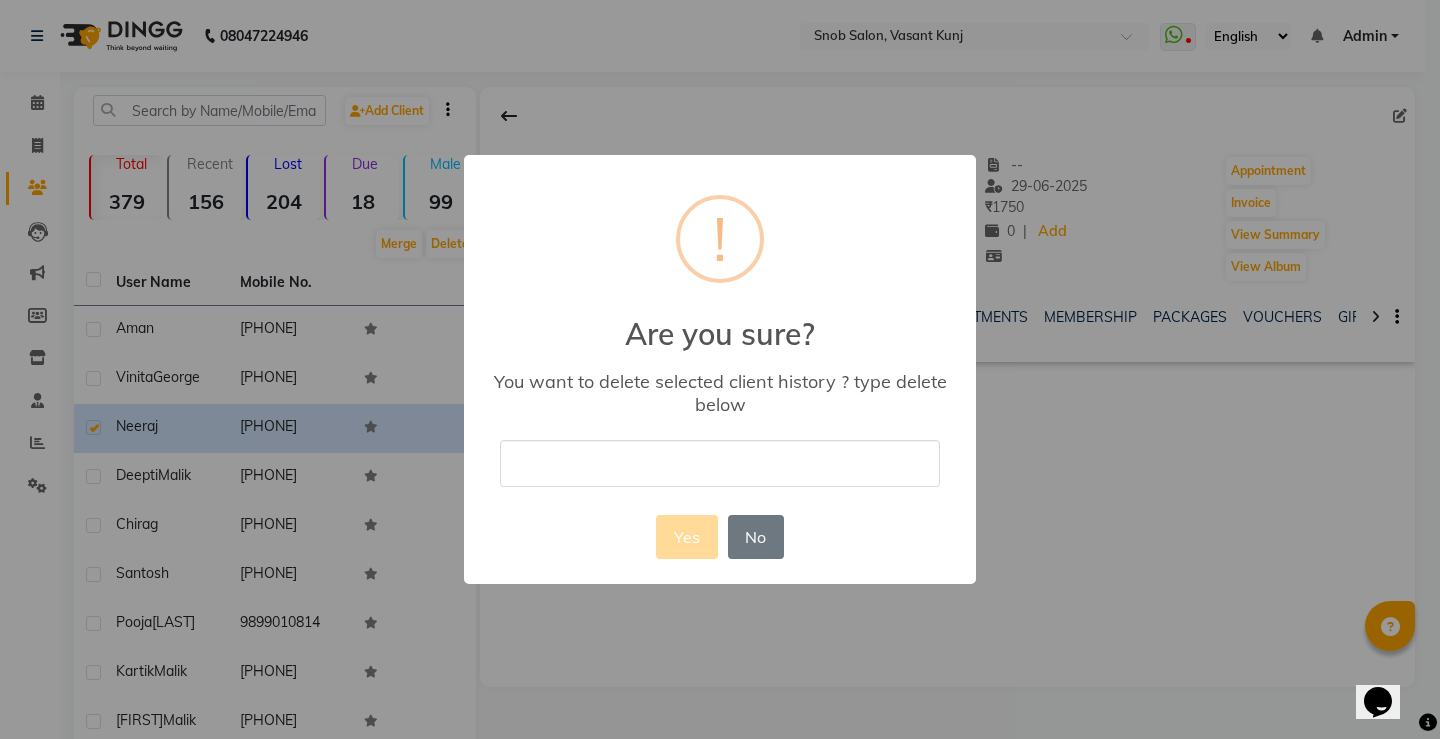 drag, startPoint x: 659, startPoint y: 480, endPoint x: 661, endPoint y: 466, distance: 14.142136 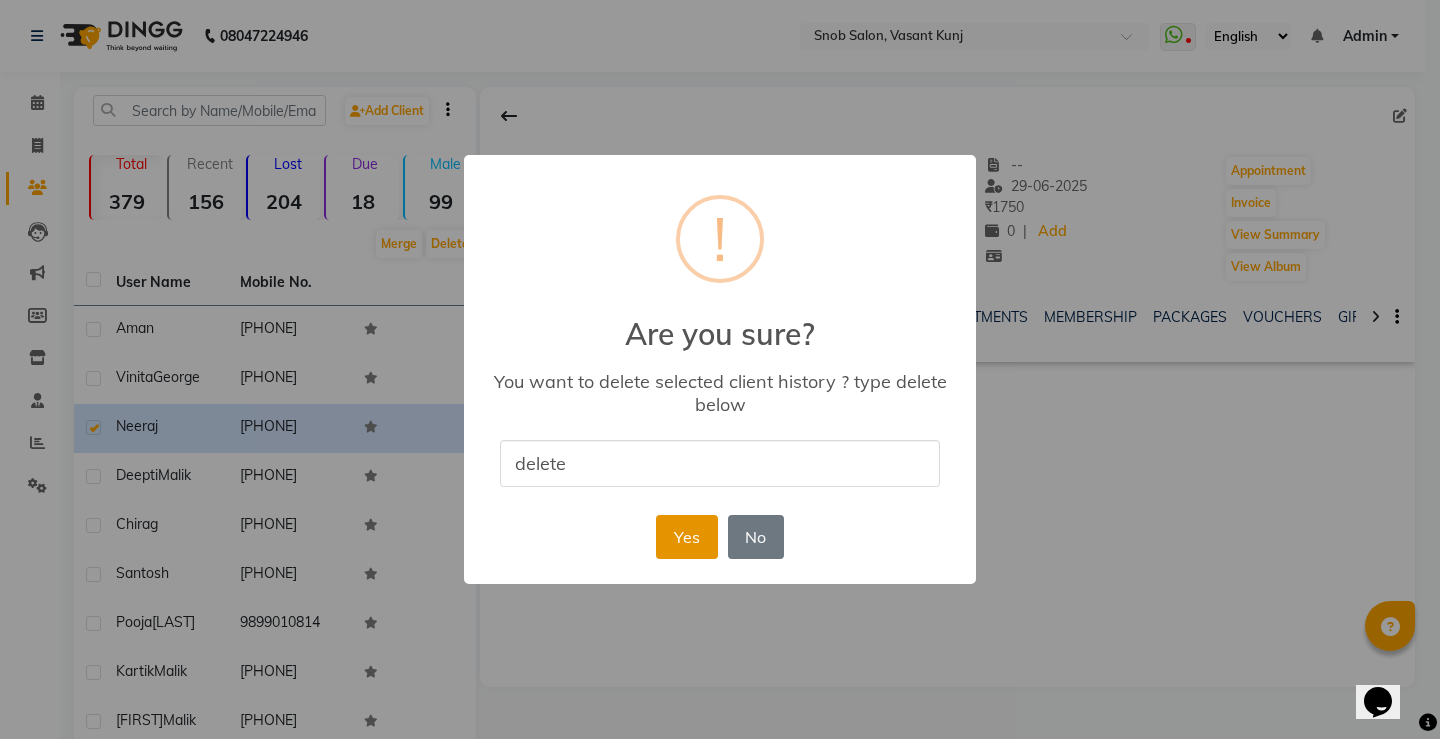 type on "delete" 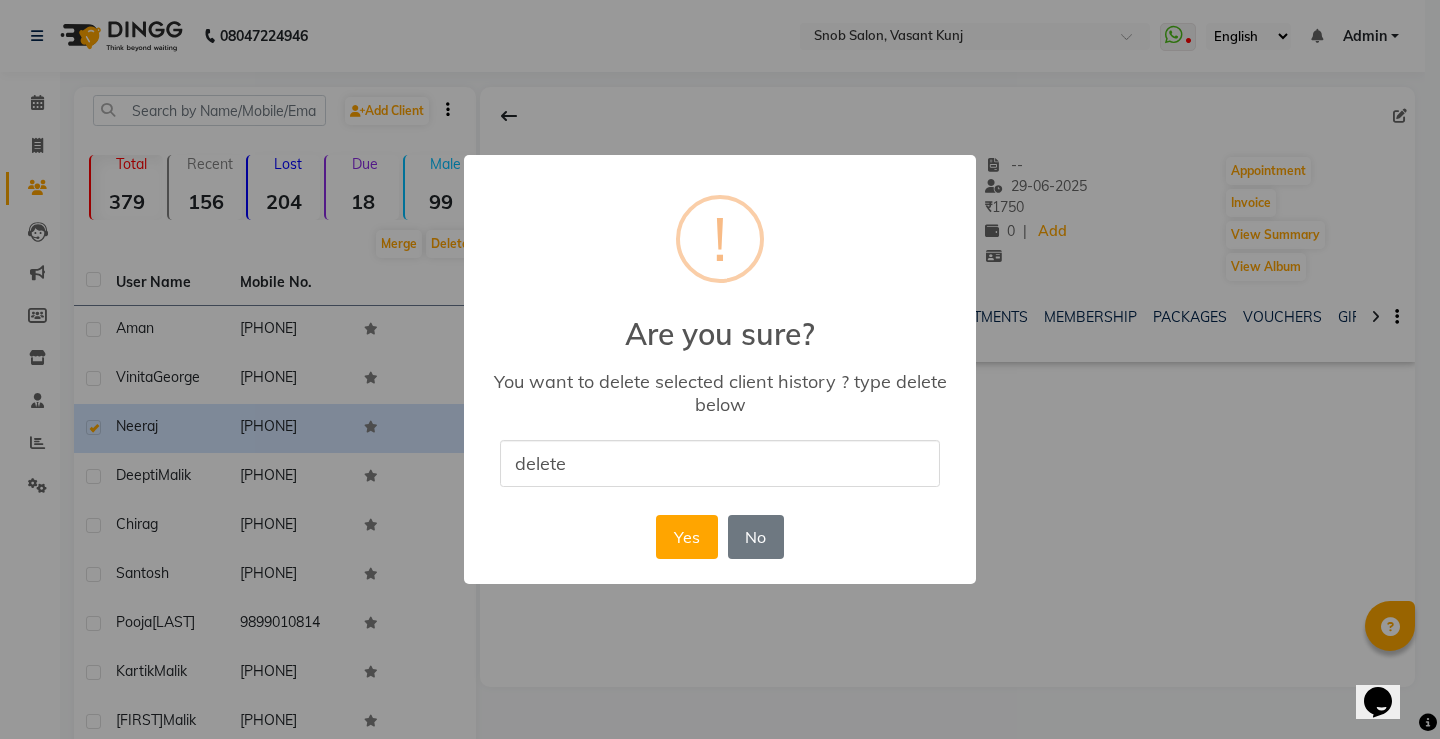 click on "Yes" at bounding box center [686, 537] 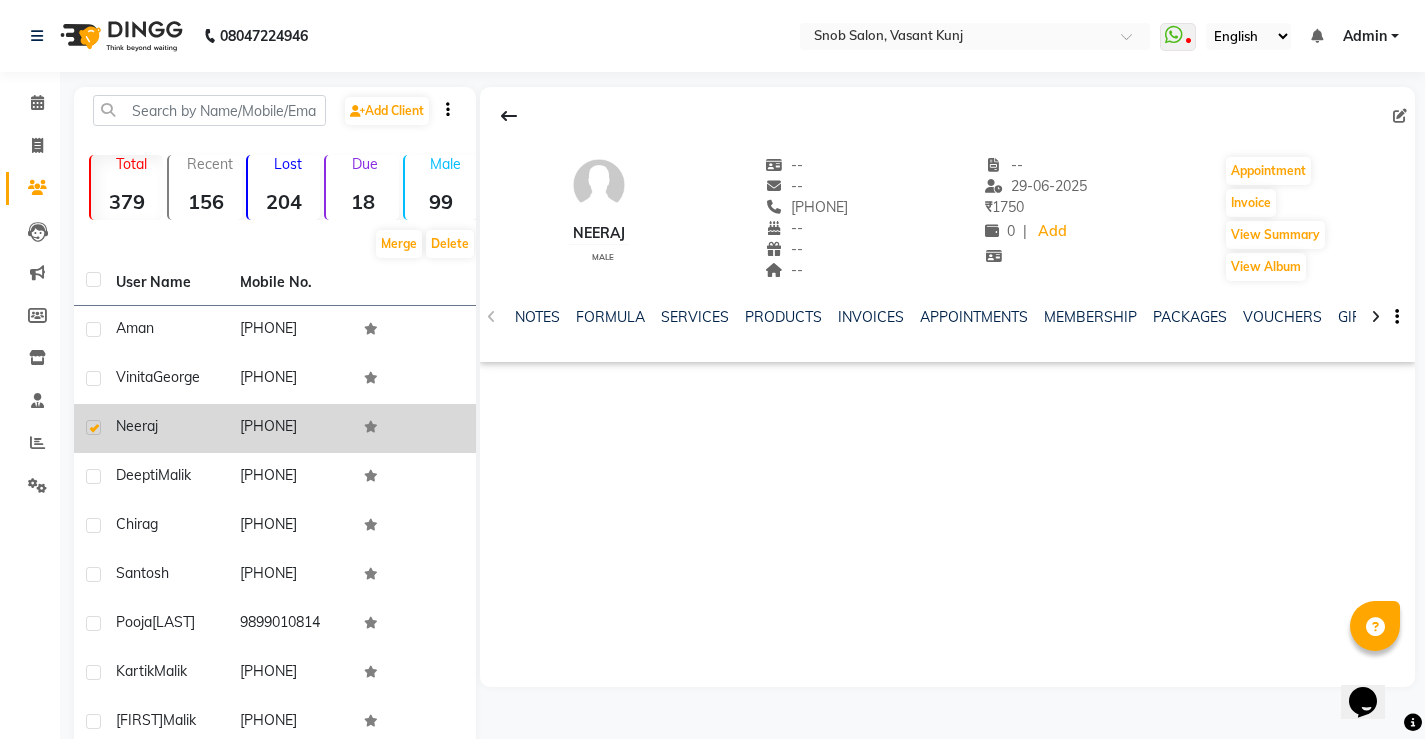click on "Neeraj" 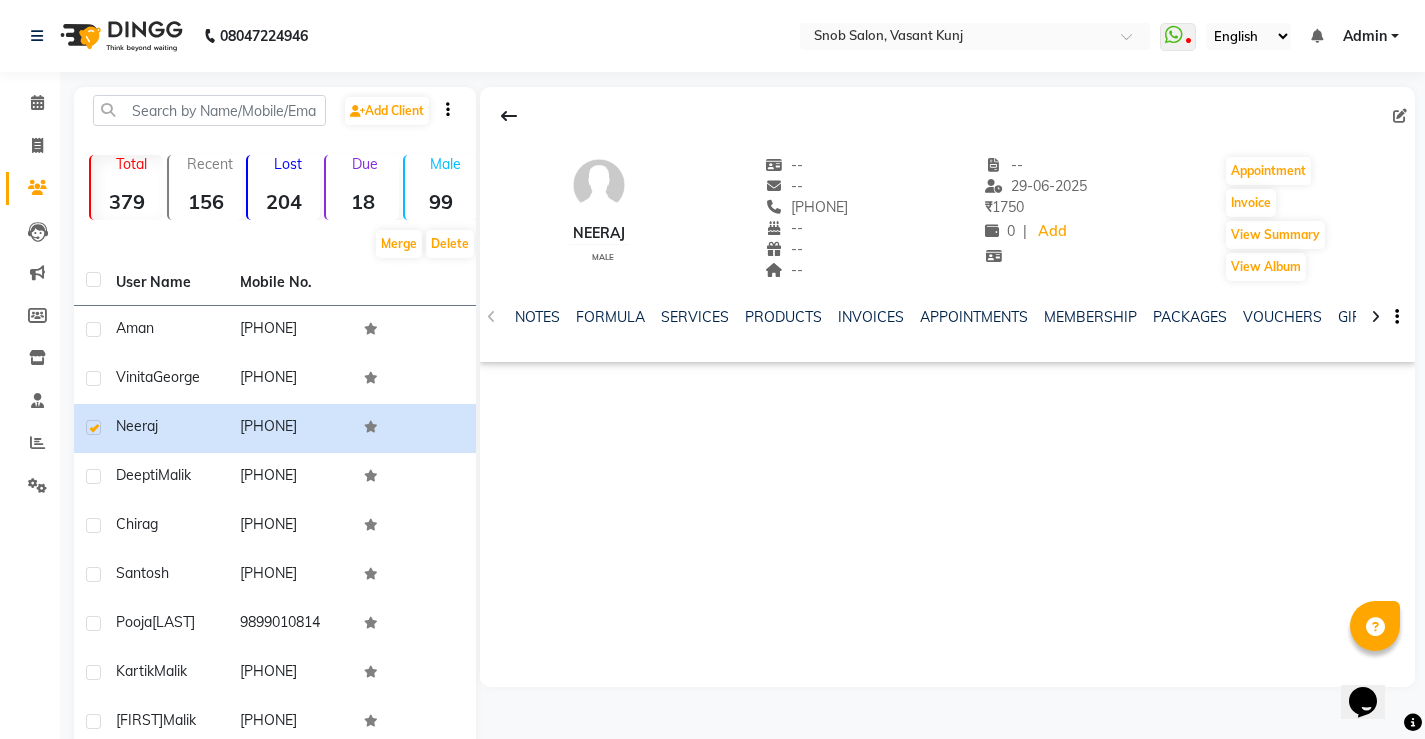 drag, startPoint x: 120, startPoint y: 428, endPoint x: 588, endPoint y: 682, distance: 532.48474 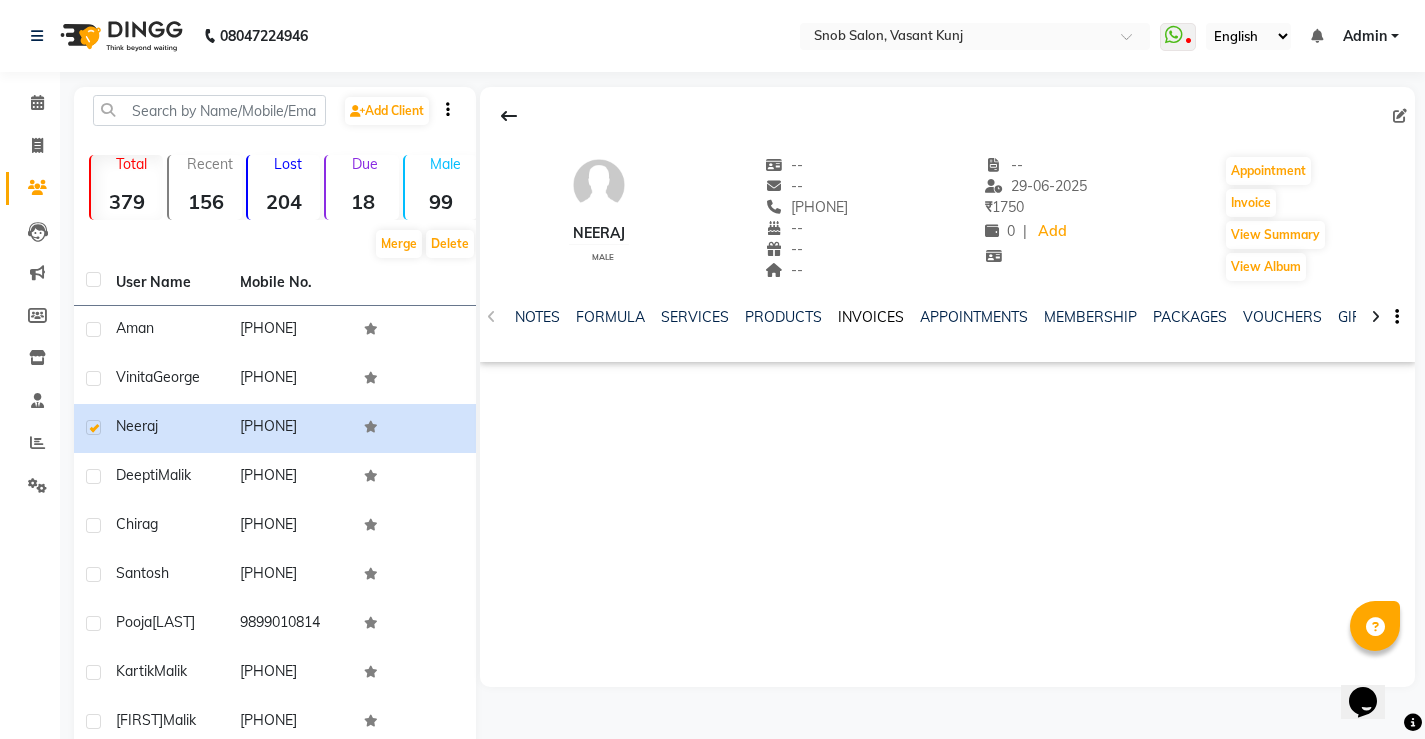 click on "INVOICES" 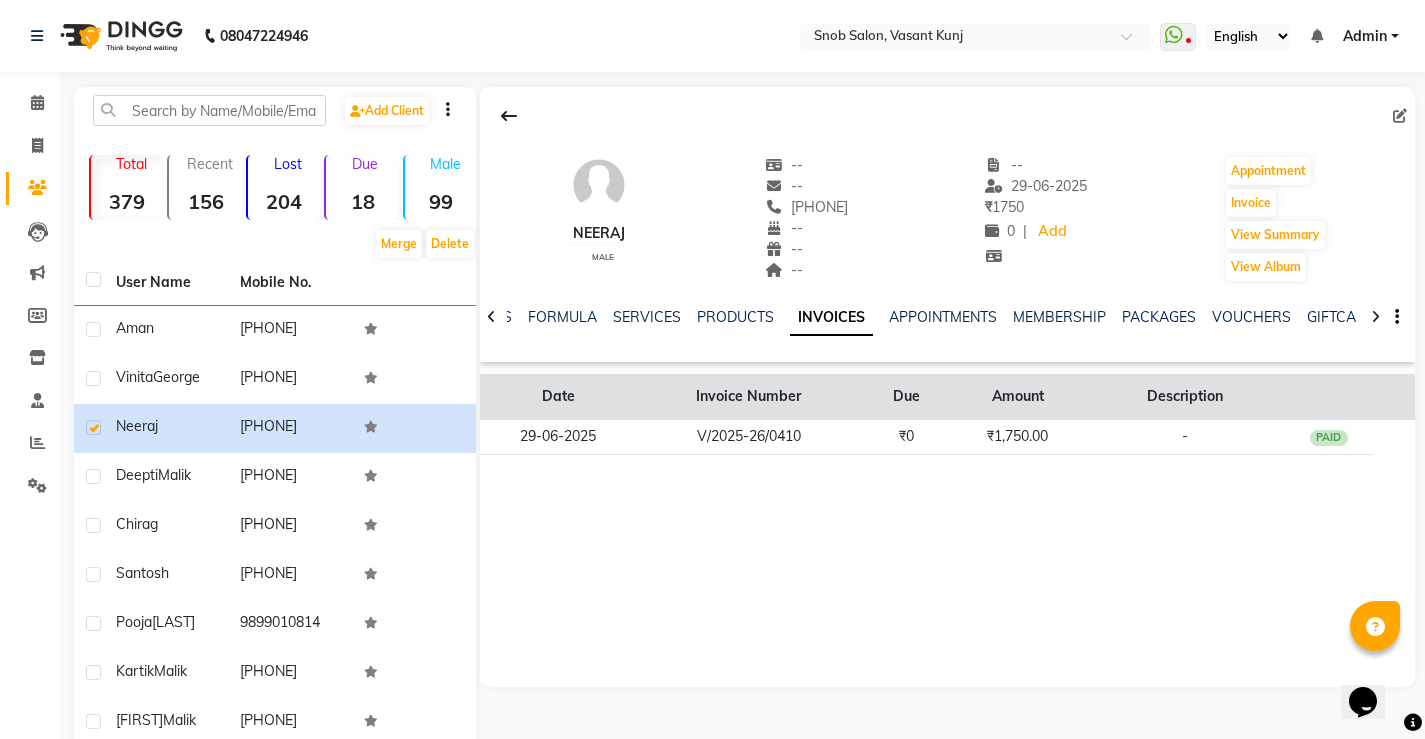 drag, startPoint x: 820, startPoint y: 443, endPoint x: 798, endPoint y: 417, distance: 34.058773 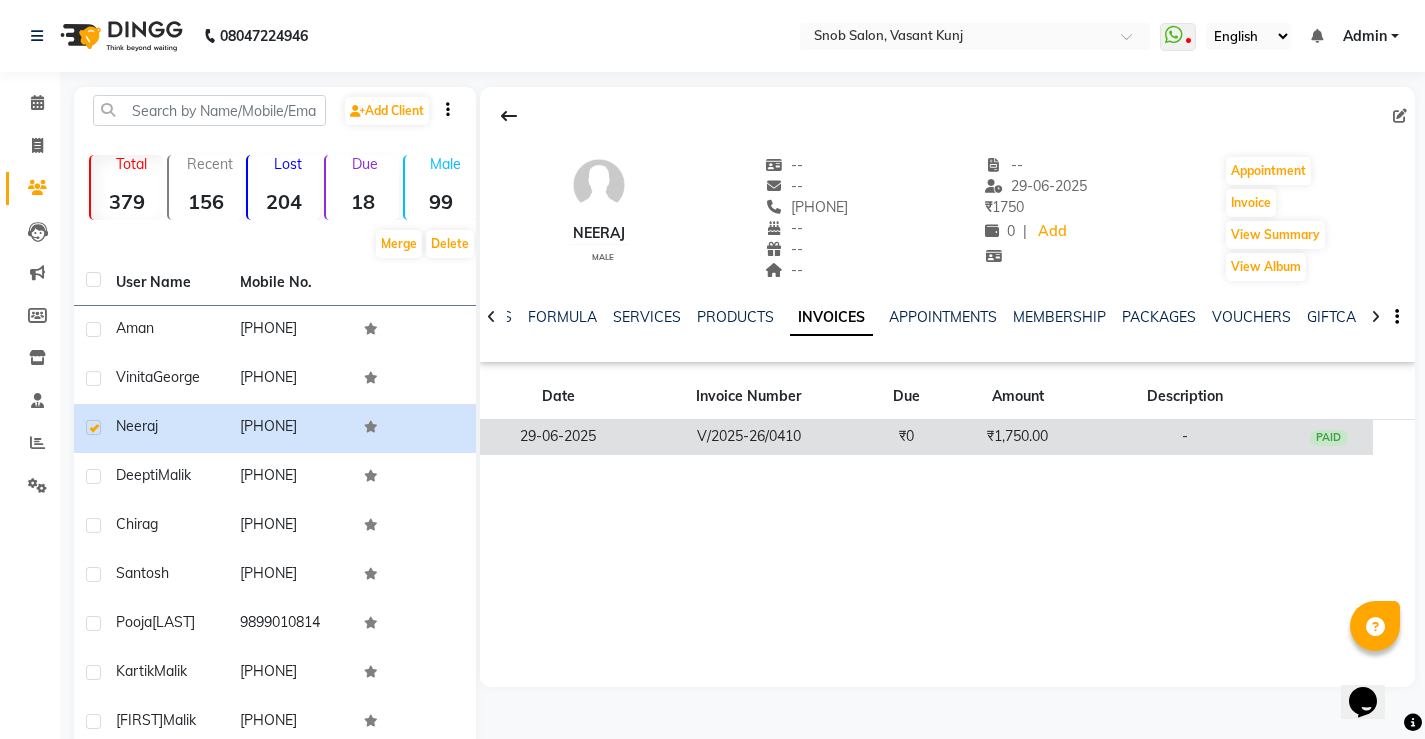 click on "V/2025-26/0410" 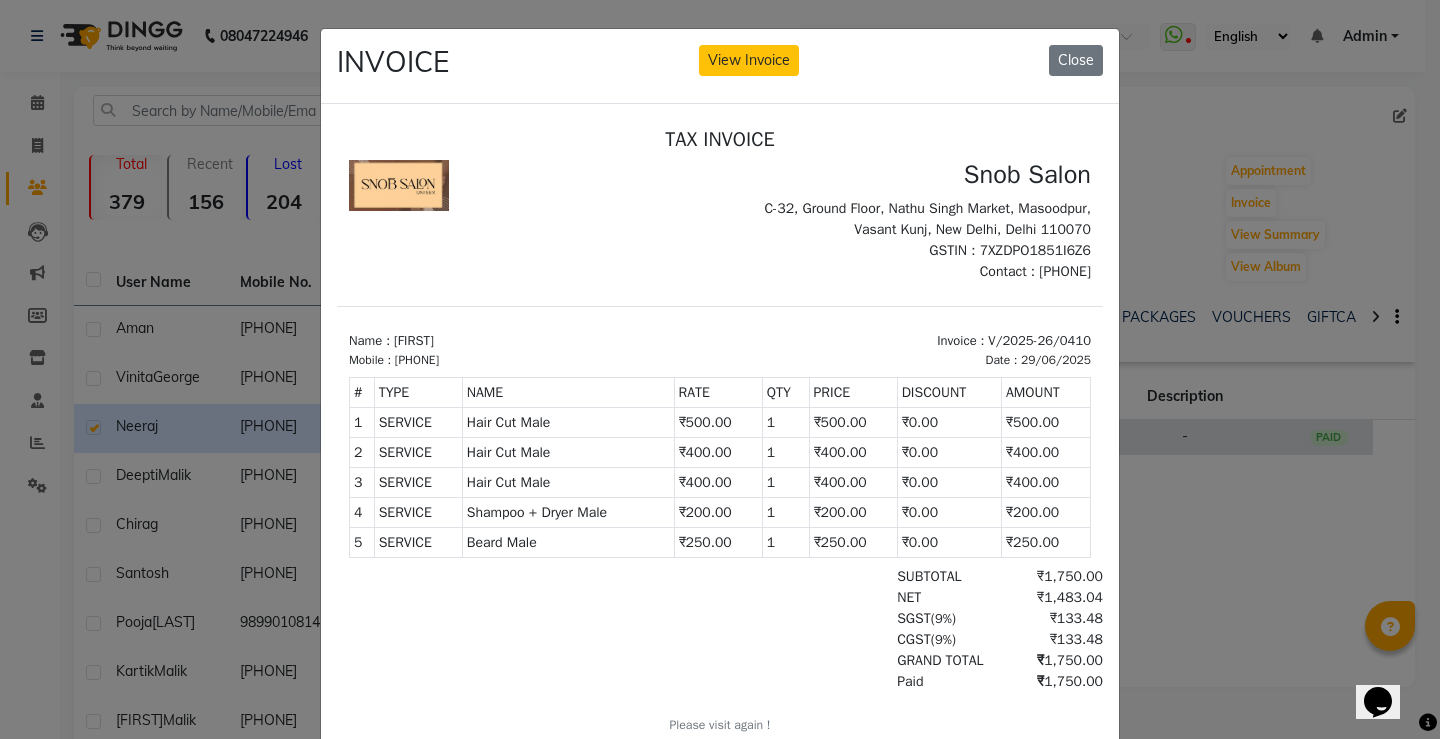 scroll, scrollTop: 0, scrollLeft: 0, axis: both 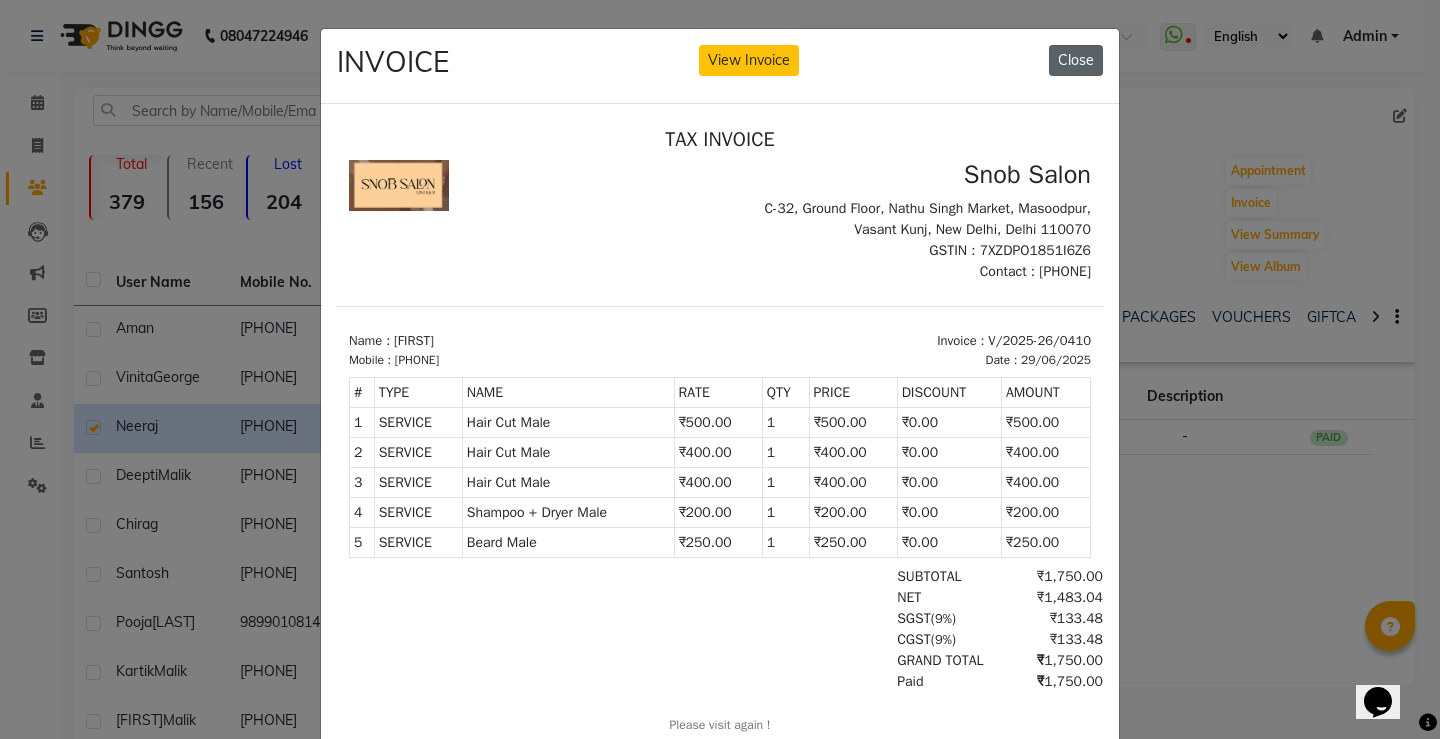 type 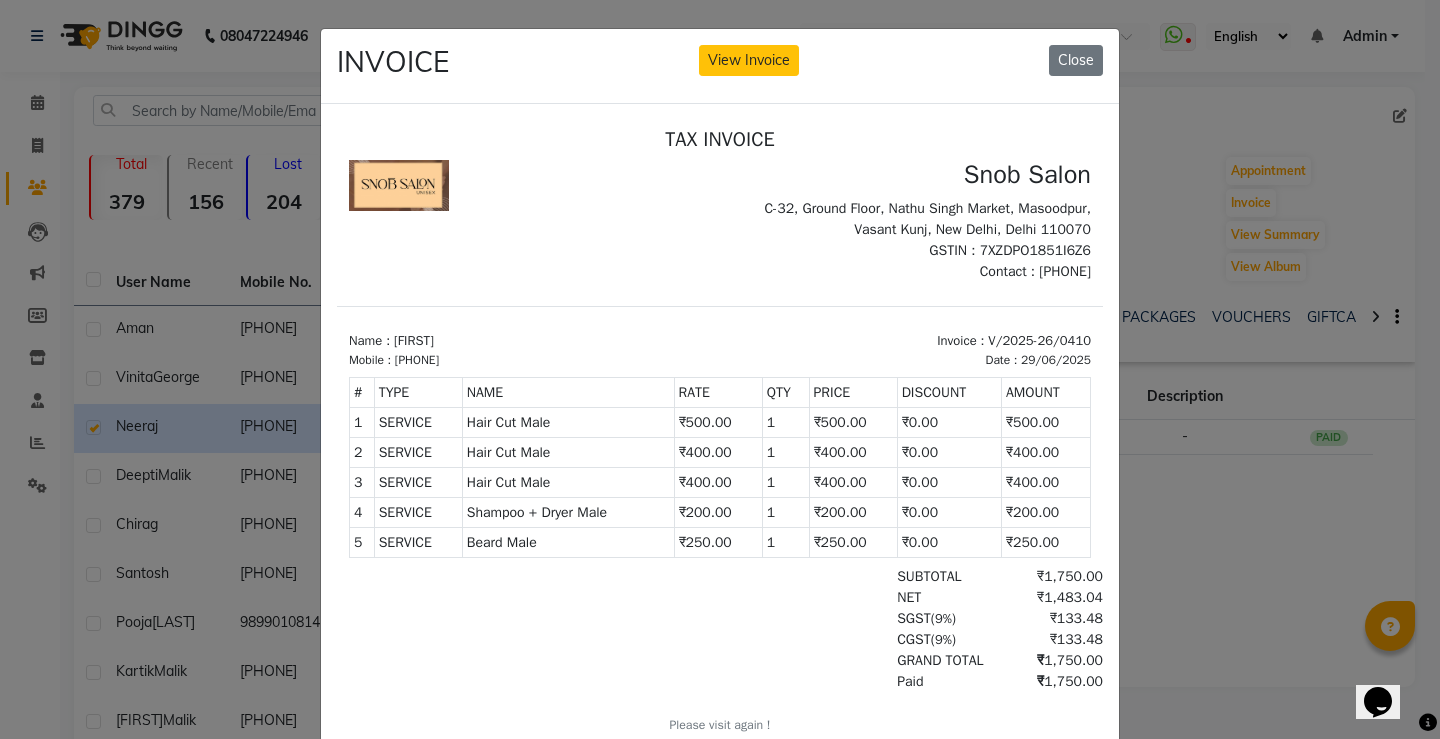 scroll, scrollTop: 16, scrollLeft: 0, axis: vertical 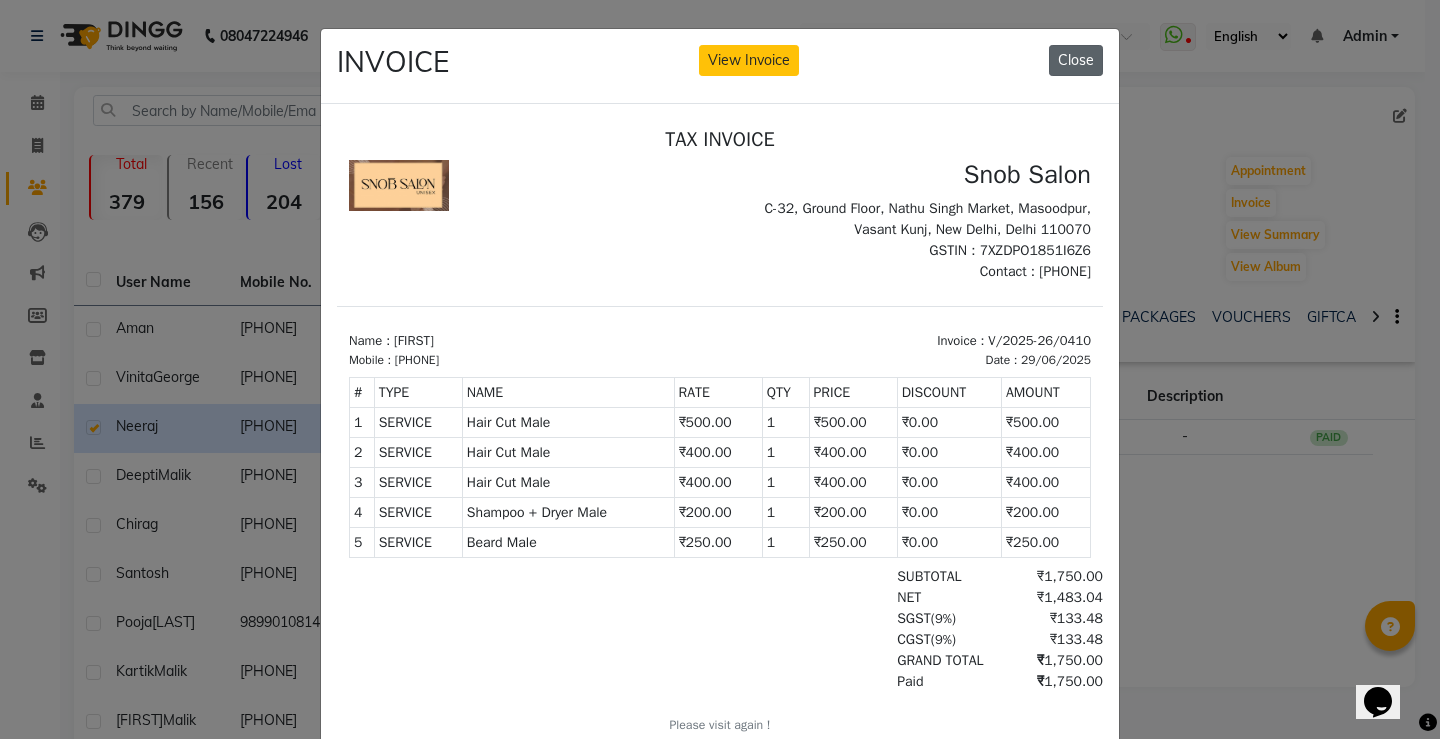 click on "Close" 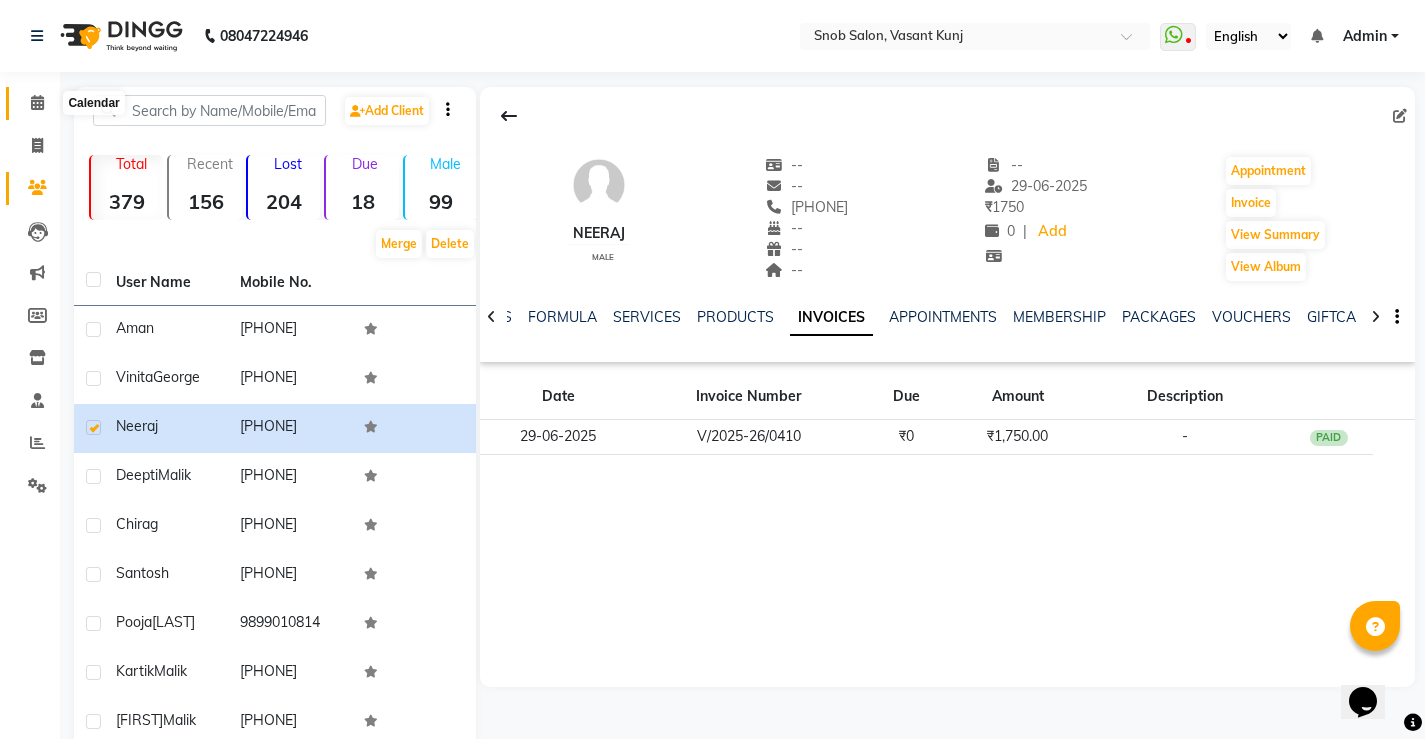 drag, startPoint x: 37, startPoint y: 102, endPoint x: 47, endPoint y: 97, distance: 11.18034 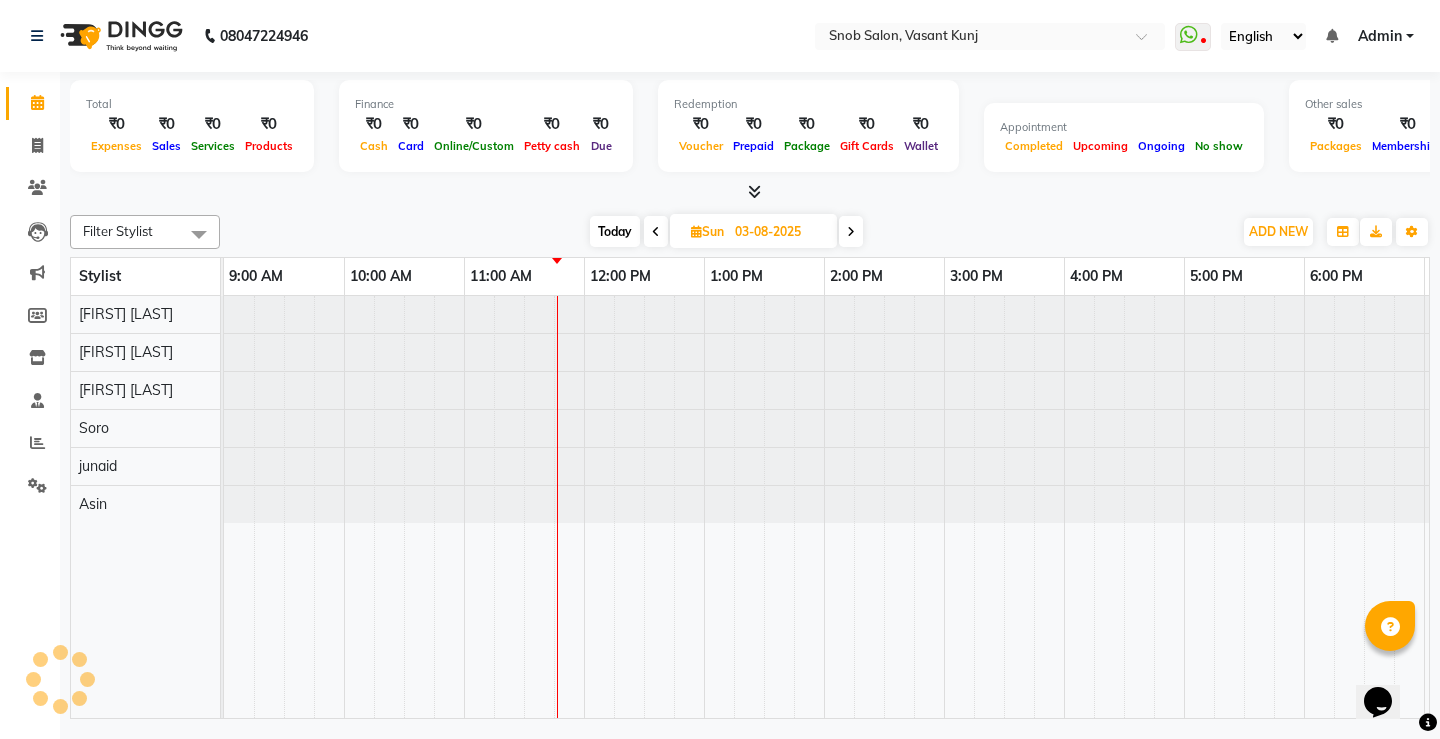scroll, scrollTop: 0, scrollLeft: 0, axis: both 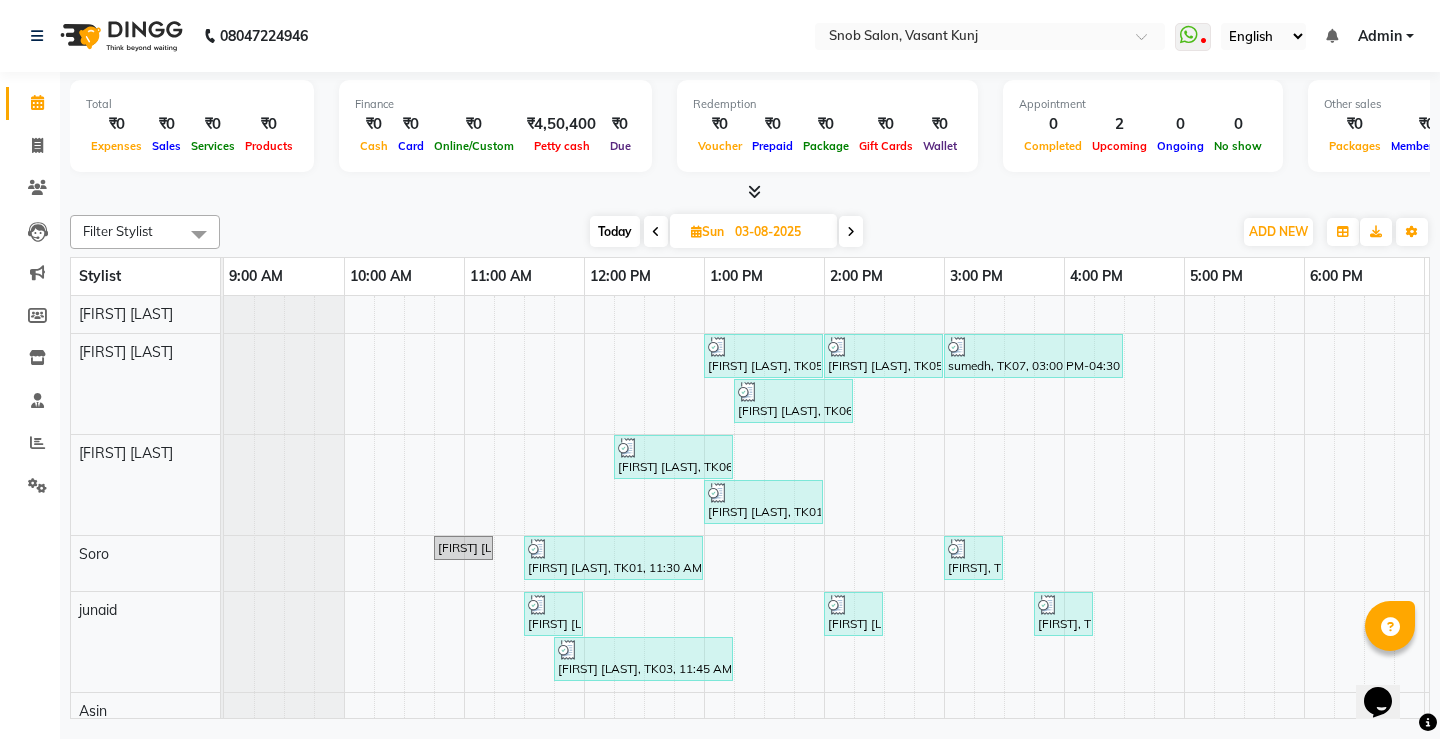 click at bounding box center (851, 232) 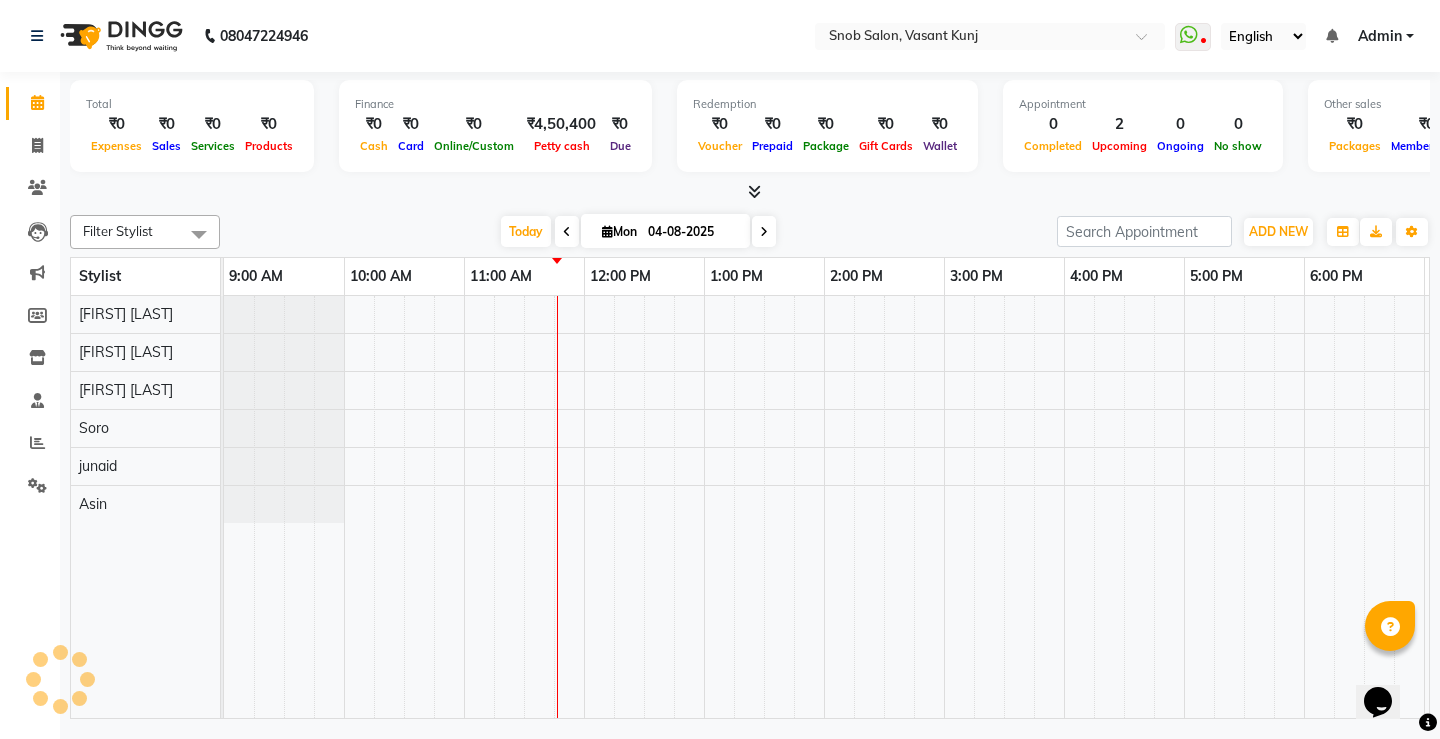 scroll, scrollTop: 0, scrollLeft: 241, axis: horizontal 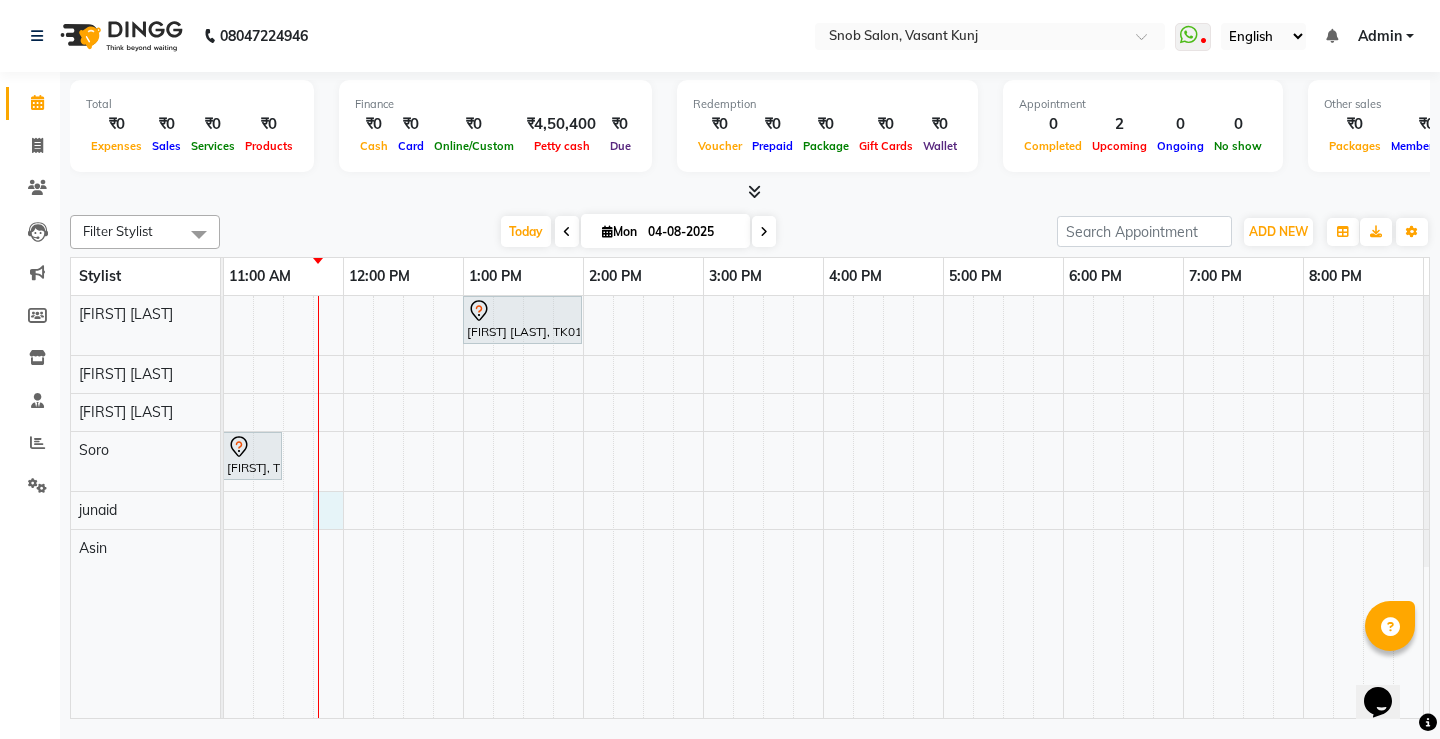 drag, startPoint x: 324, startPoint y: 498, endPoint x: 318, endPoint y: 486, distance: 13.416408 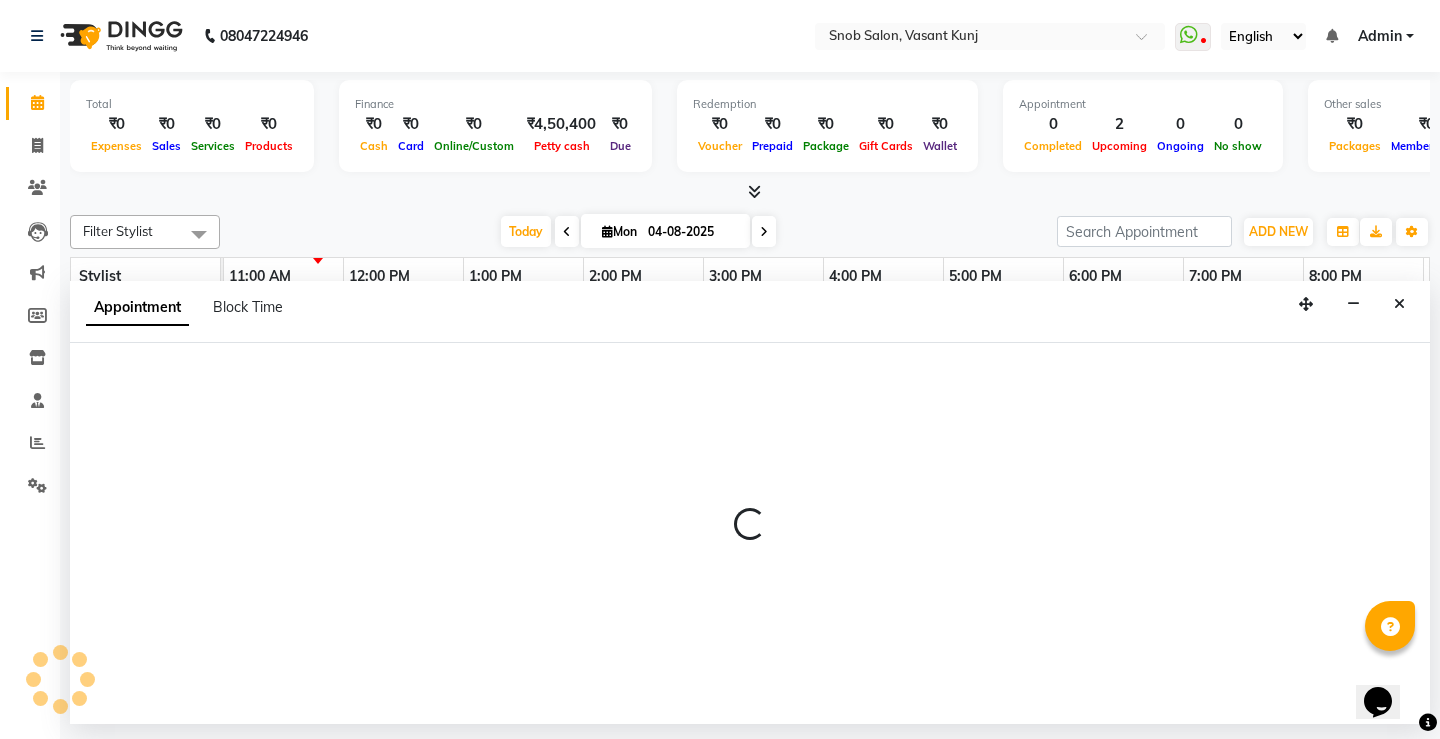 select on "82633" 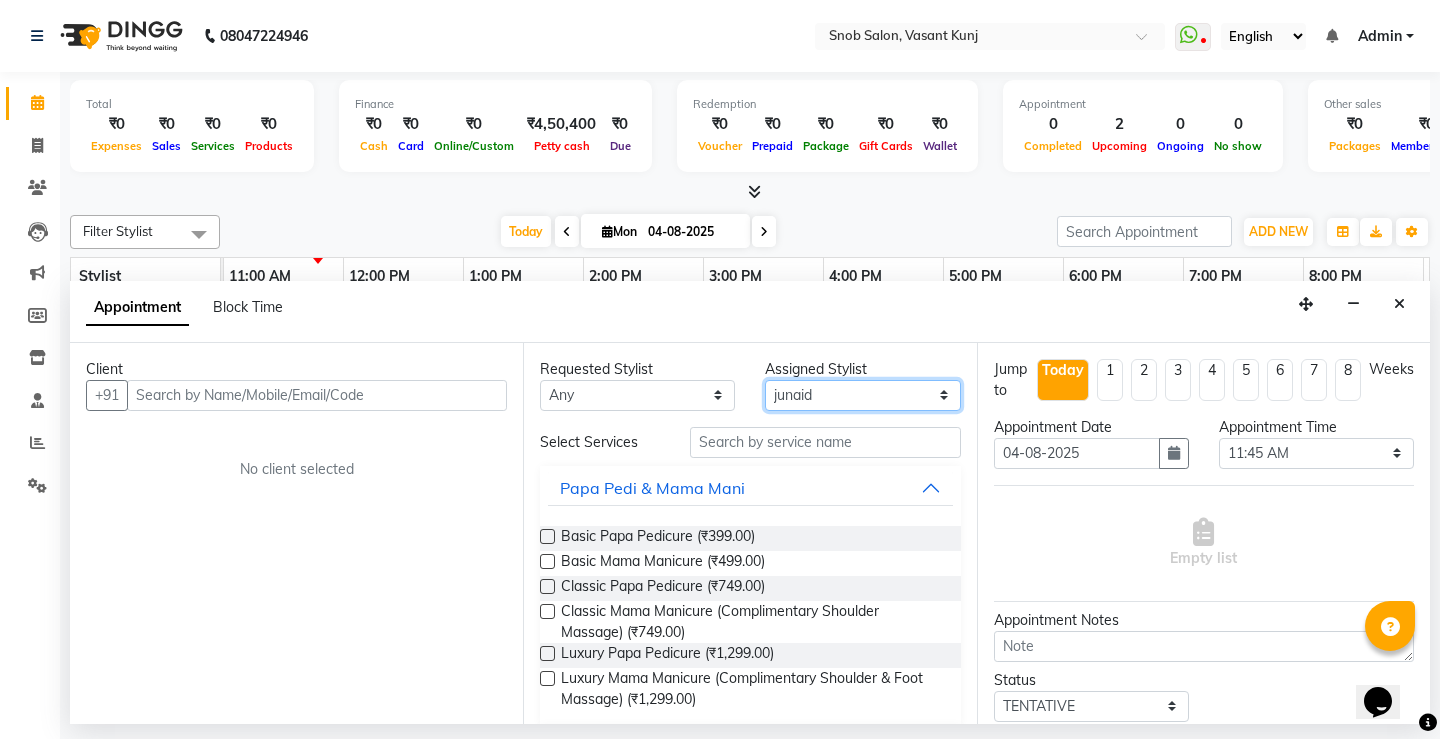 click on "Select Asin [FIRST] [FIRST] [FIRST]  [FIRST] [LAST] [FIRST]" at bounding box center [862, 395] 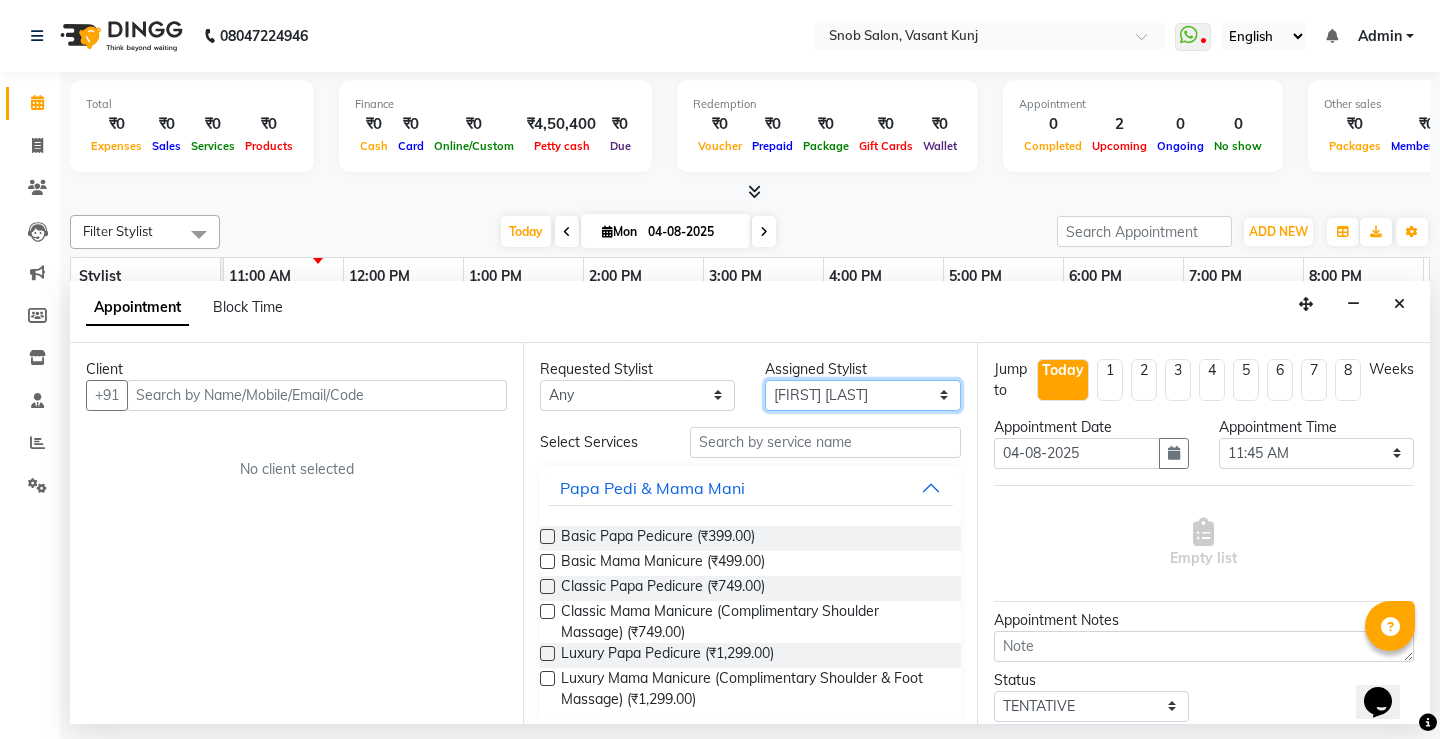 click on "Select Asin [FIRST] [FIRST] [FIRST]  [FIRST] [LAST] [FIRST]" at bounding box center (862, 395) 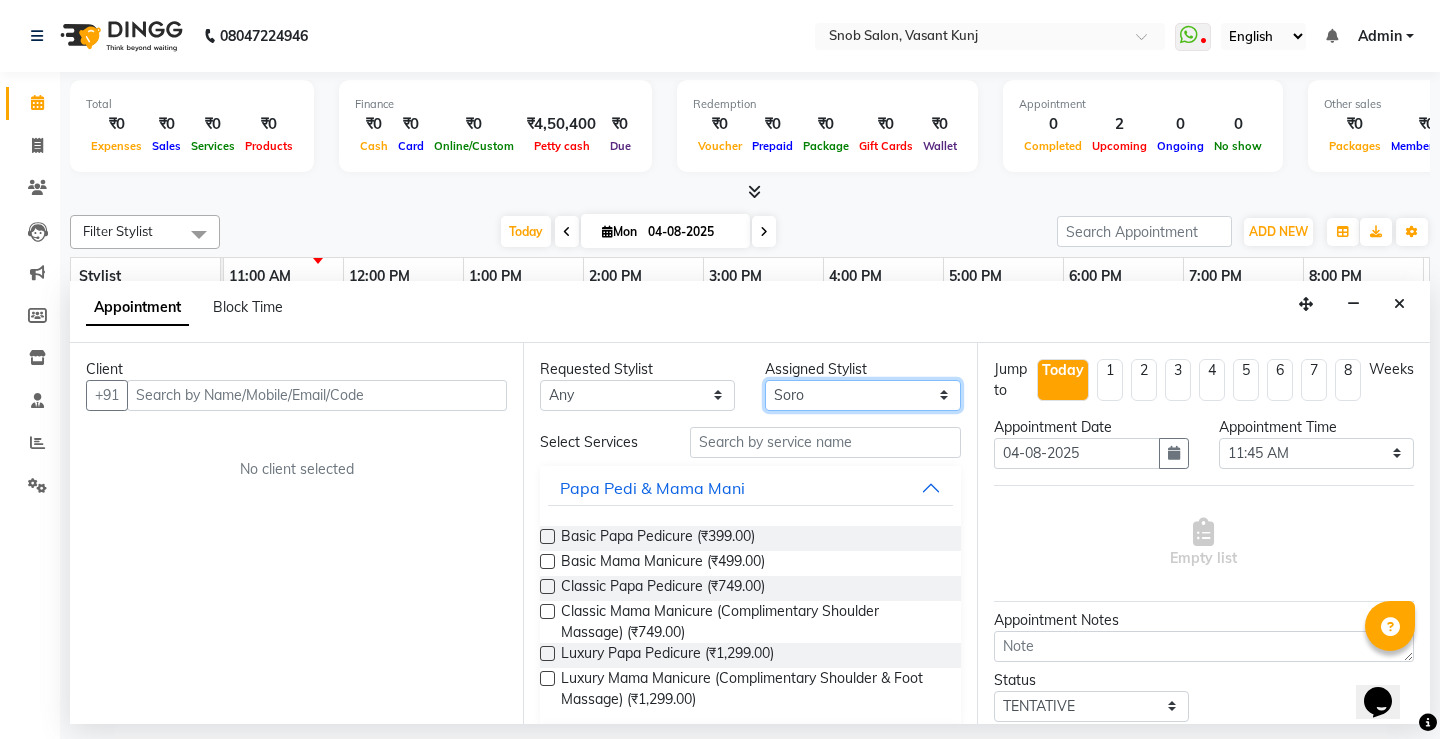 click on "Select Asin [FIRST] [FIRST] [FIRST]  [FIRST] [LAST] [FIRST]" at bounding box center [862, 395] 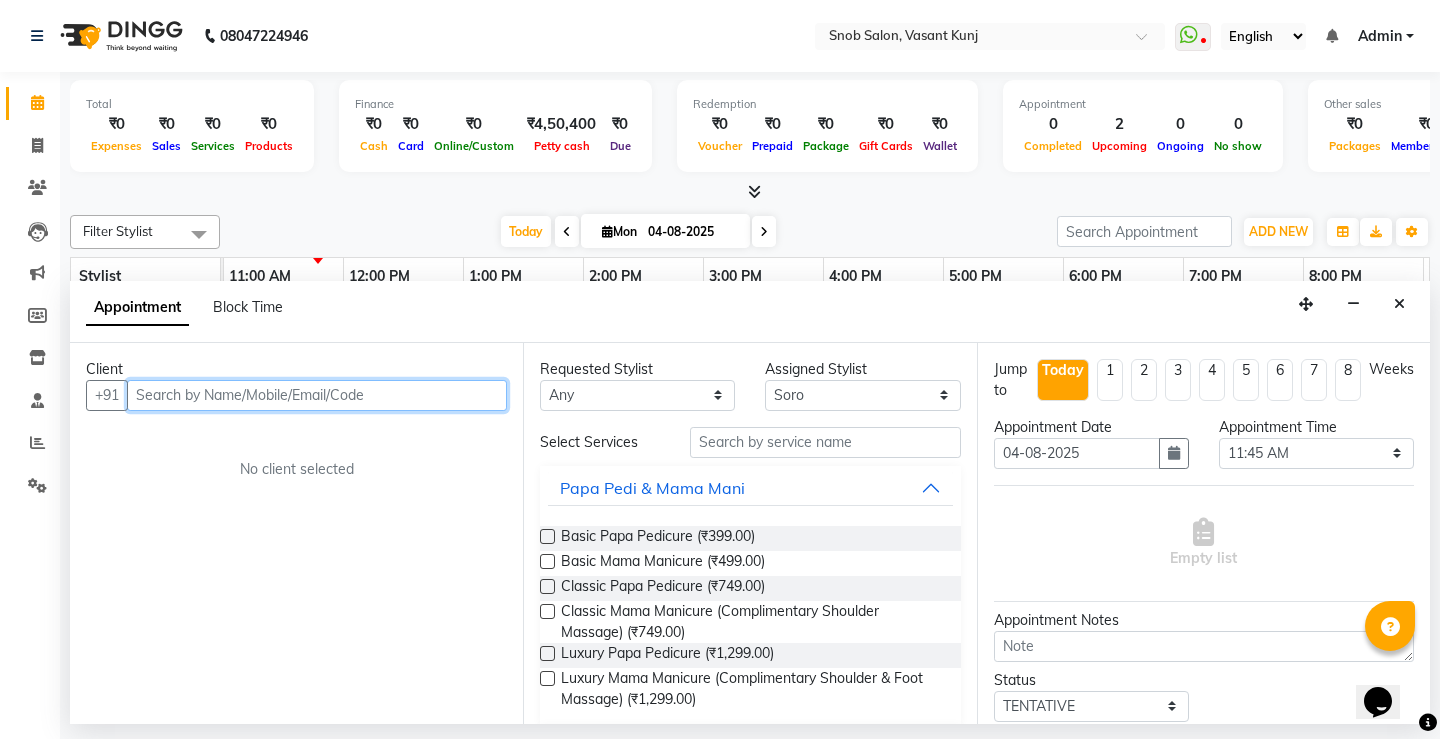 click at bounding box center (317, 395) 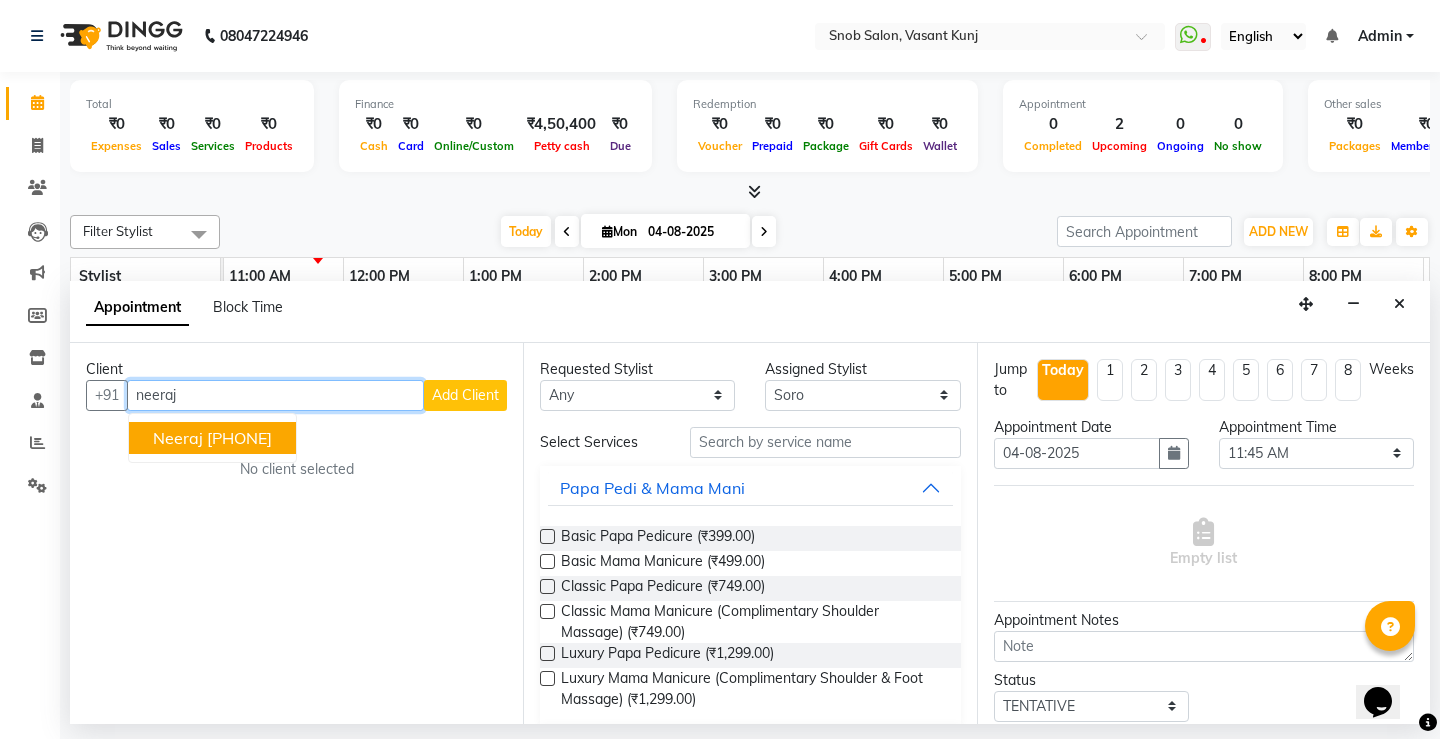 click on "[PHONE]" at bounding box center (239, 438) 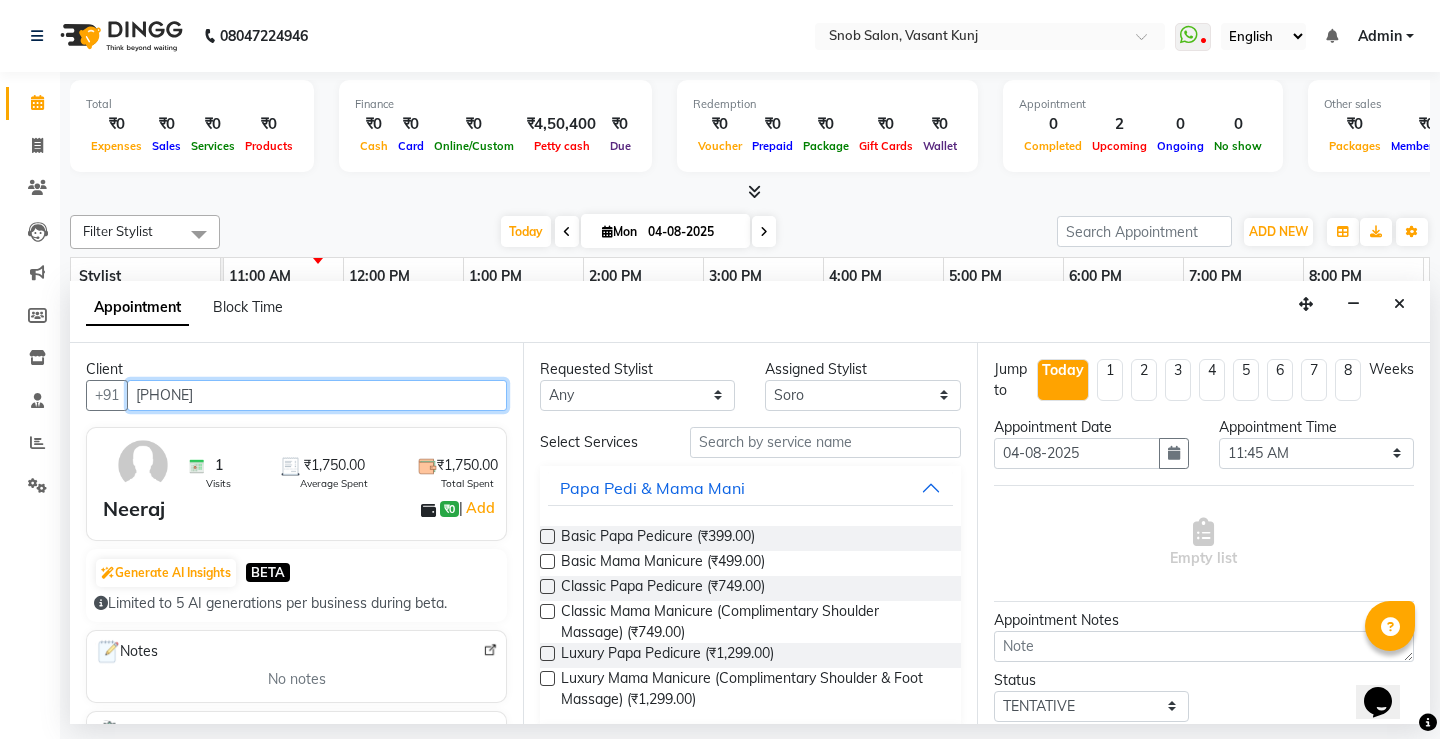 type on "[PHONE]" 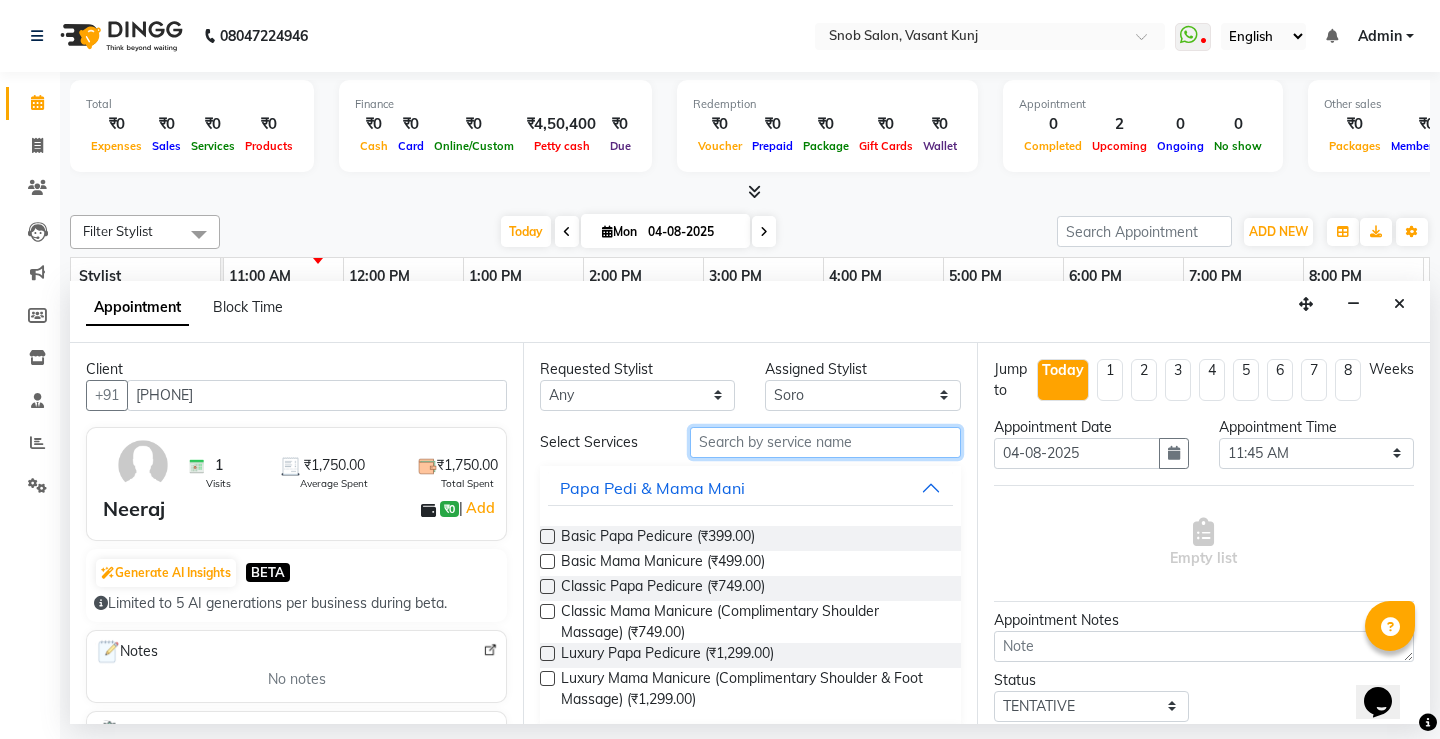 click at bounding box center (825, 442) 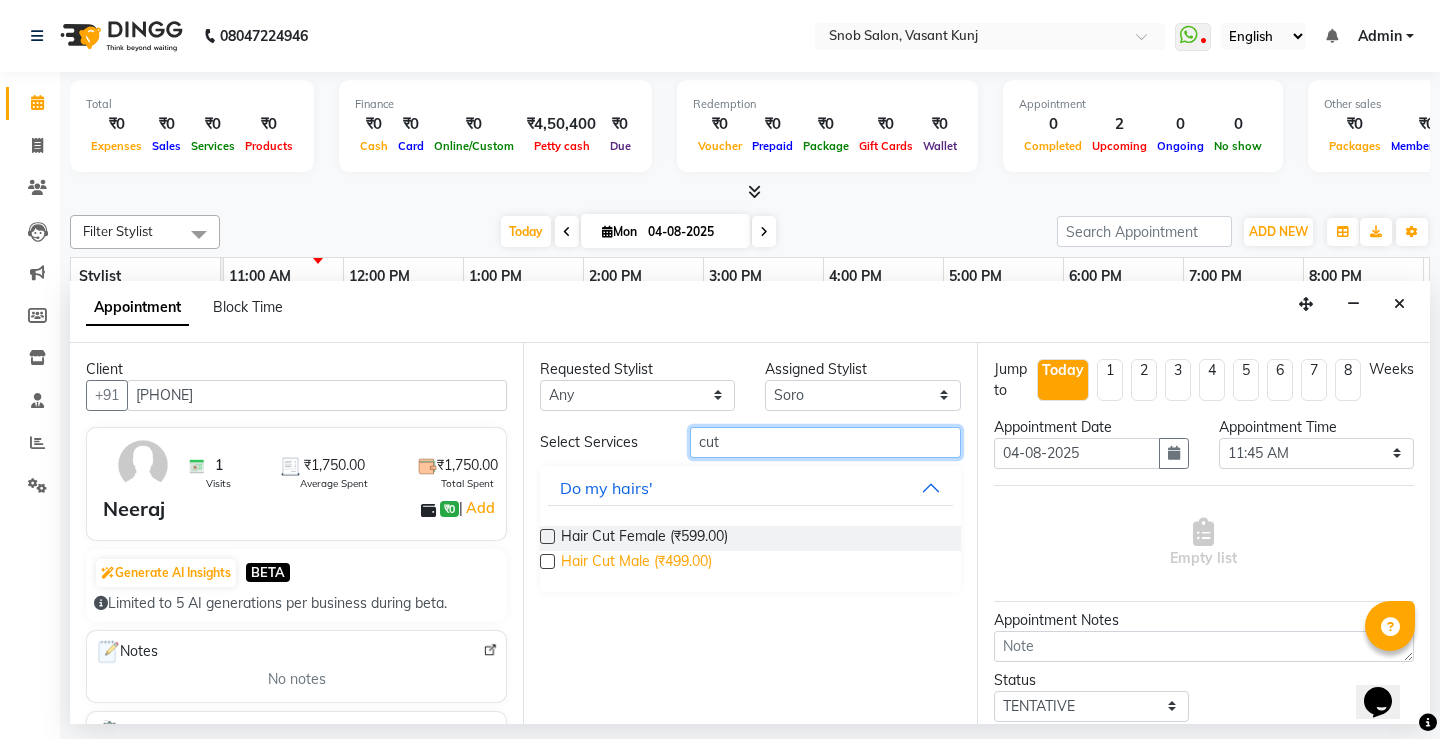 type on "cut" 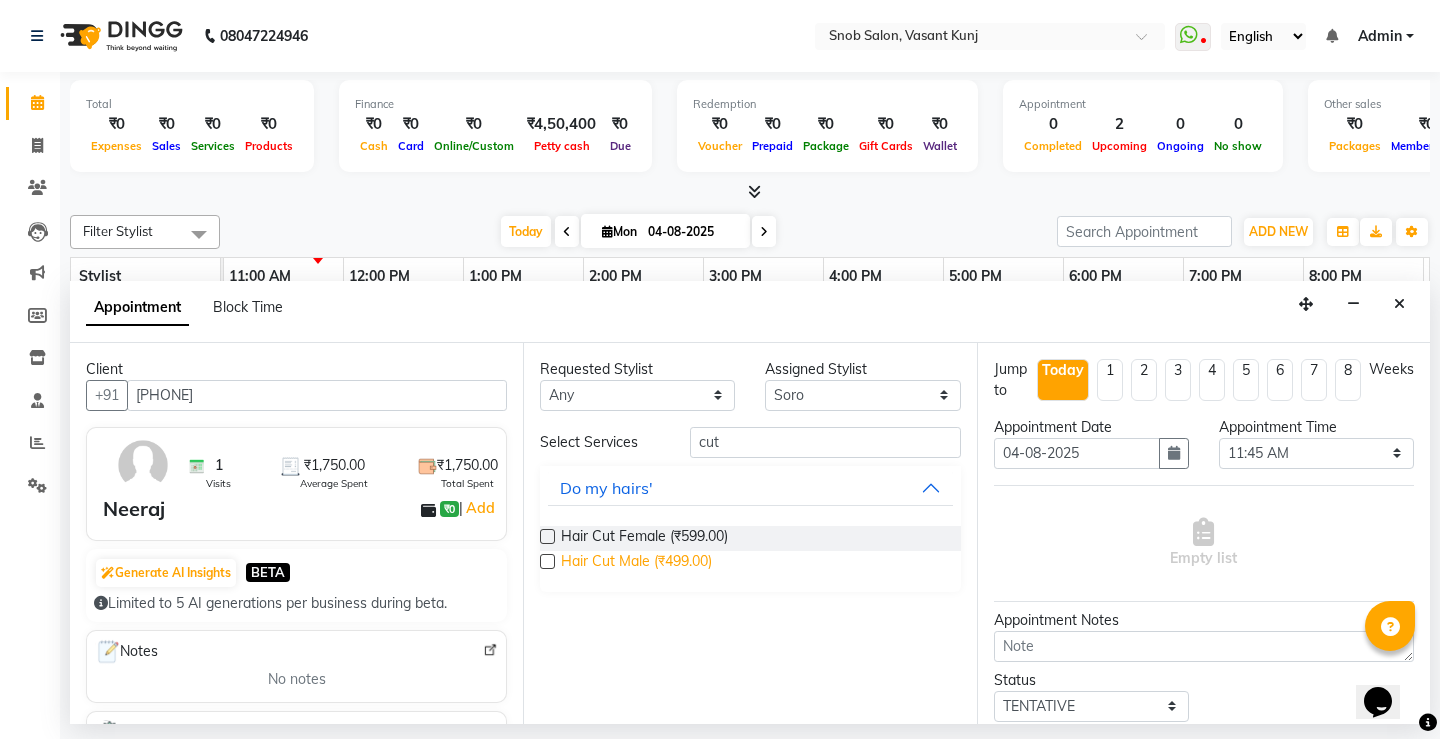 click on "Hair Cut Male (₹499.00)" at bounding box center (636, 563) 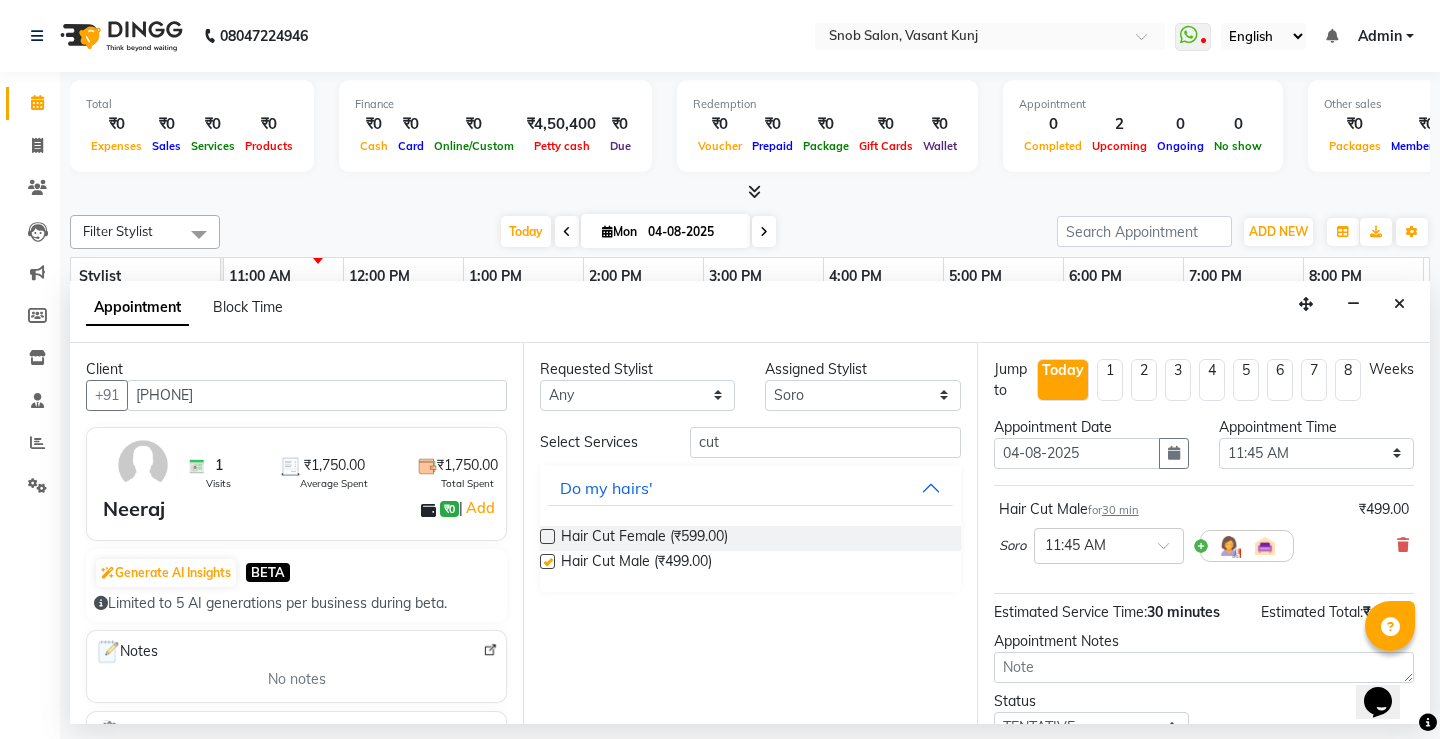 checkbox on "false" 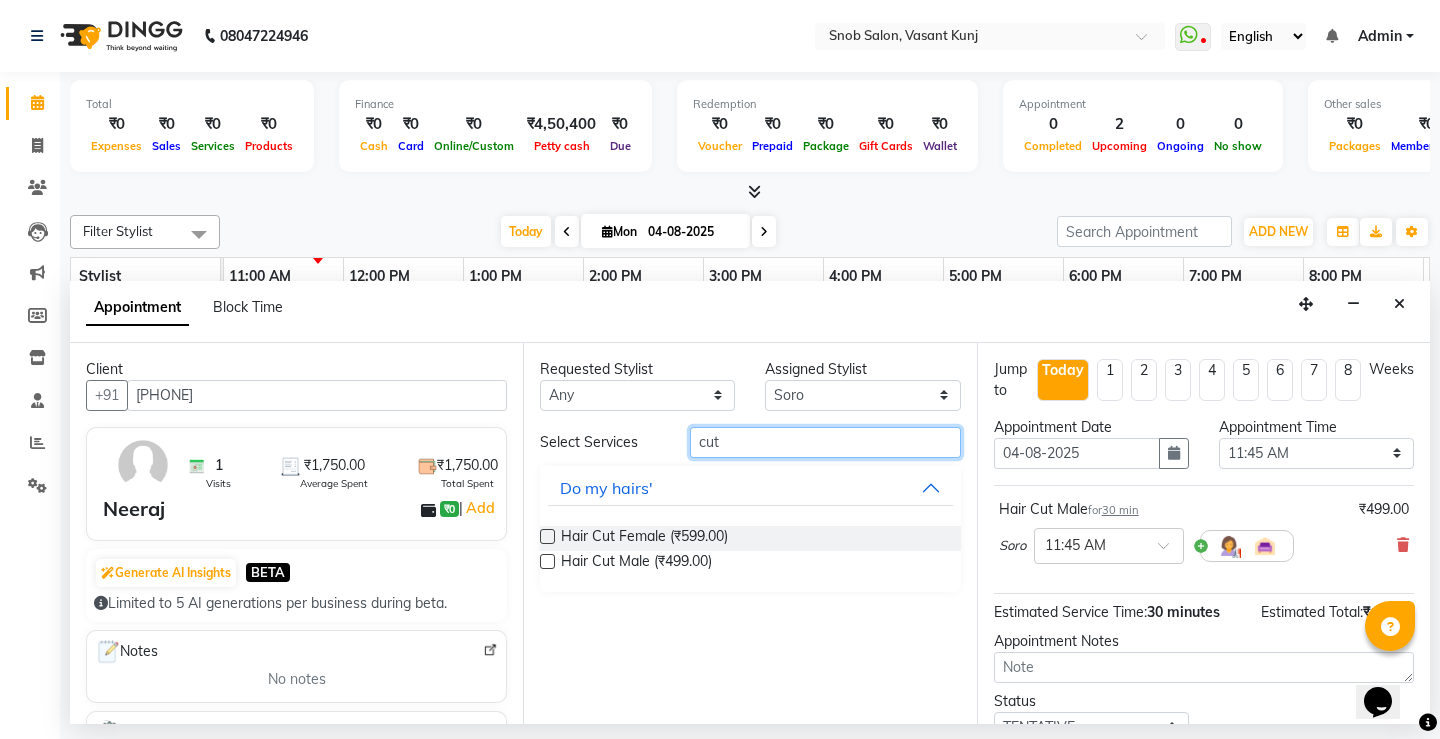 click on "cut" at bounding box center (825, 442) 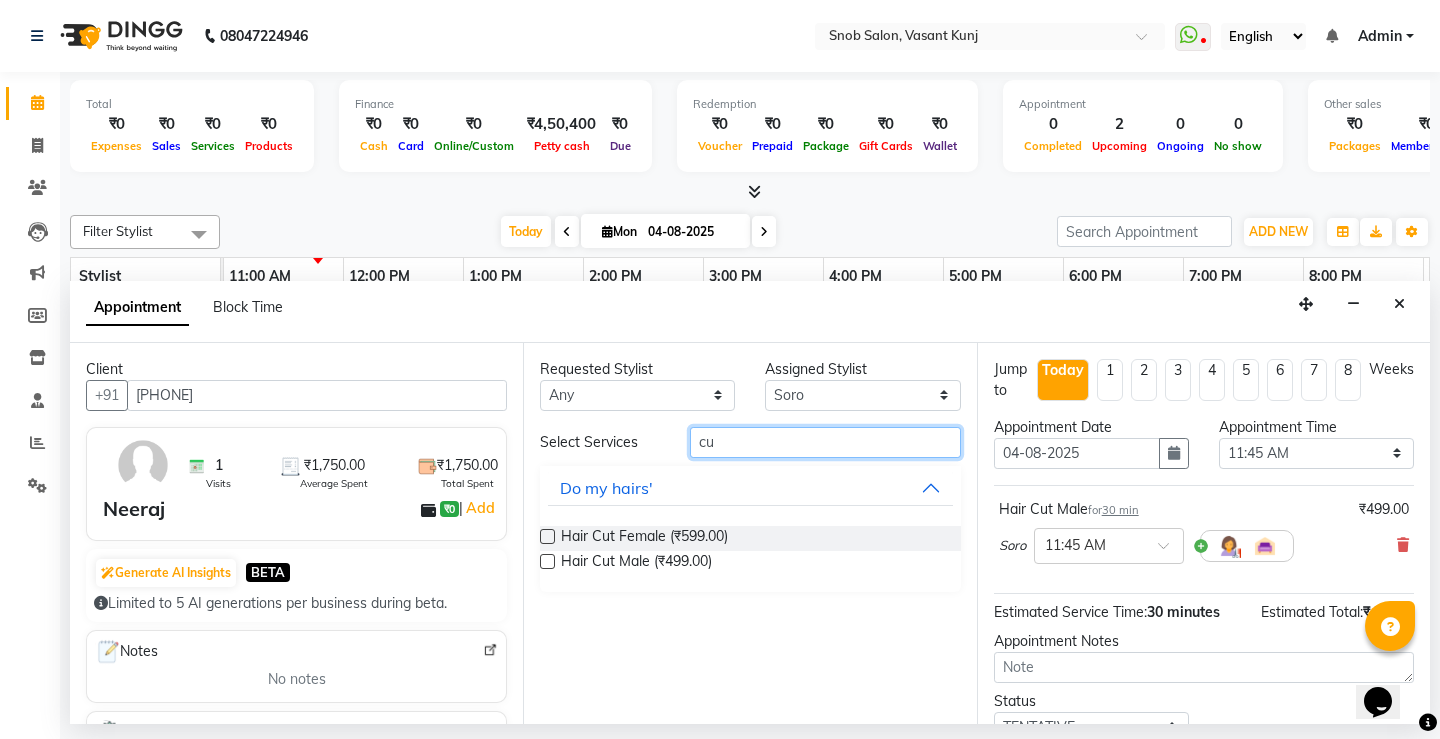type on "c" 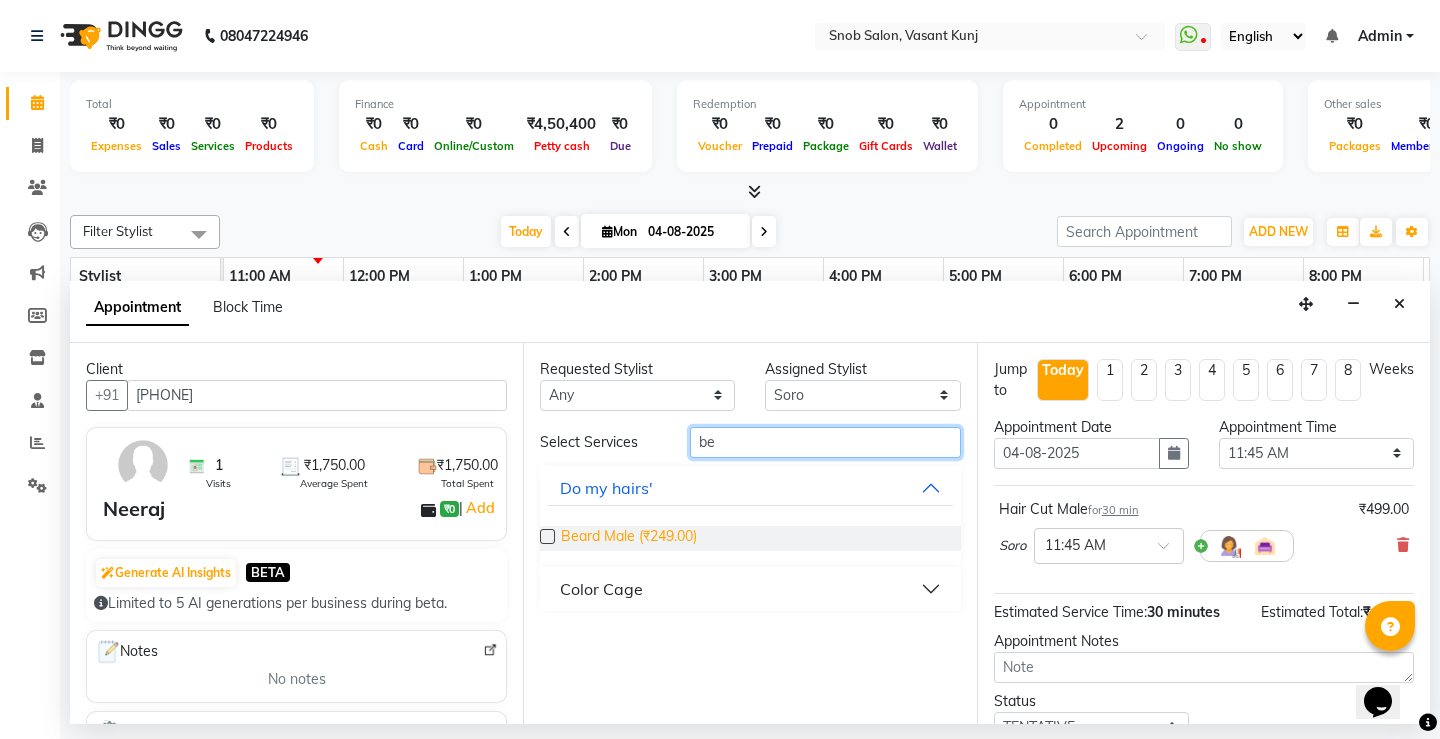 type on "be" 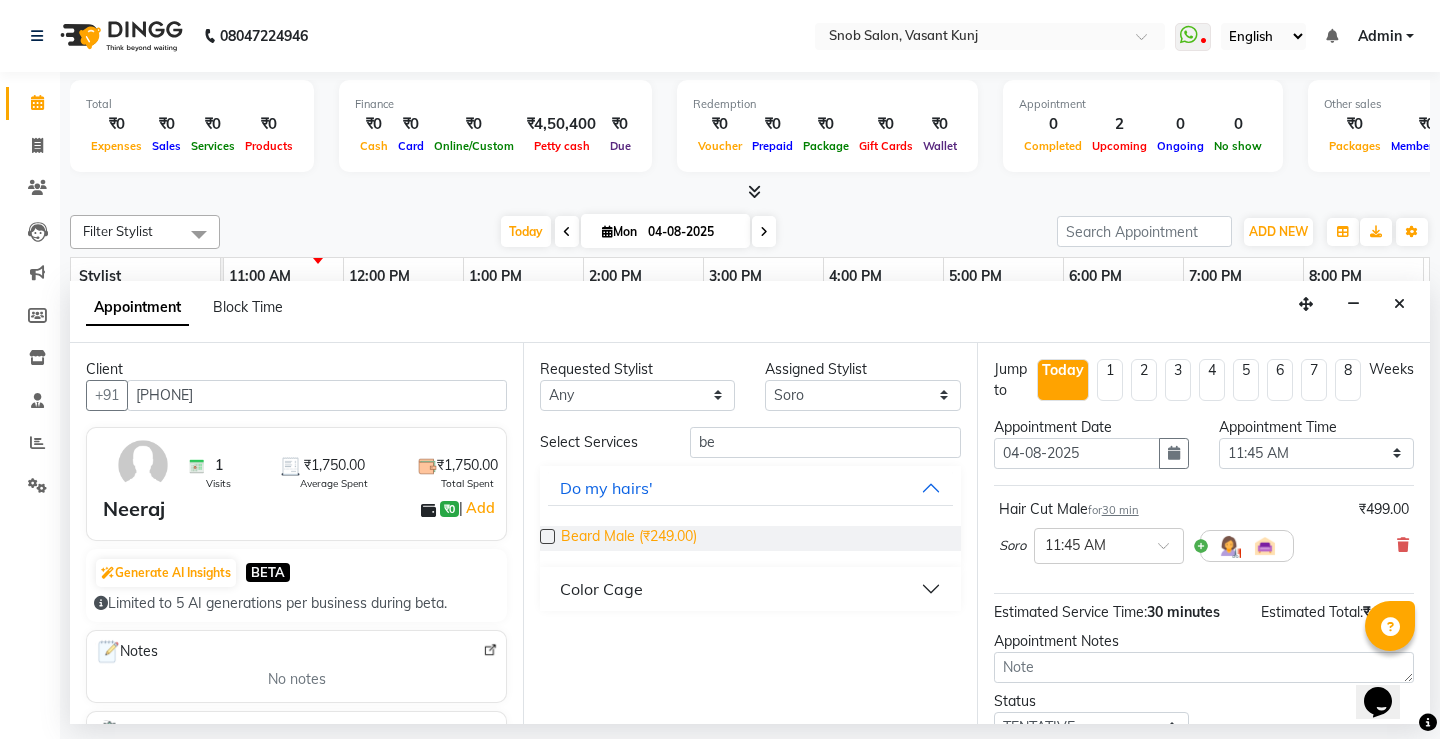 click on "Beard Male (₹249.00)" at bounding box center [629, 538] 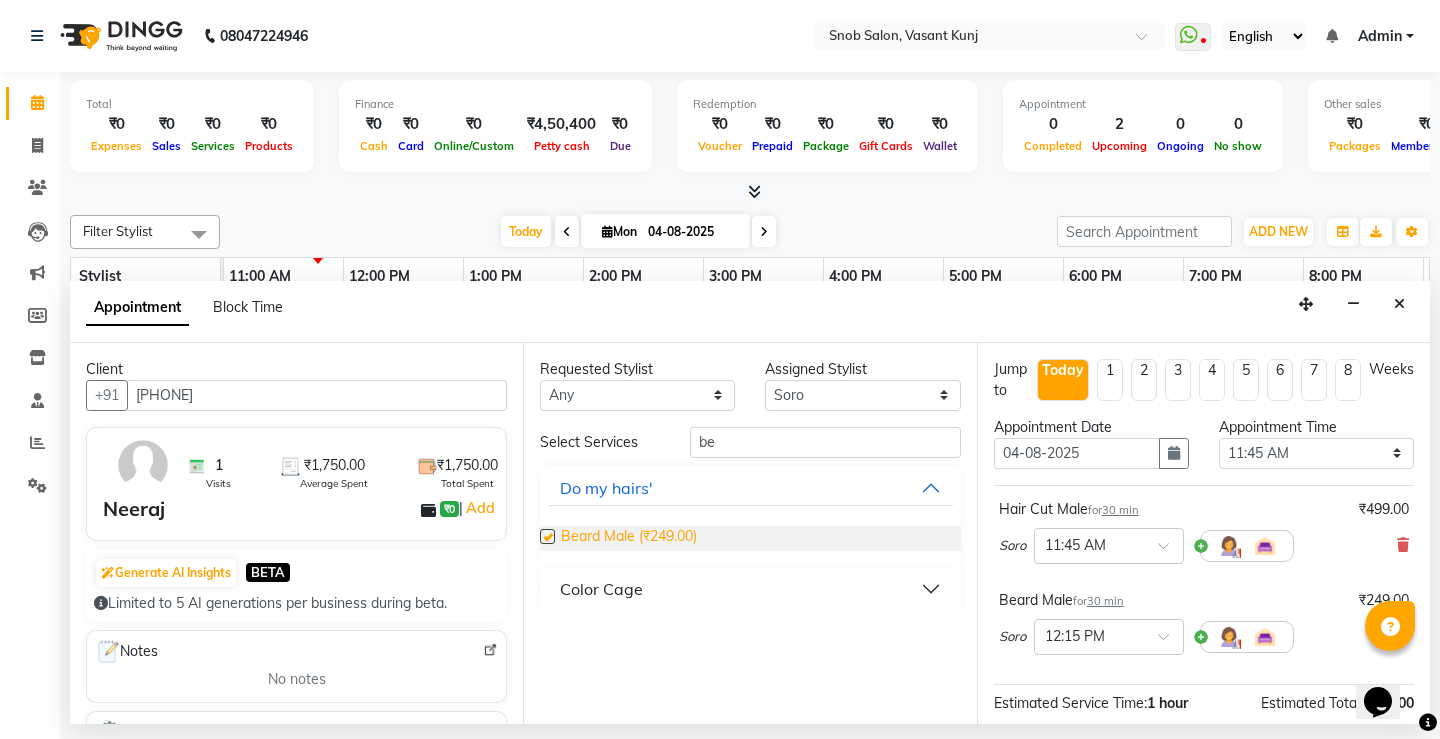 checkbox on "false" 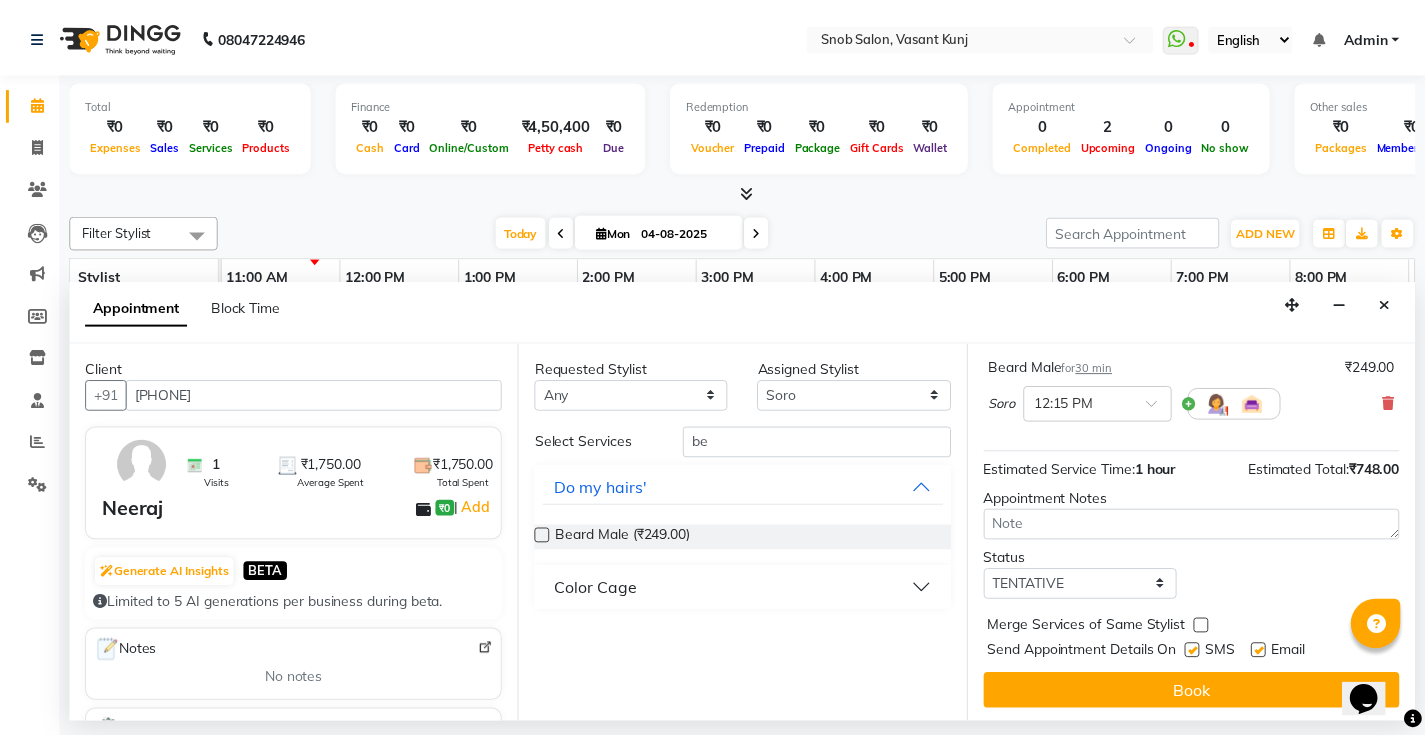 scroll, scrollTop: 236, scrollLeft: 0, axis: vertical 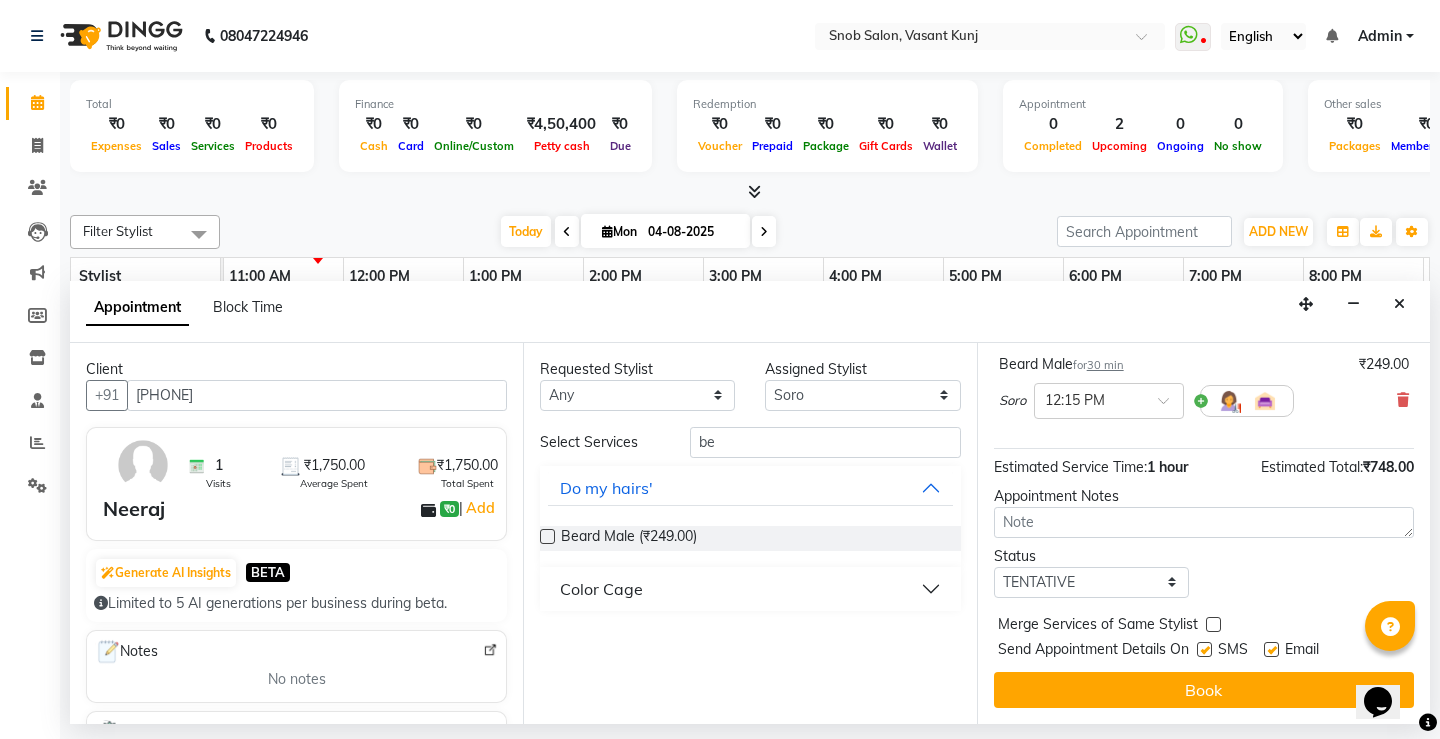 click on "Book" at bounding box center (1204, 690) 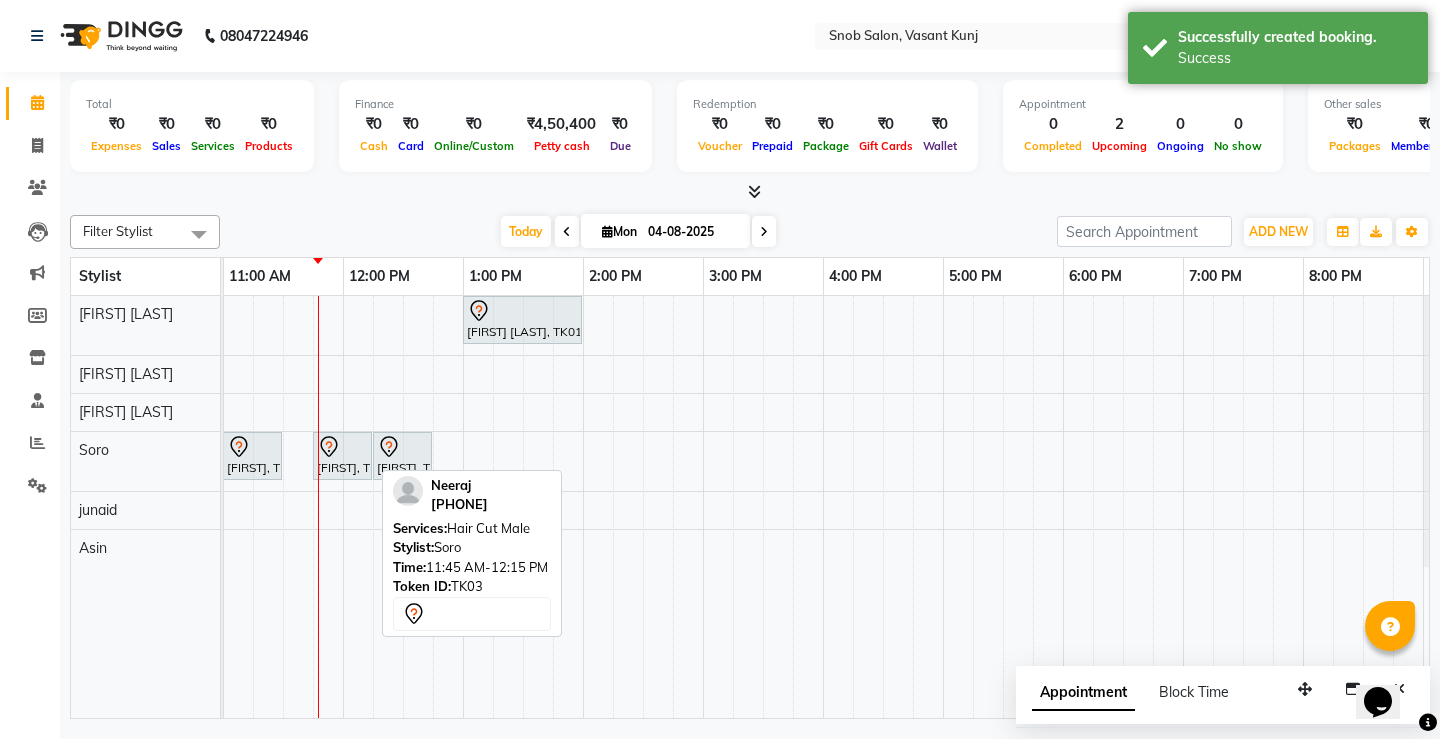 click on "[FIRST], TK03, 11:45 AM-12:15 PM, Hair Cut Male" at bounding box center [342, 456] 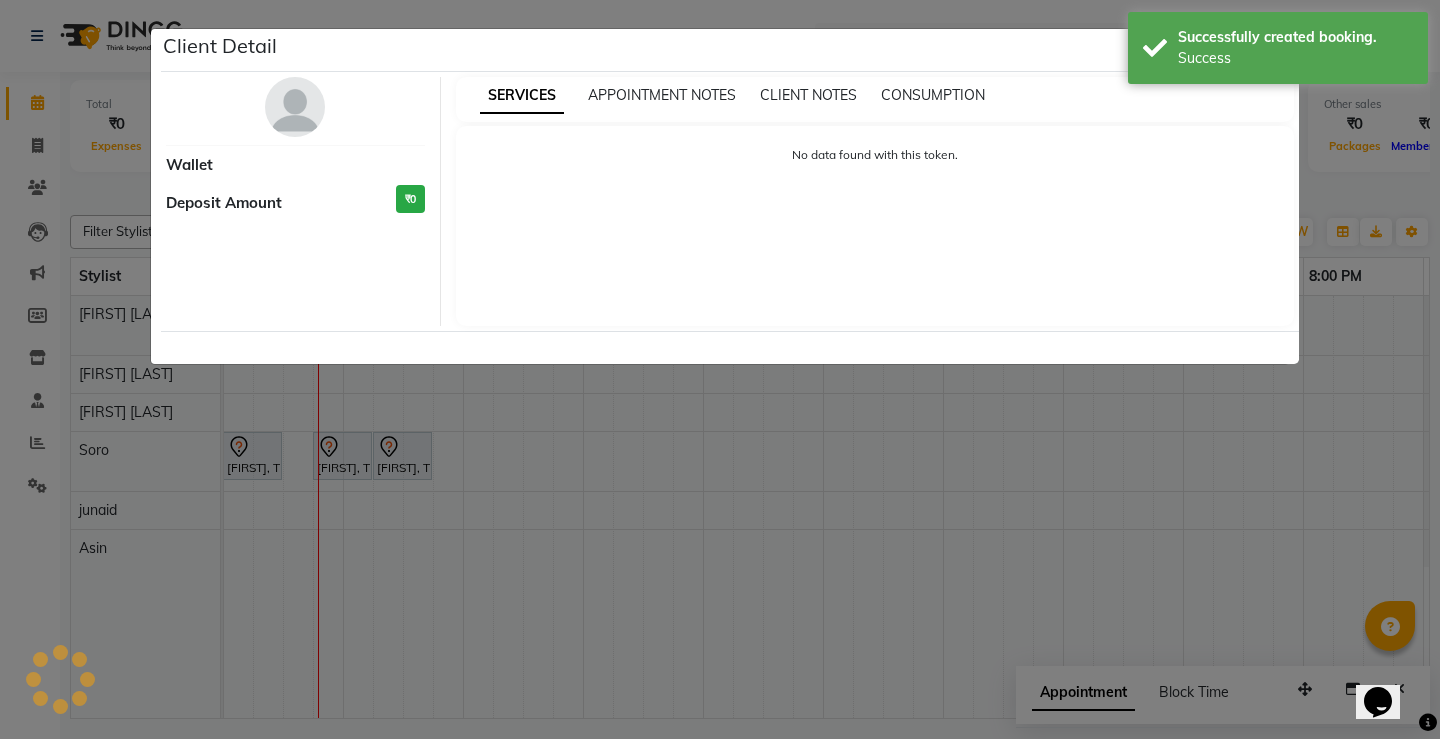 select on "7" 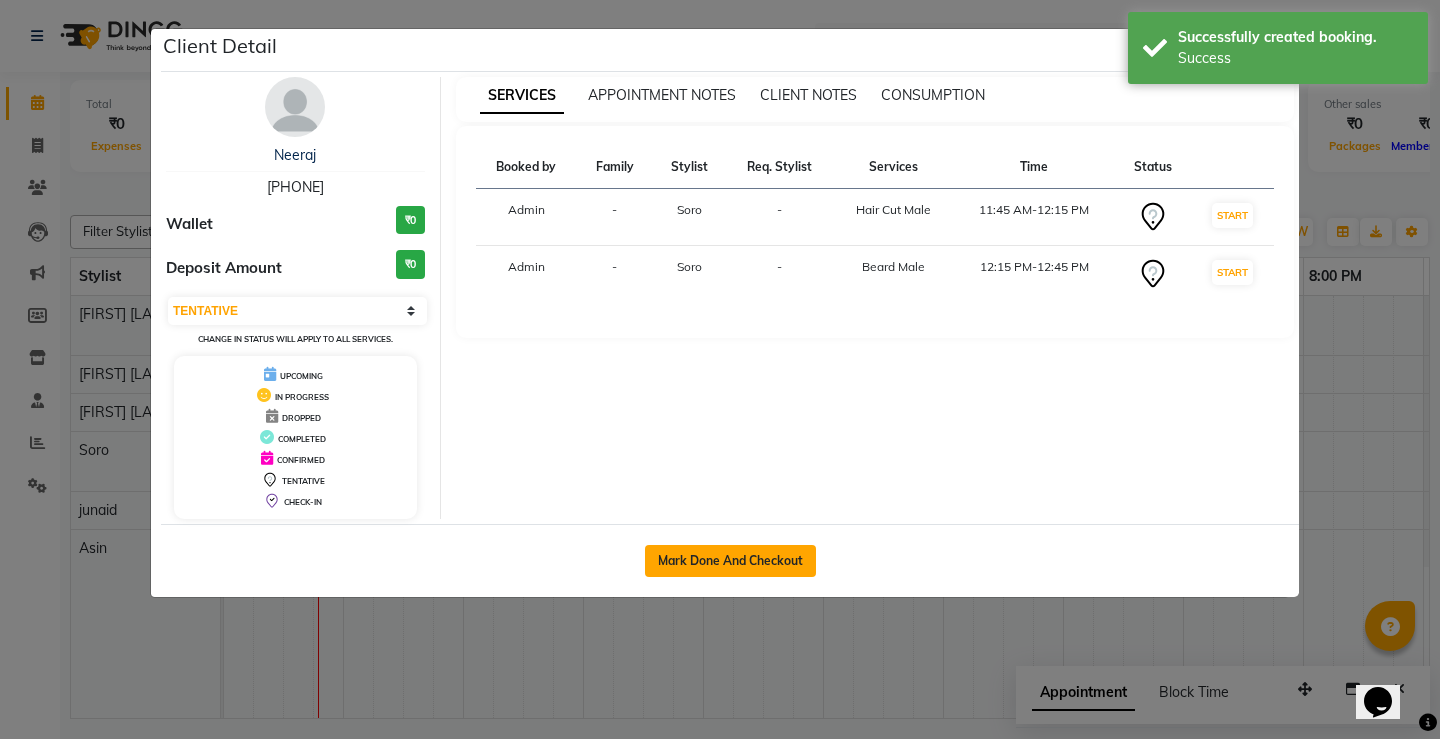 click on "Mark Done And Checkout" 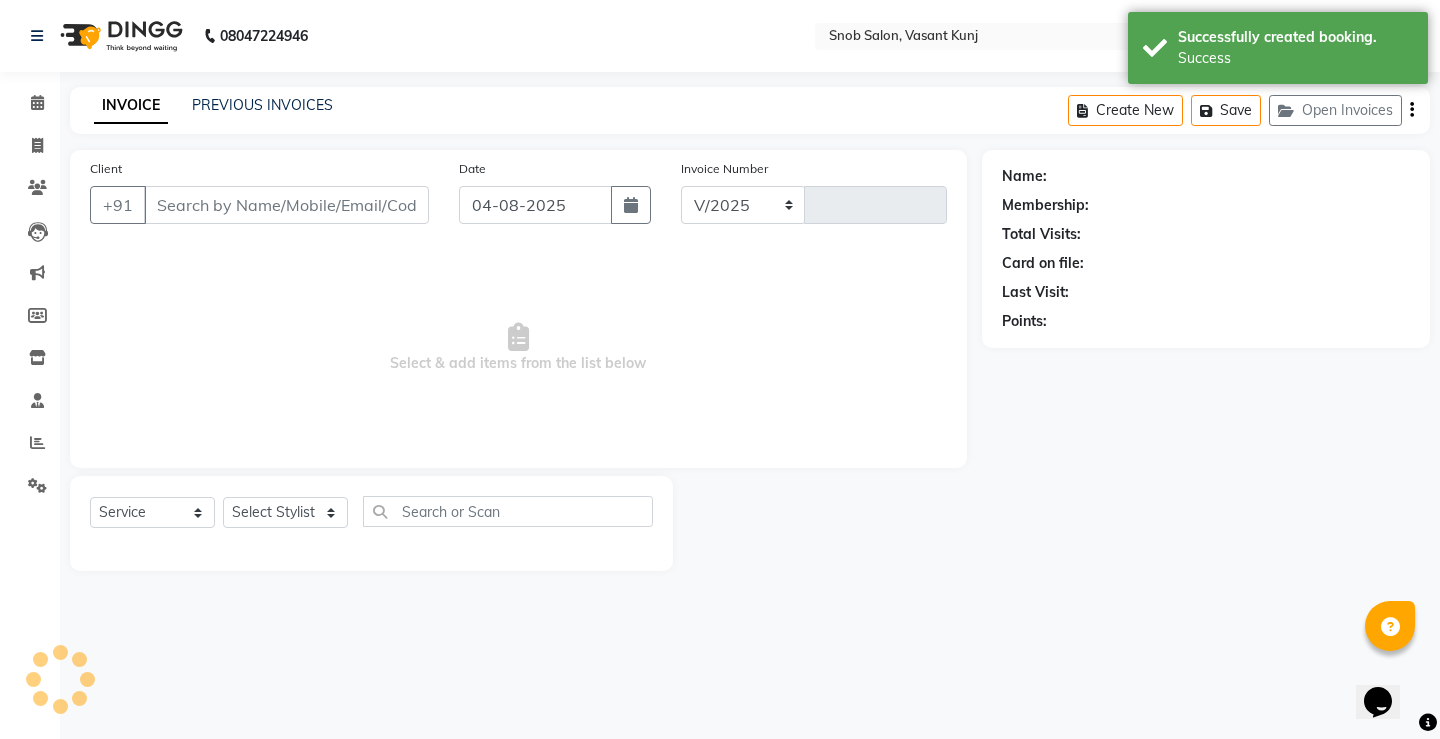 select on "7175" 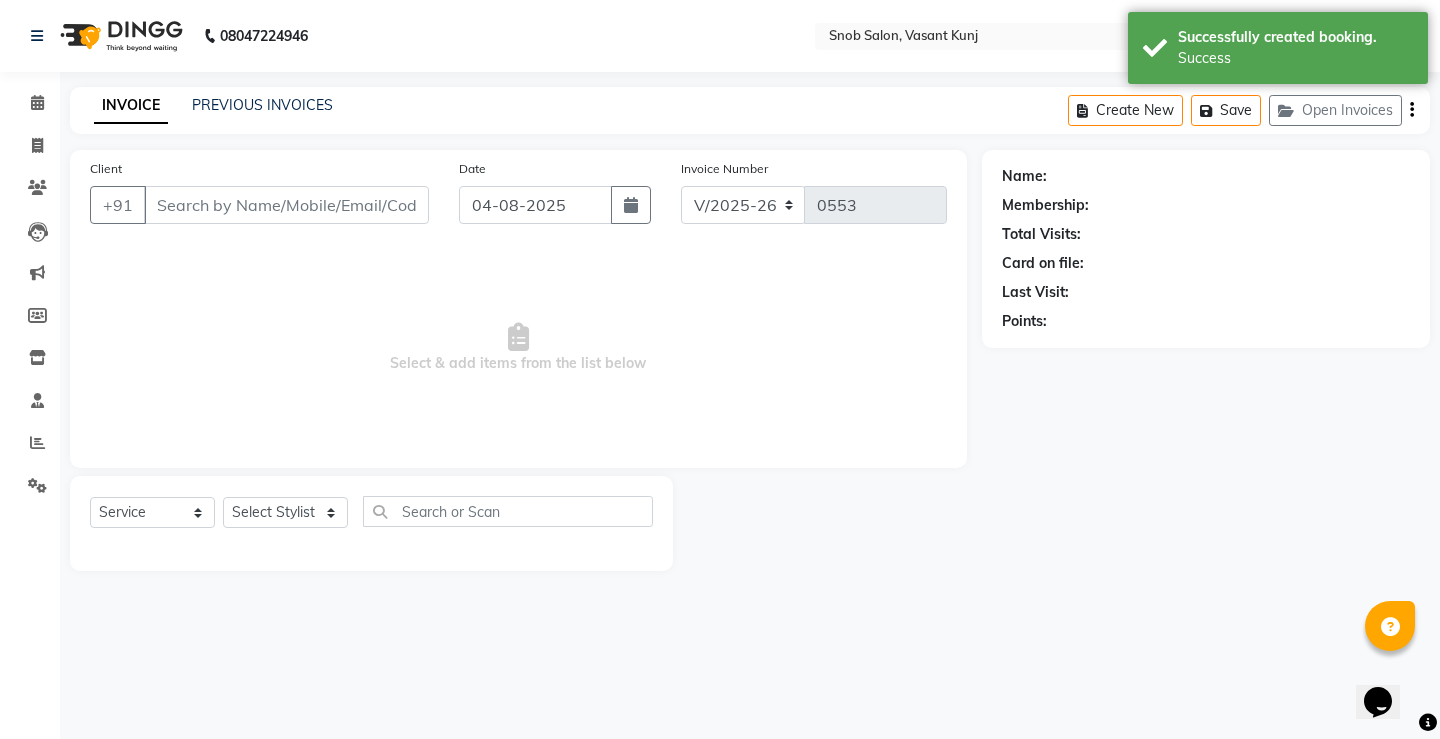 type on "[PHONE]" 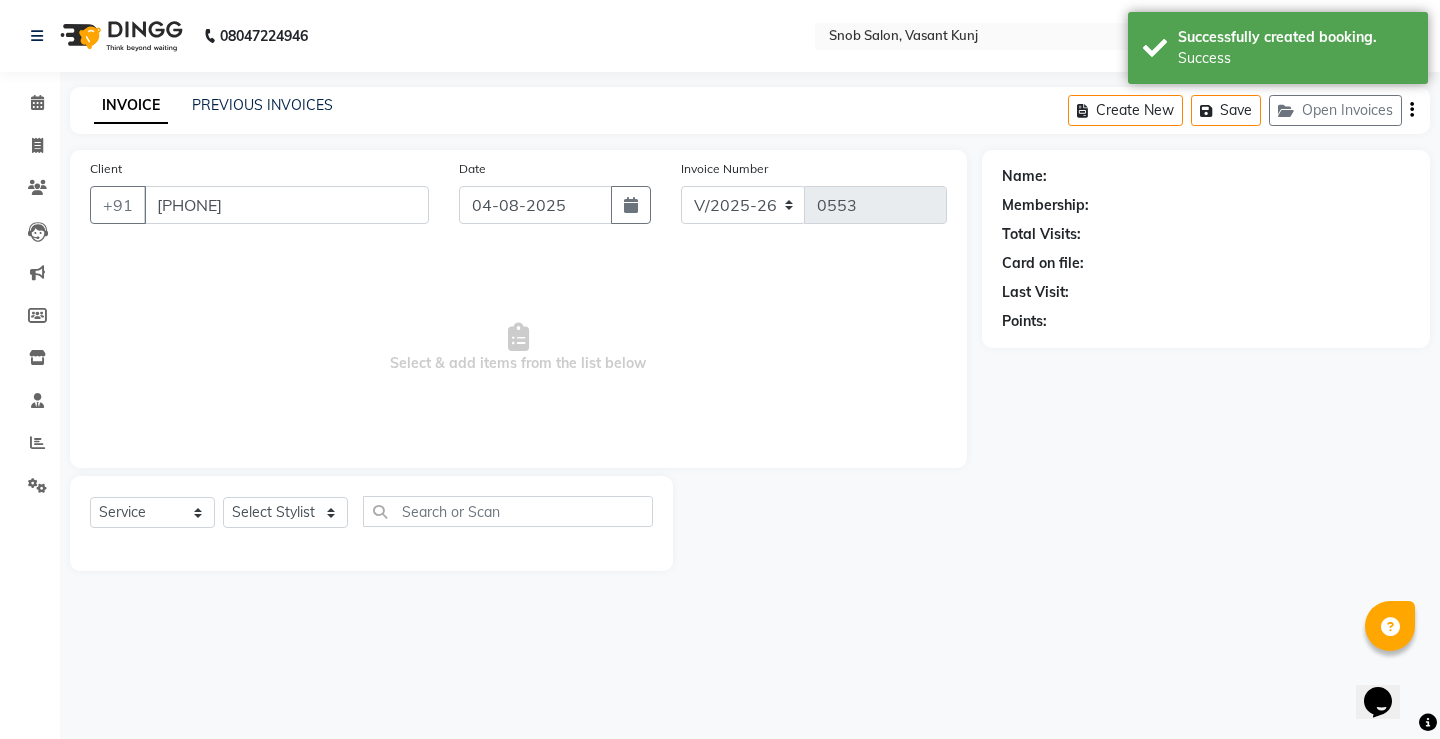 select on "78277" 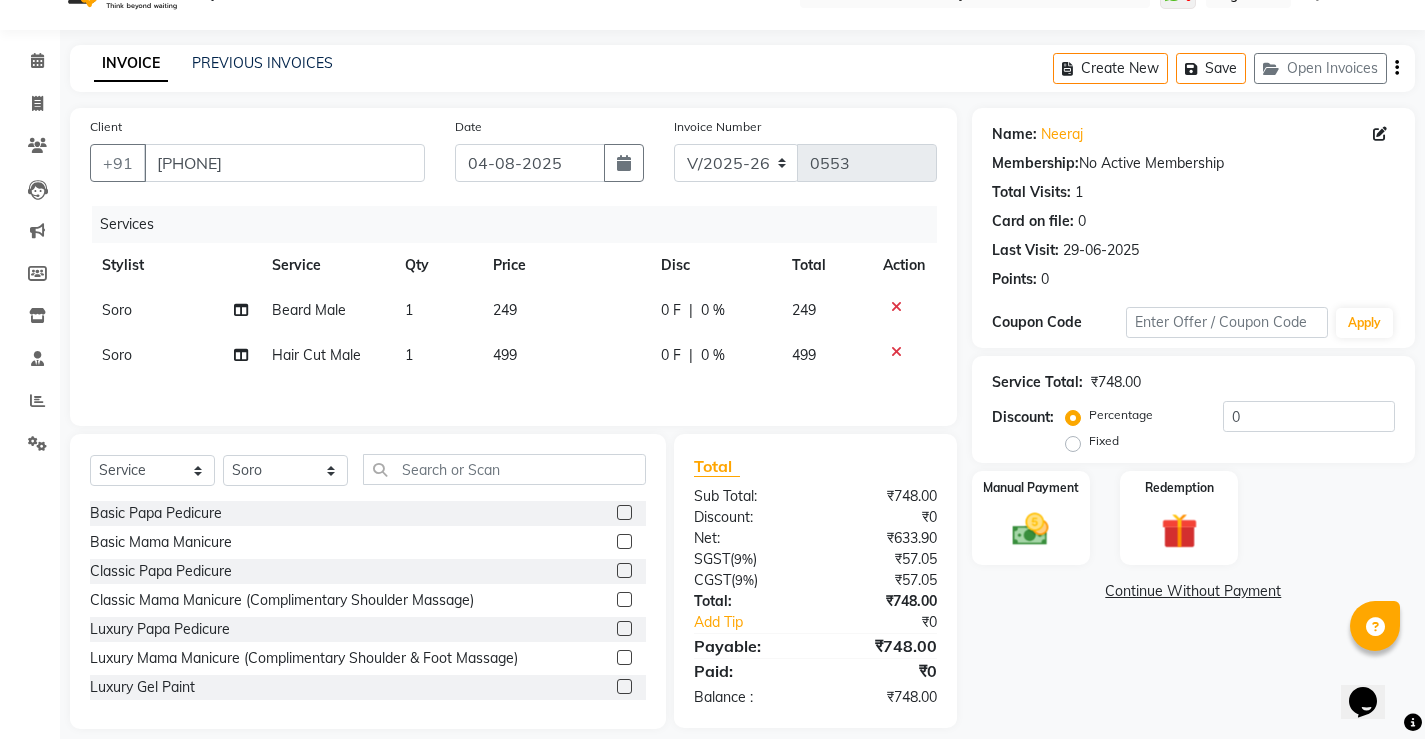 scroll, scrollTop: 65, scrollLeft: 0, axis: vertical 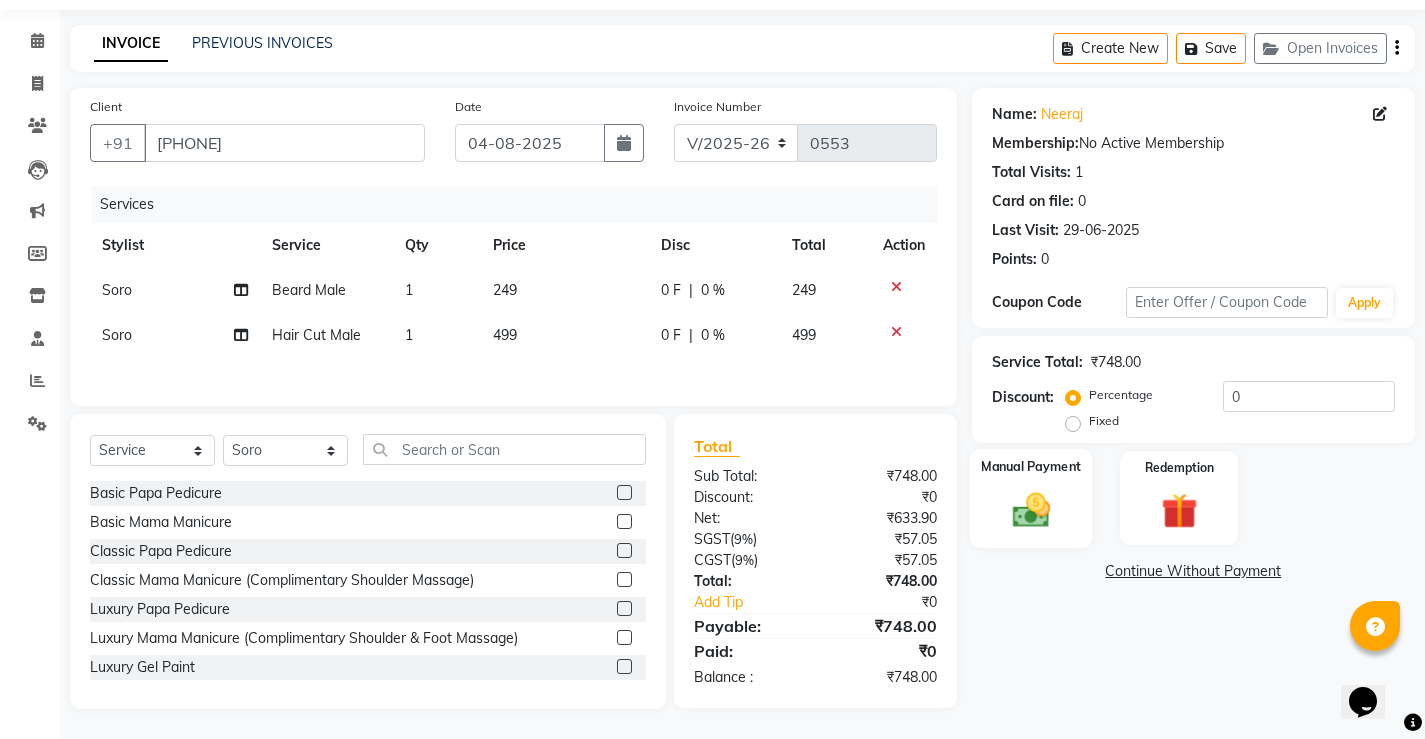 click 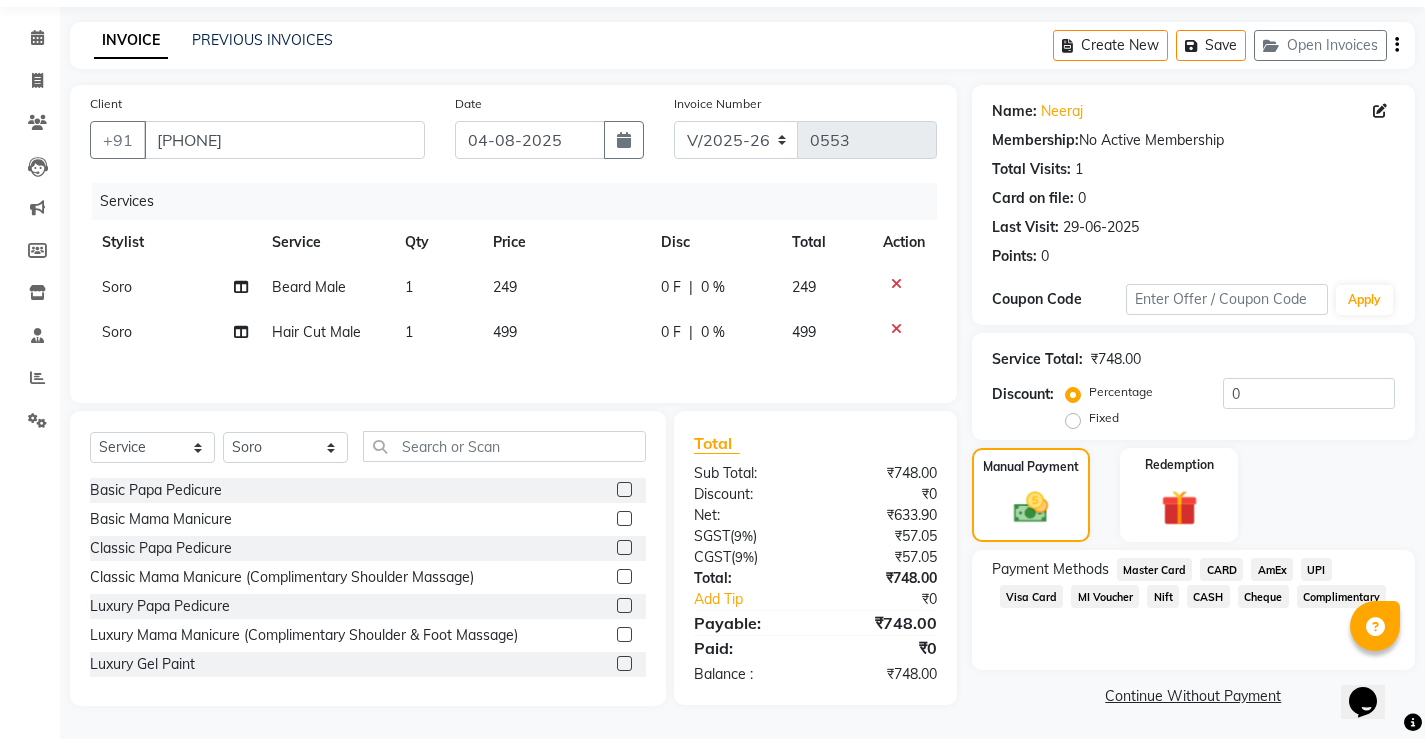 scroll, scrollTop: 67, scrollLeft: 0, axis: vertical 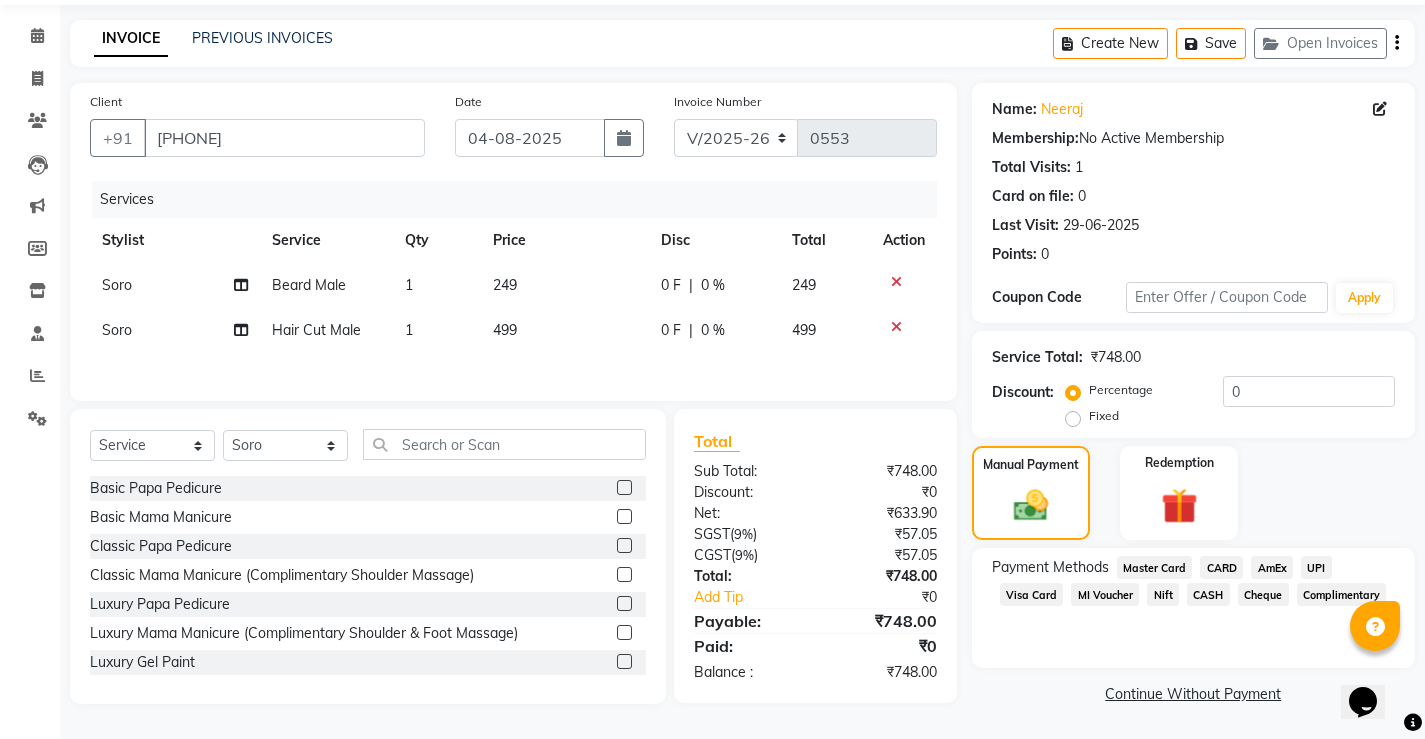 click on "CASH" 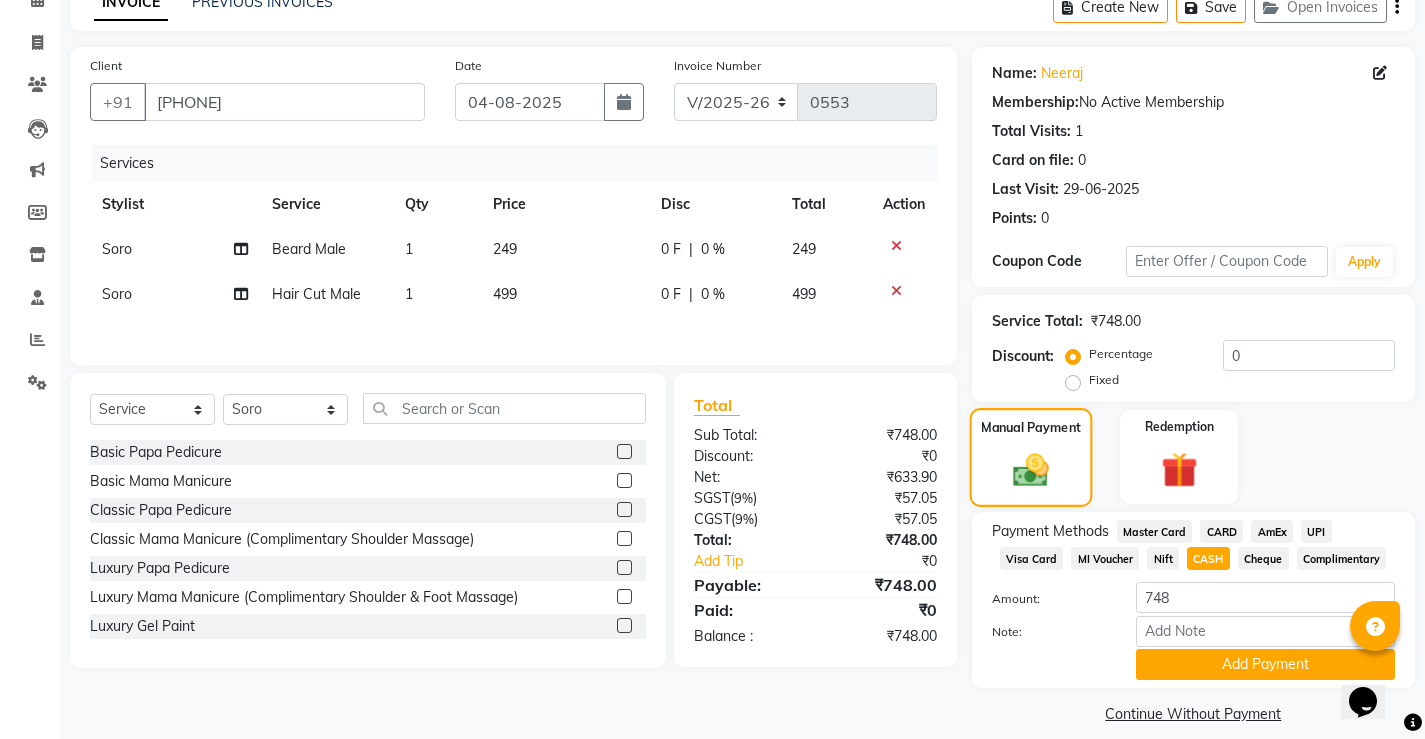 scroll, scrollTop: 123, scrollLeft: 0, axis: vertical 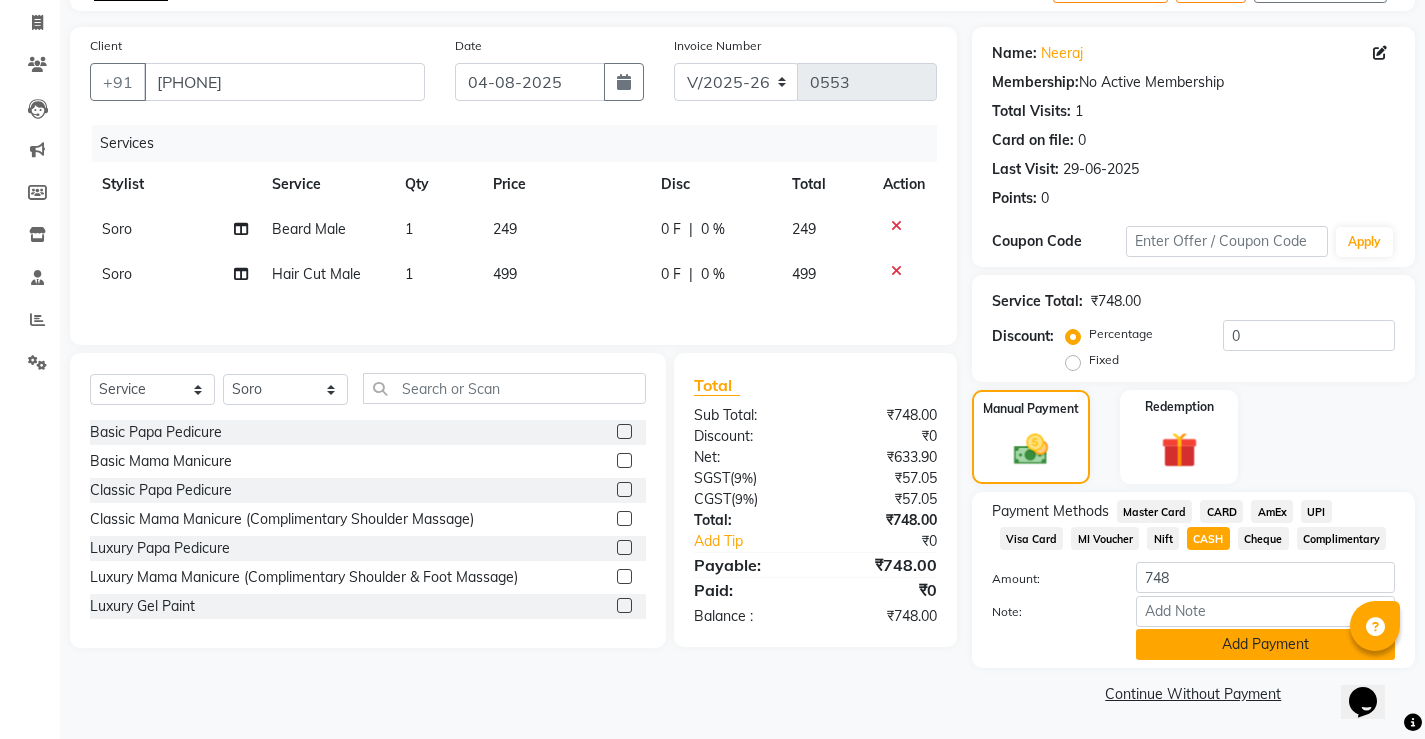 click on "Add Payment" 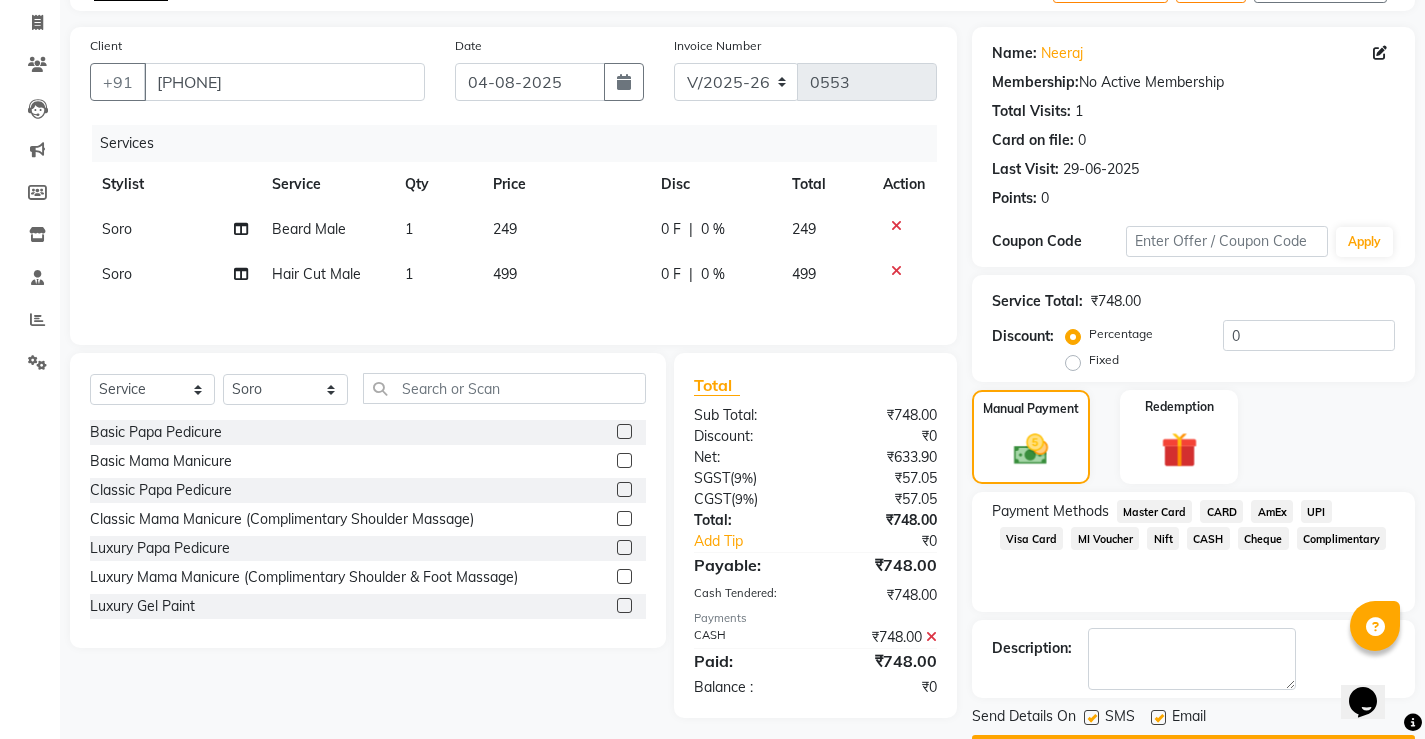 scroll, scrollTop: 180, scrollLeft: 0, axis: vertical 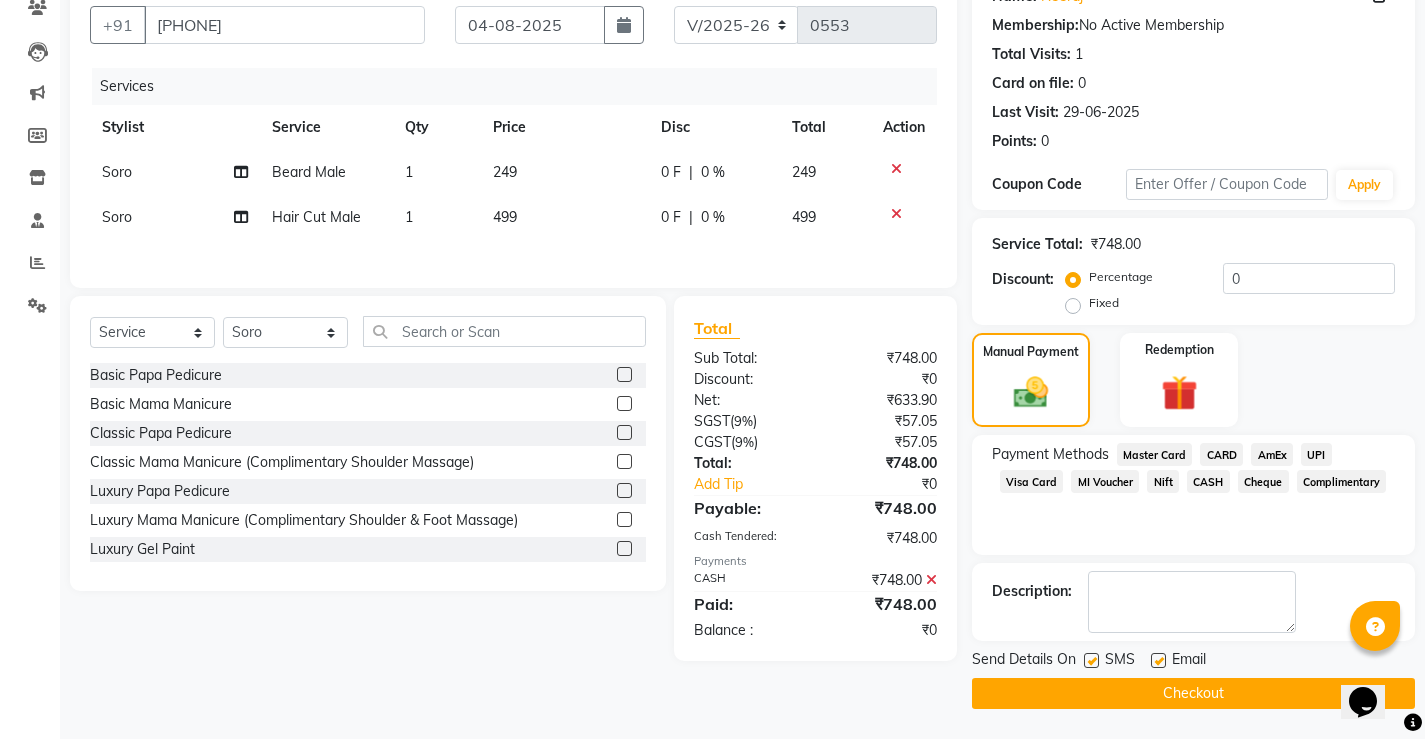 click on "Checkout" 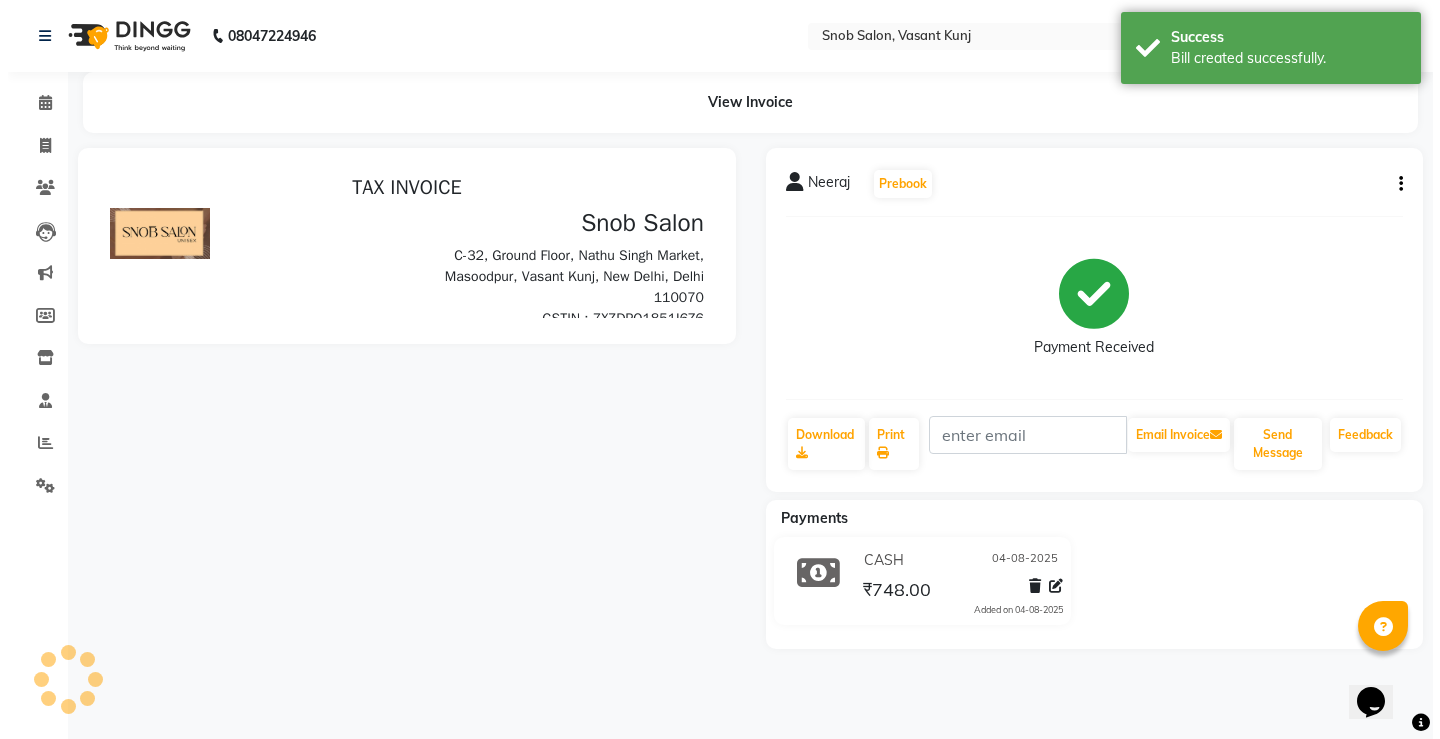 scroll, scrollTop: 0, scrollLeft: 0, axis: both 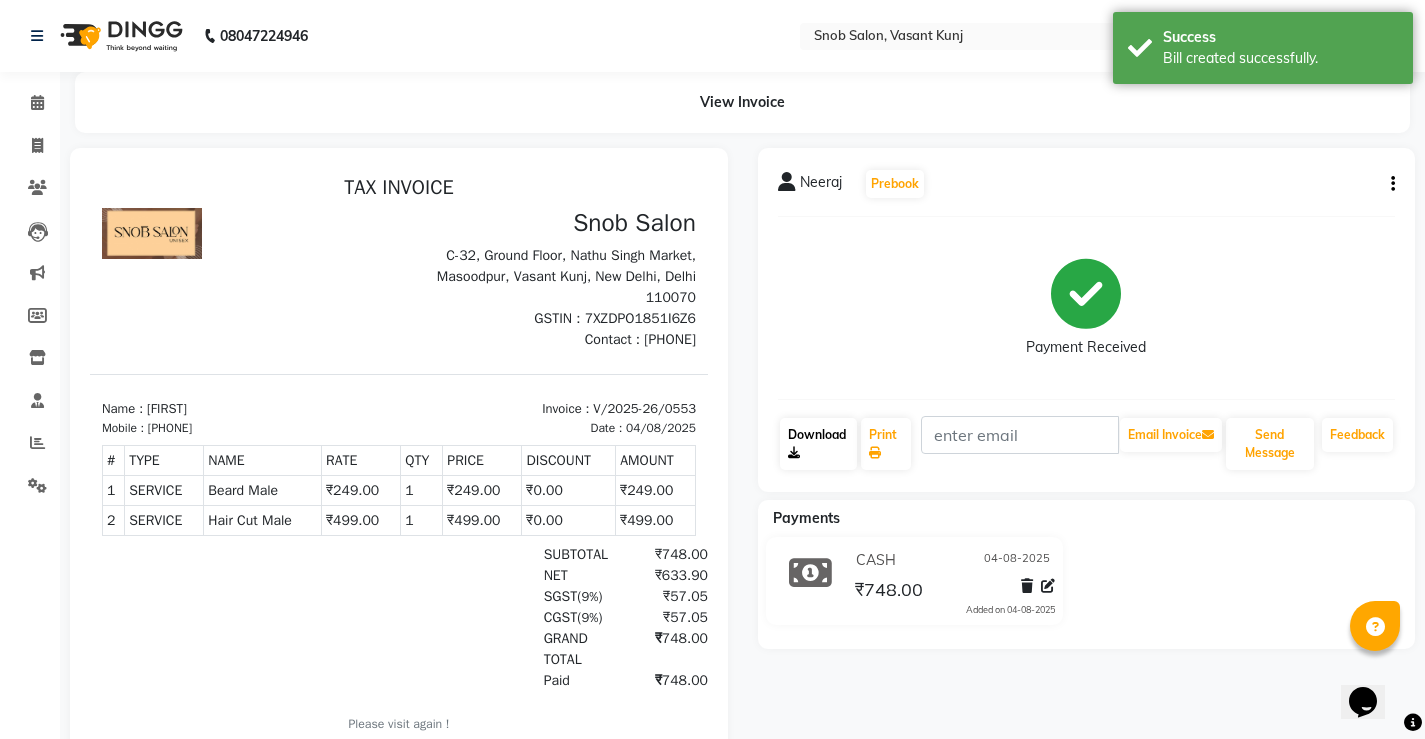 click on "Download" 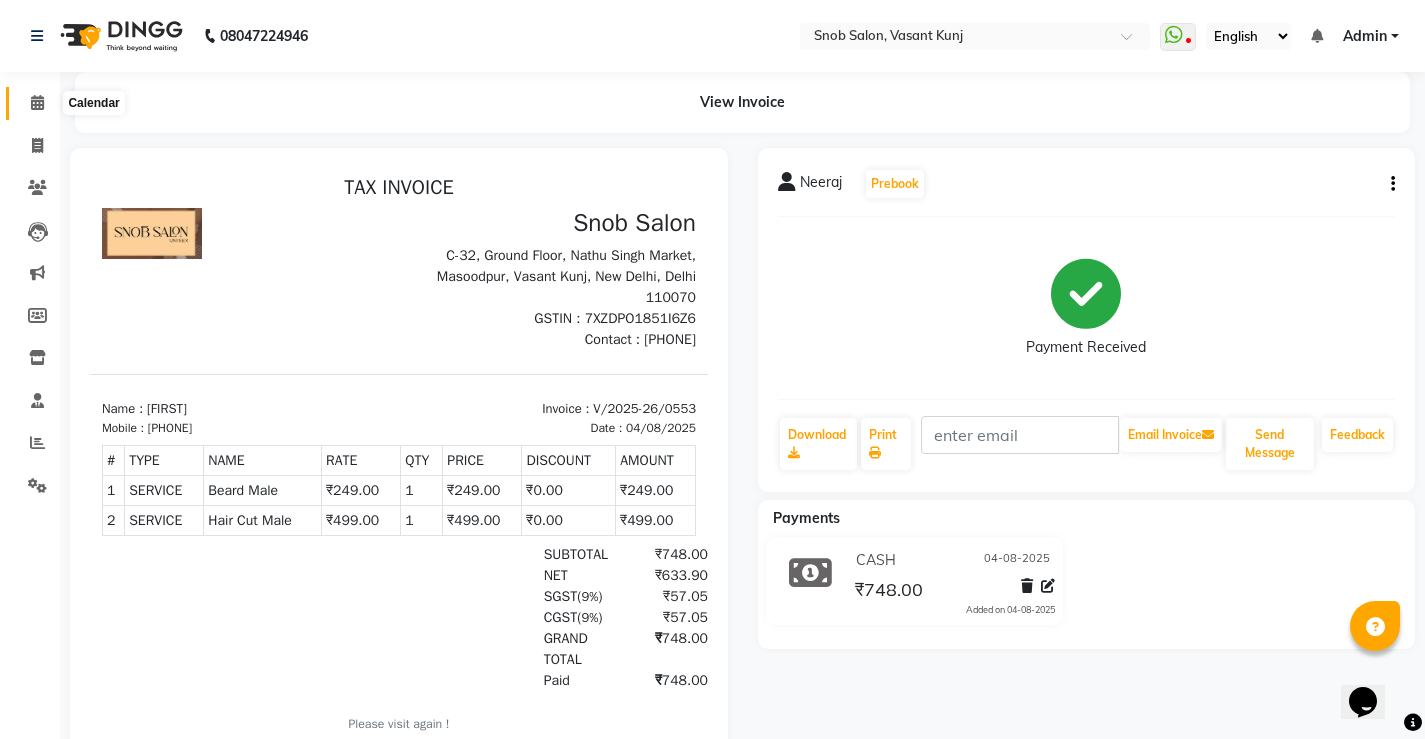 click 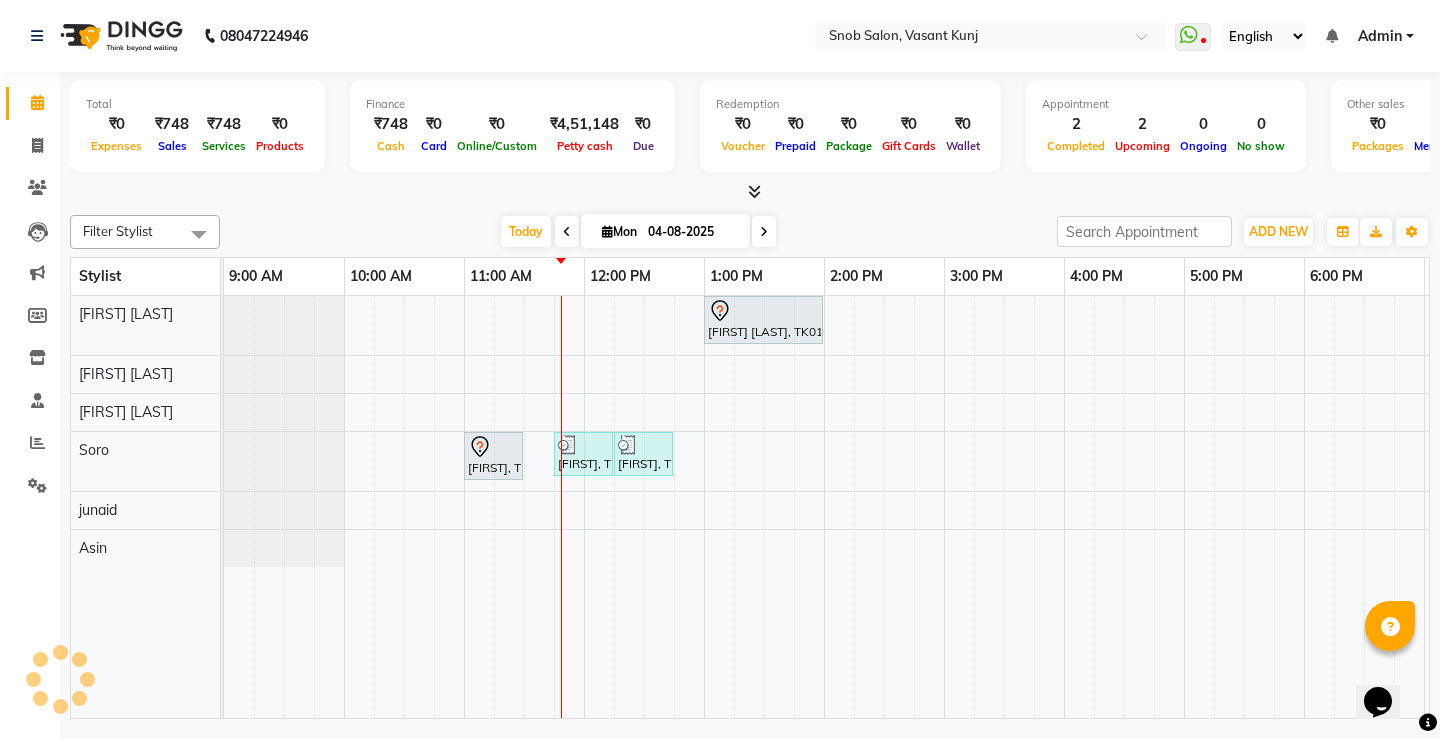 scroll, scrollTop: 0, scrollLeft: 0, axis: both 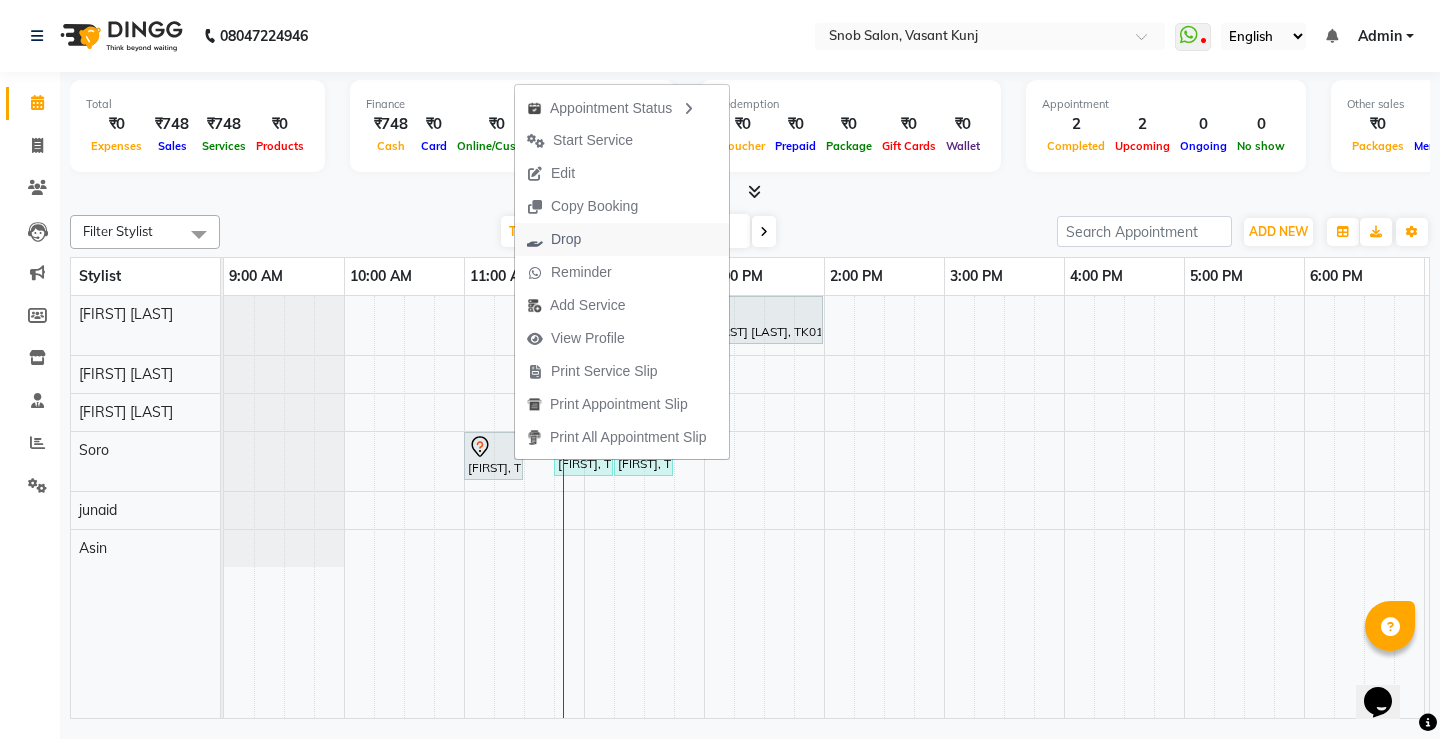click on "Drop" at bounding box center (566, 239) 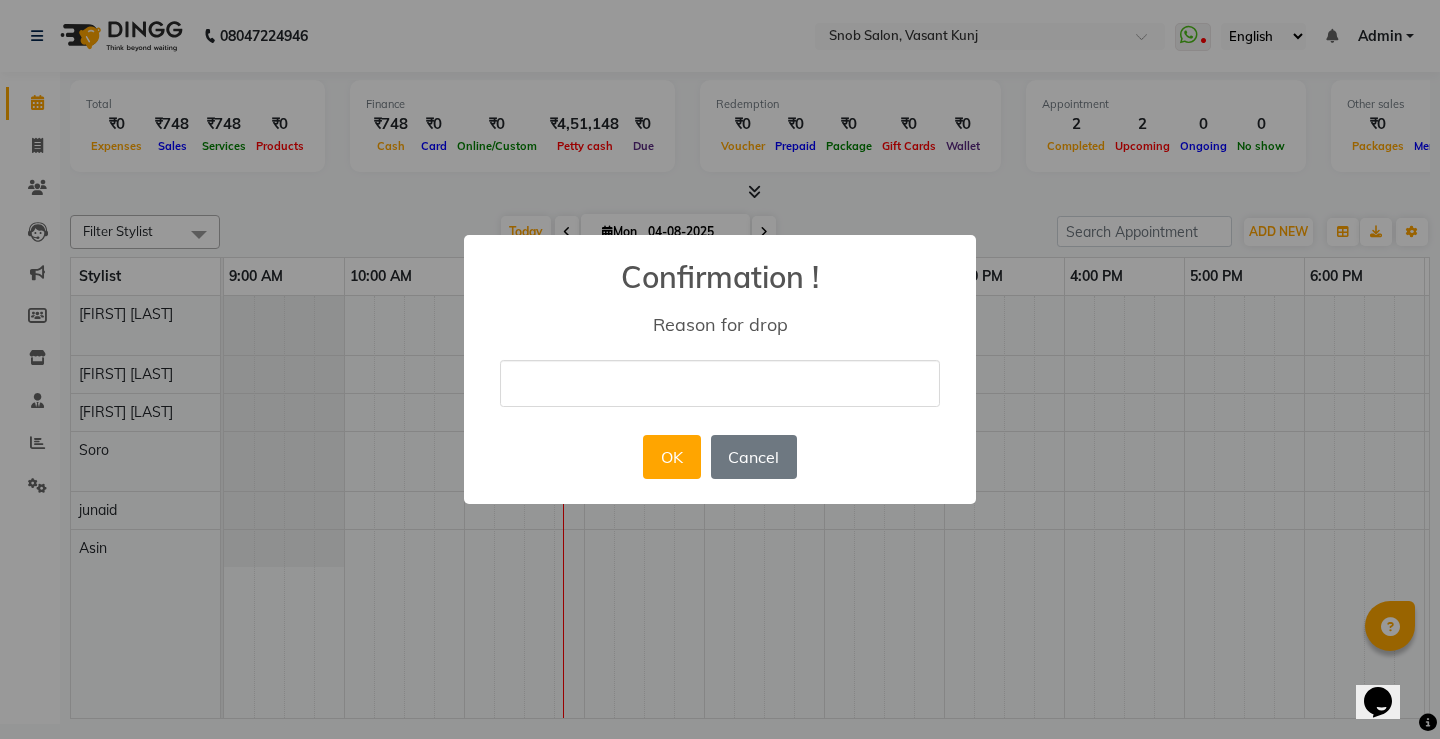 click at bounding box center (720, 383) 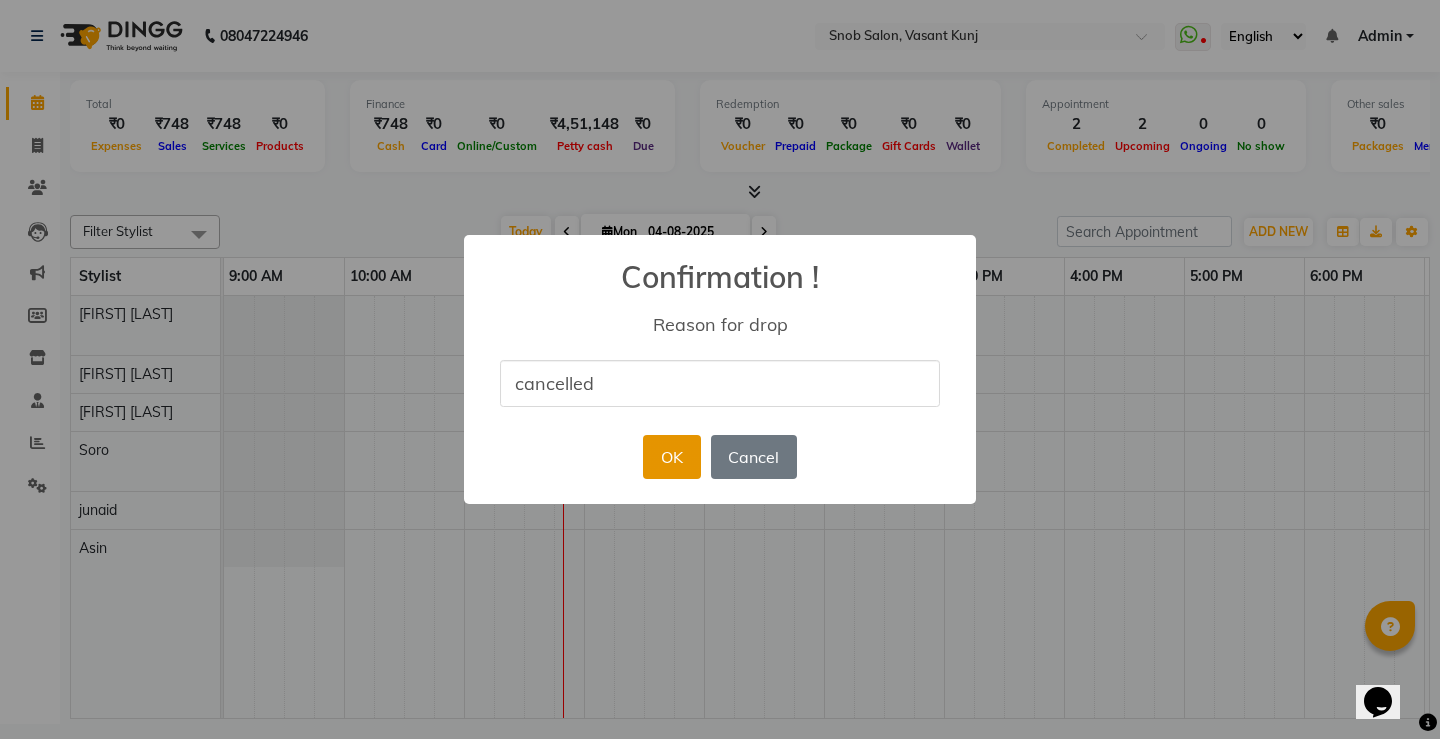 click on "OK" at bounding box center [671, 457] 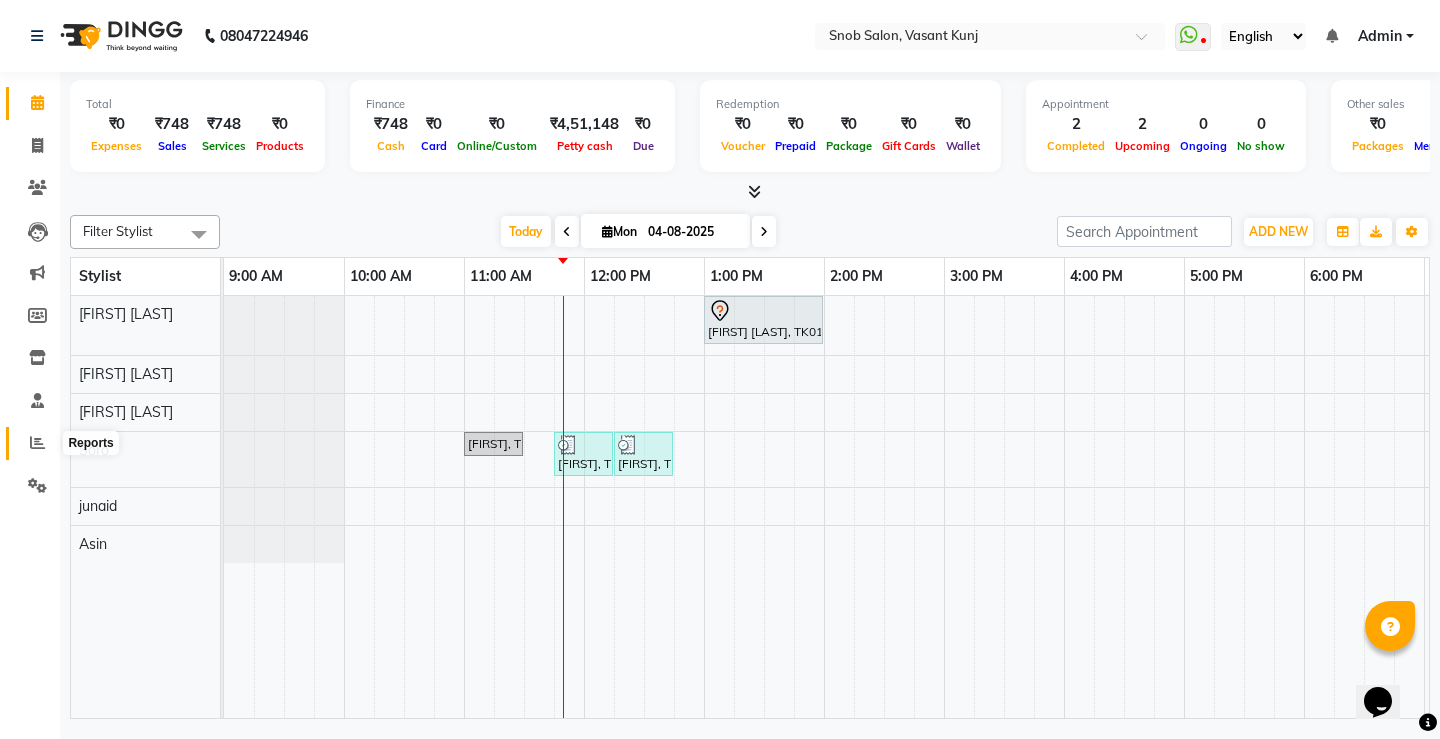 drag, startPoint x: 37, startPoint y: 433, endPoint x: 35, endPoint y: 443, distance: 10.198039 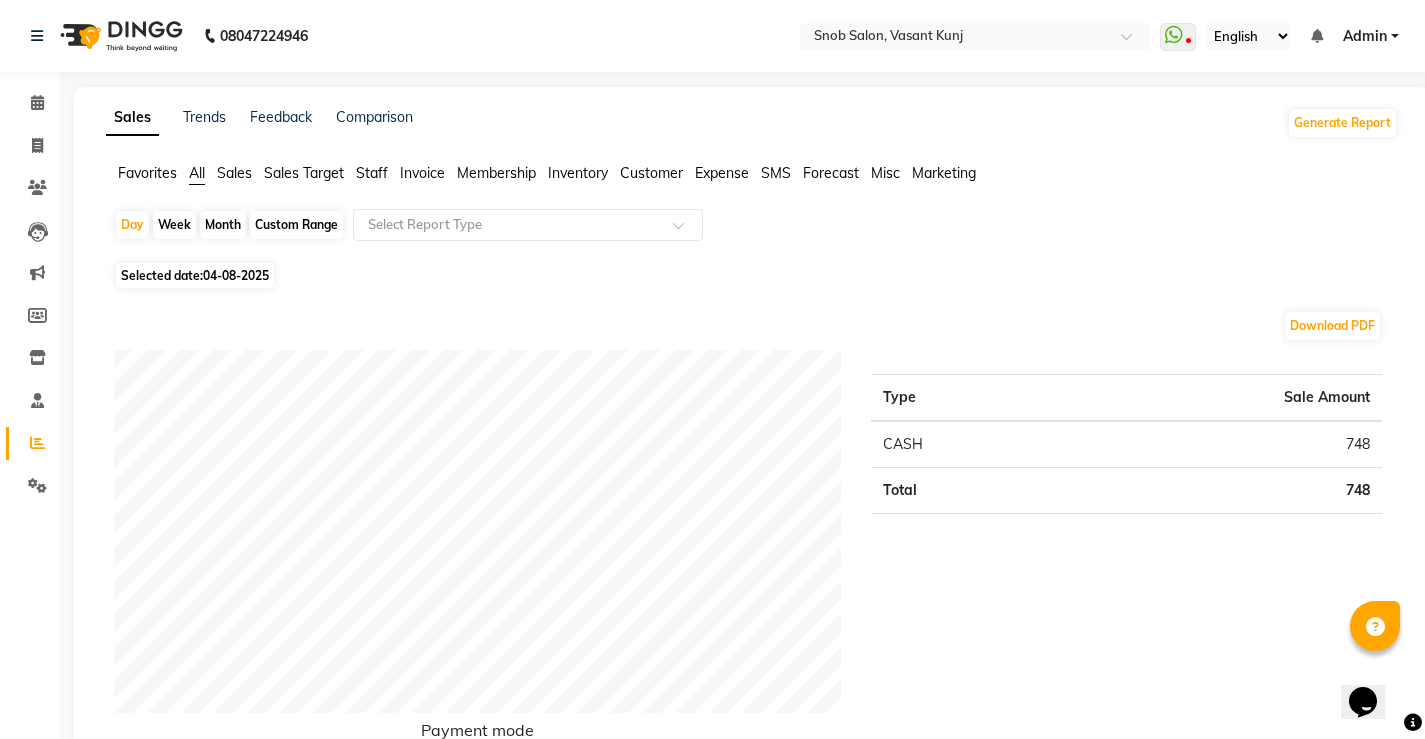 drag, startPoint x: 220, startPoint y: 222, endPoint x: 229, endPoint y: 289, distance: 67.601776 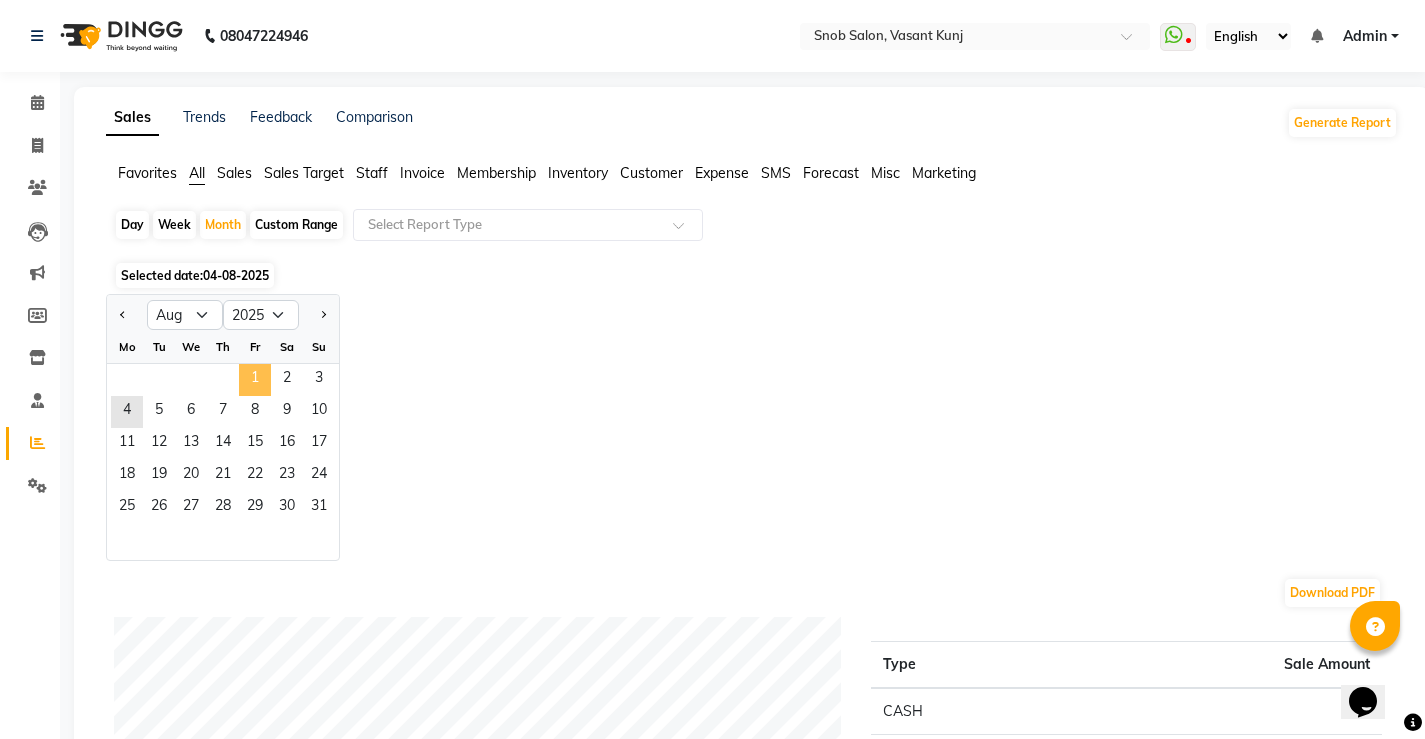 click on "1" 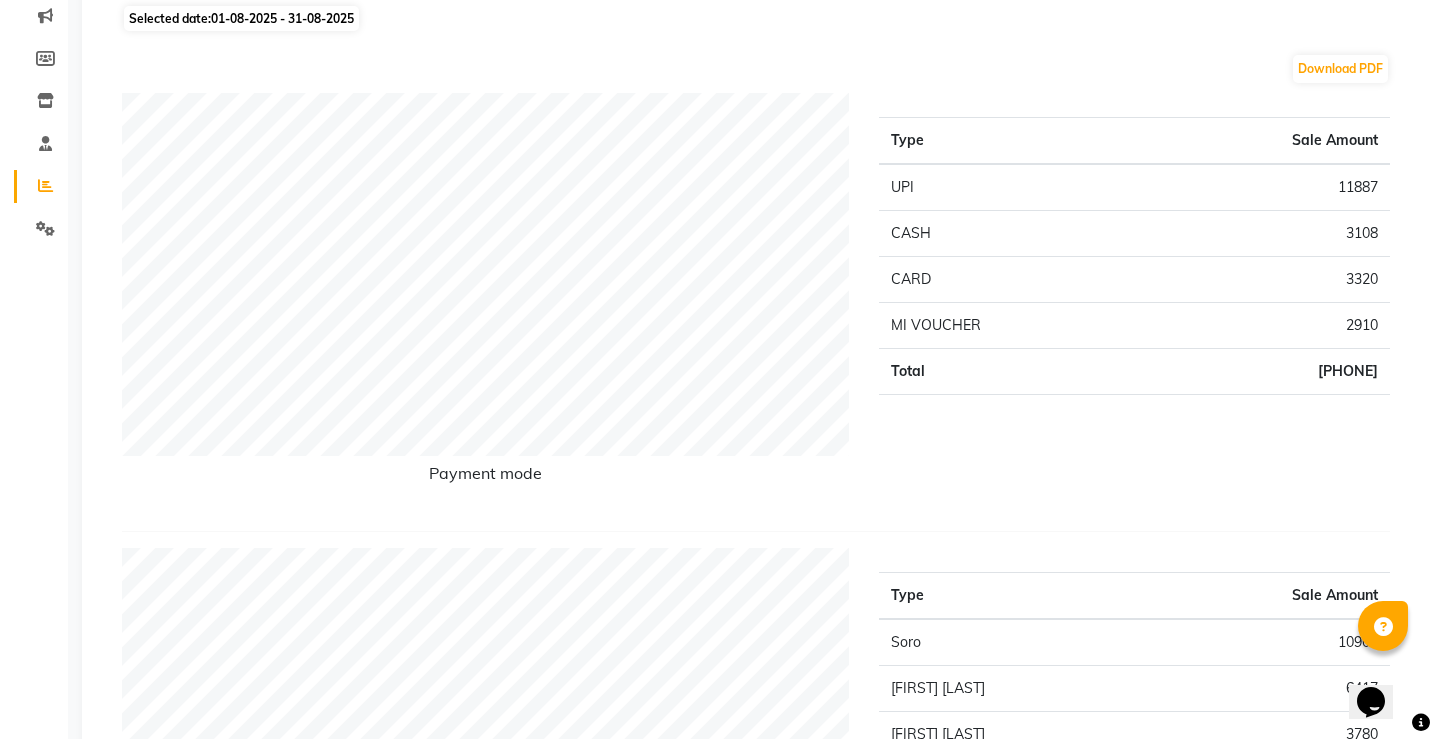 scroll, scrollTop: 0, scrollLeft: 0, axis: both 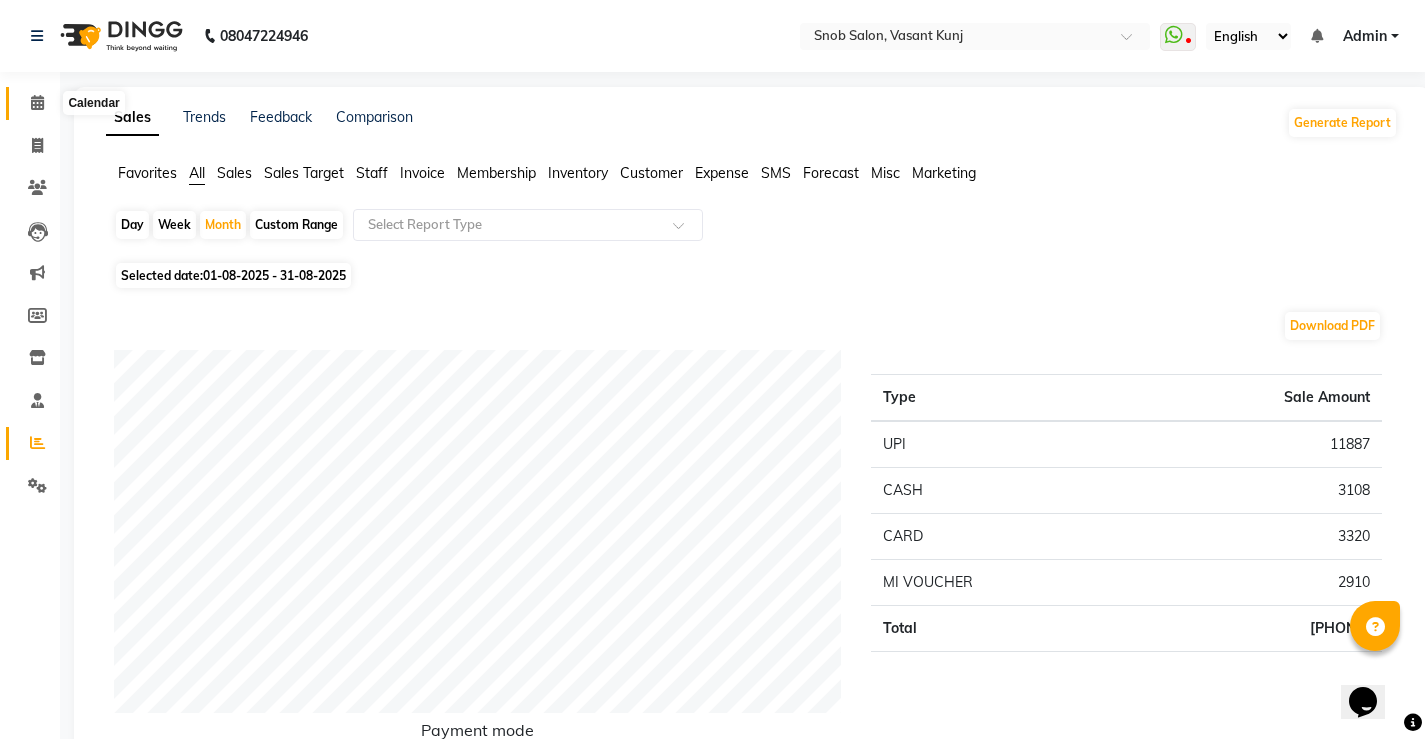 click 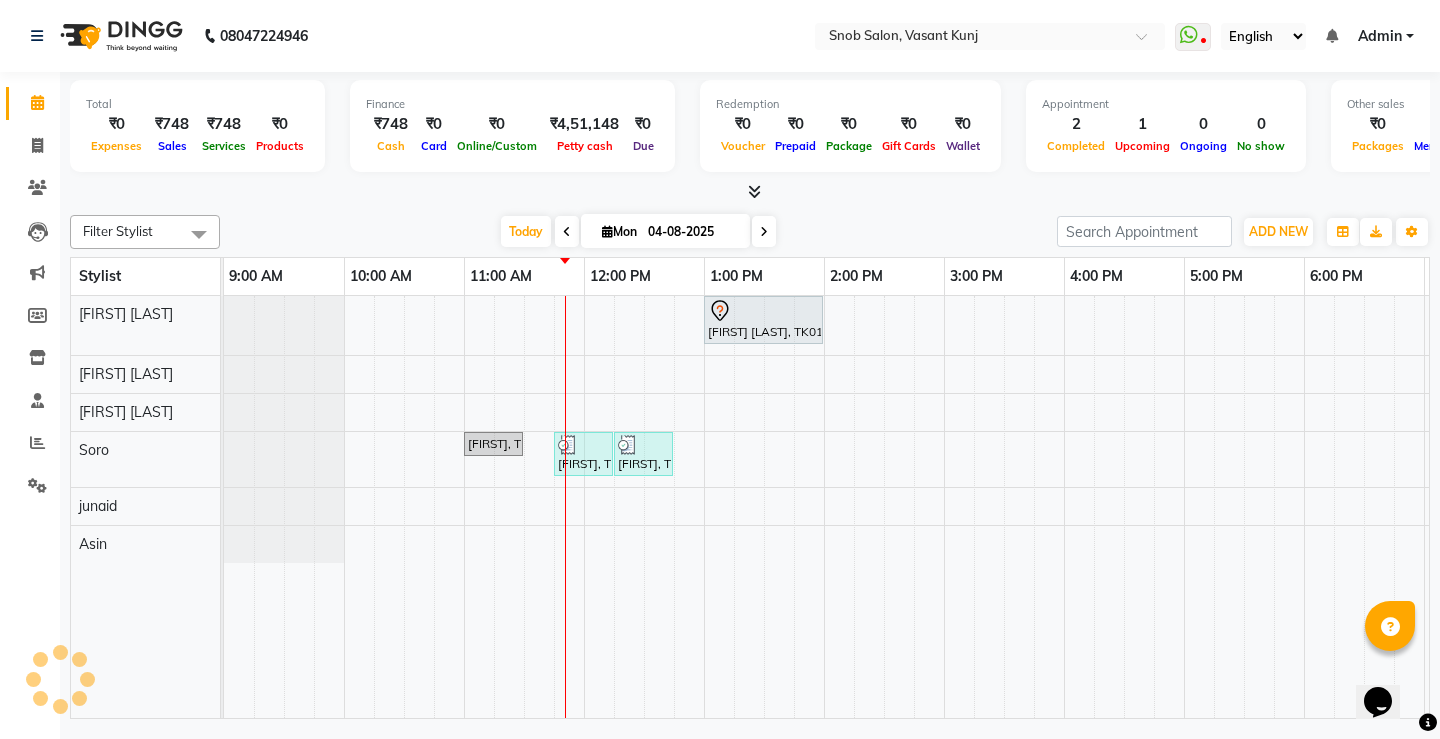 scroll, scrollTop: 0, scrollLeft: 241, axis: horizontal 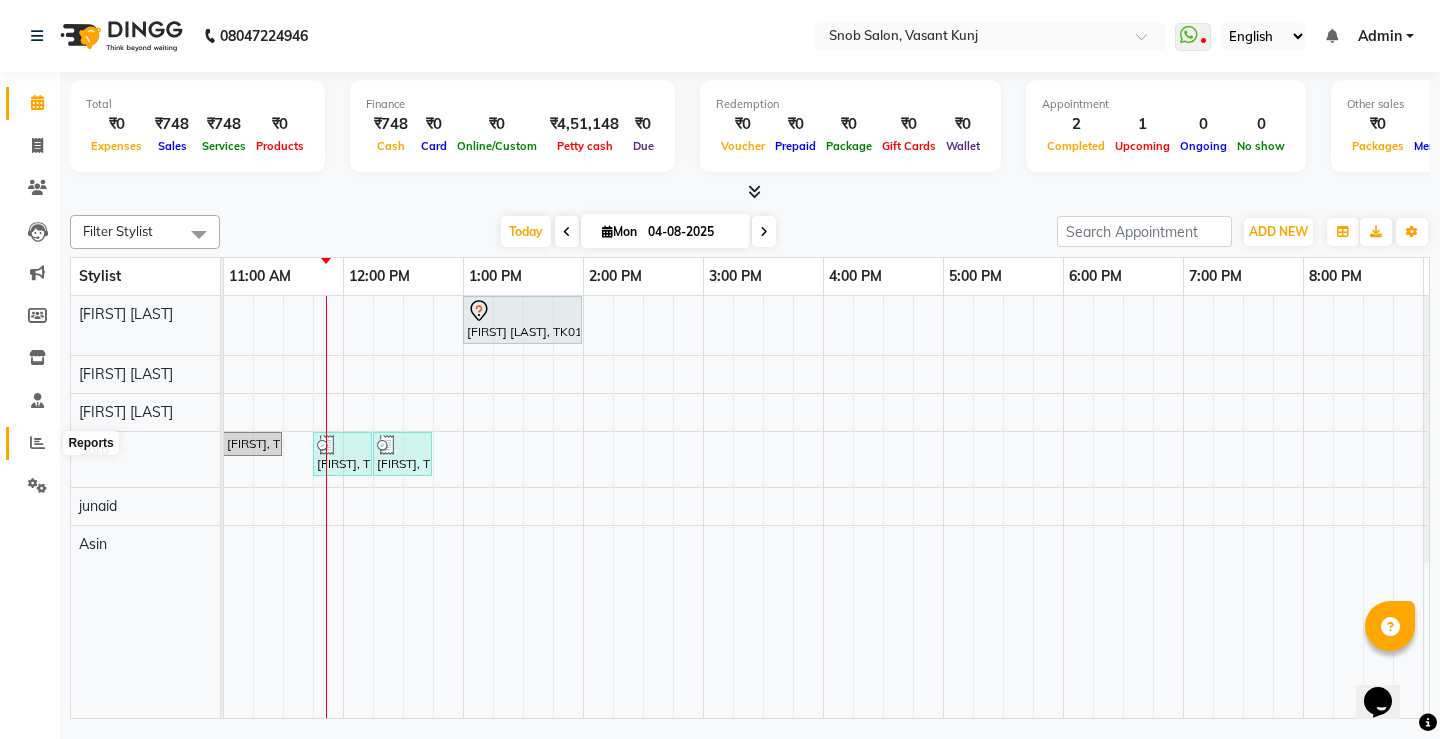 click 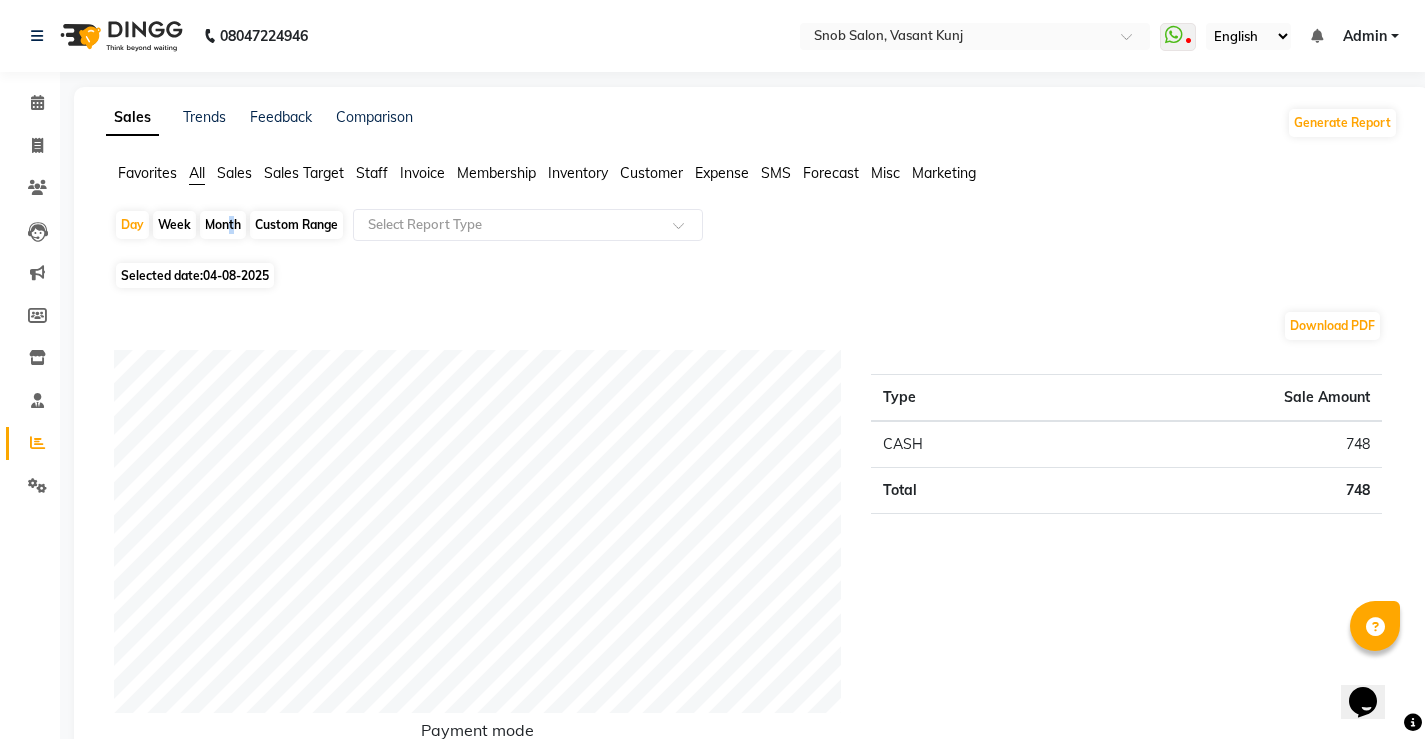 click on "Month" 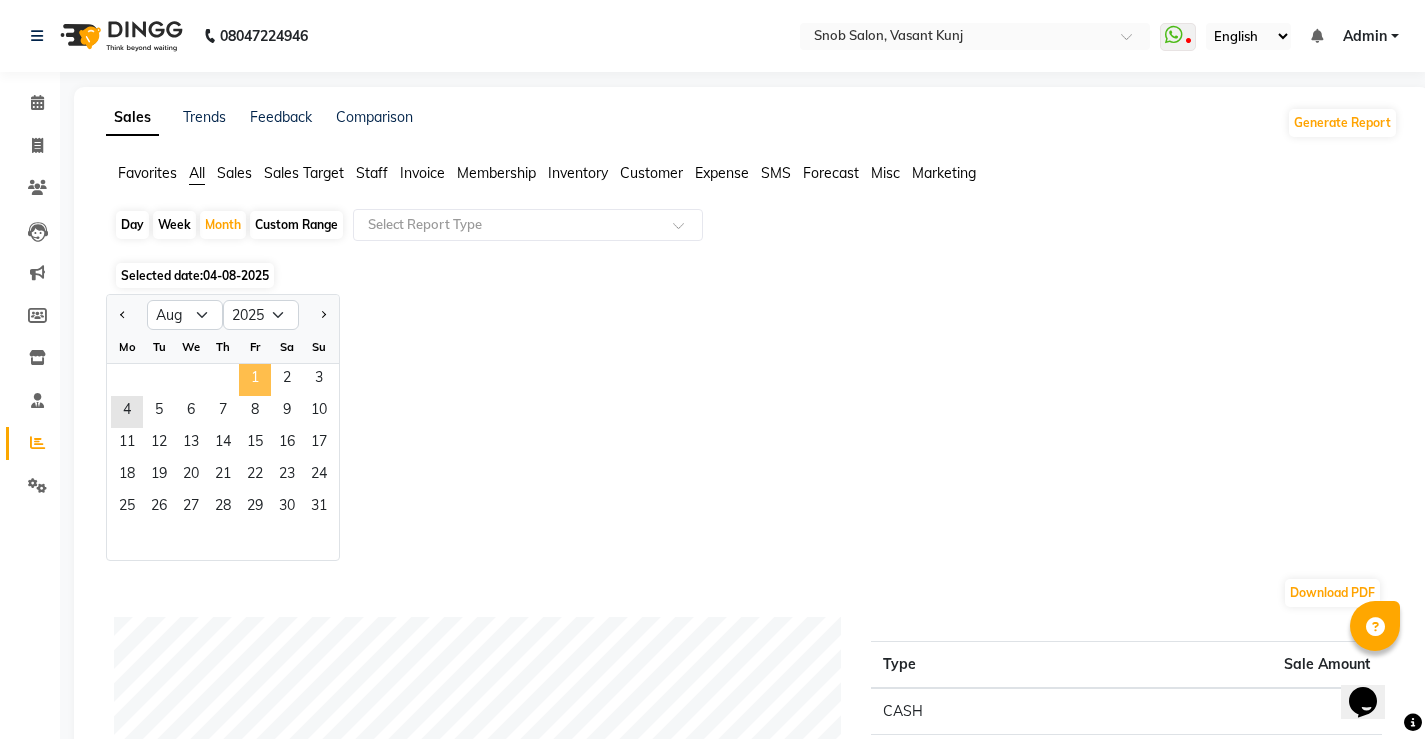 click on "1" 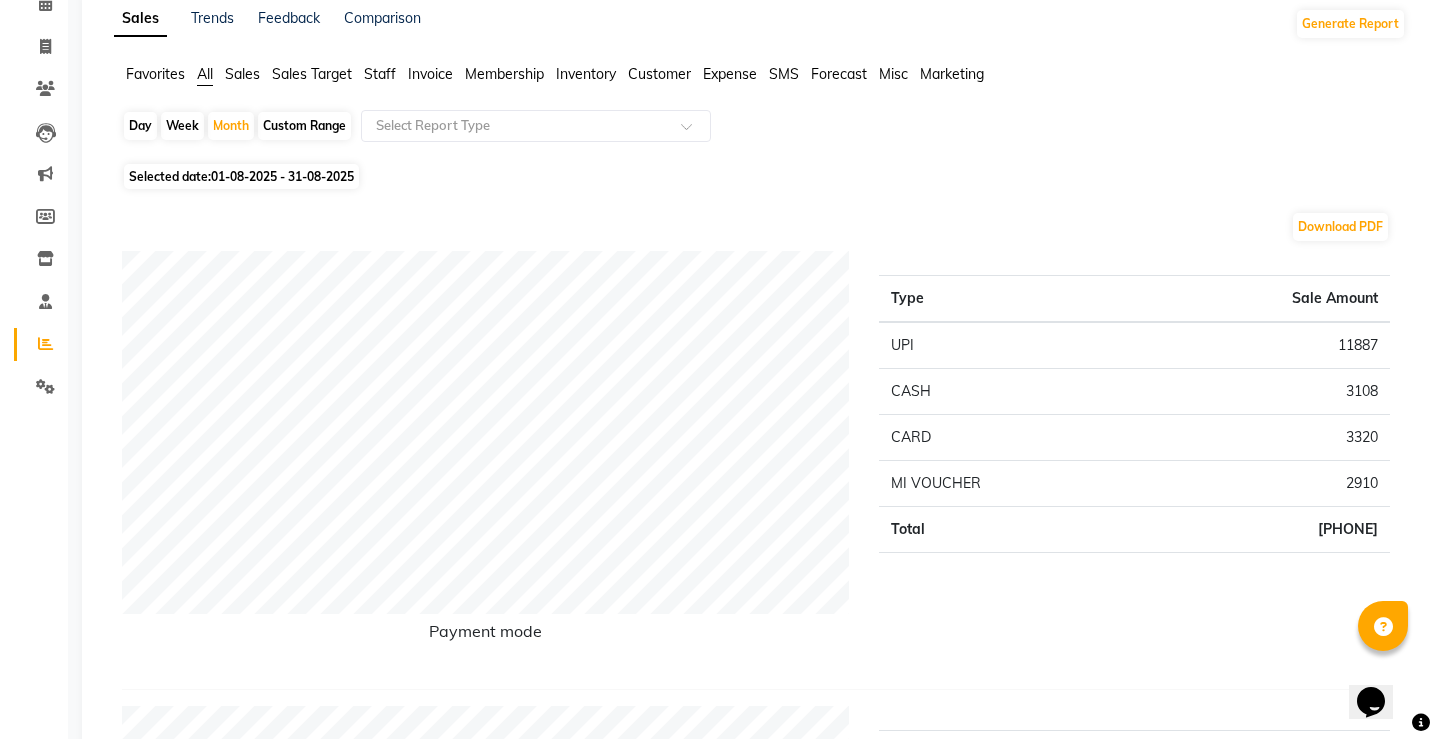 scroll, scrollTop: 0, scrollLeft: 0, axis: both 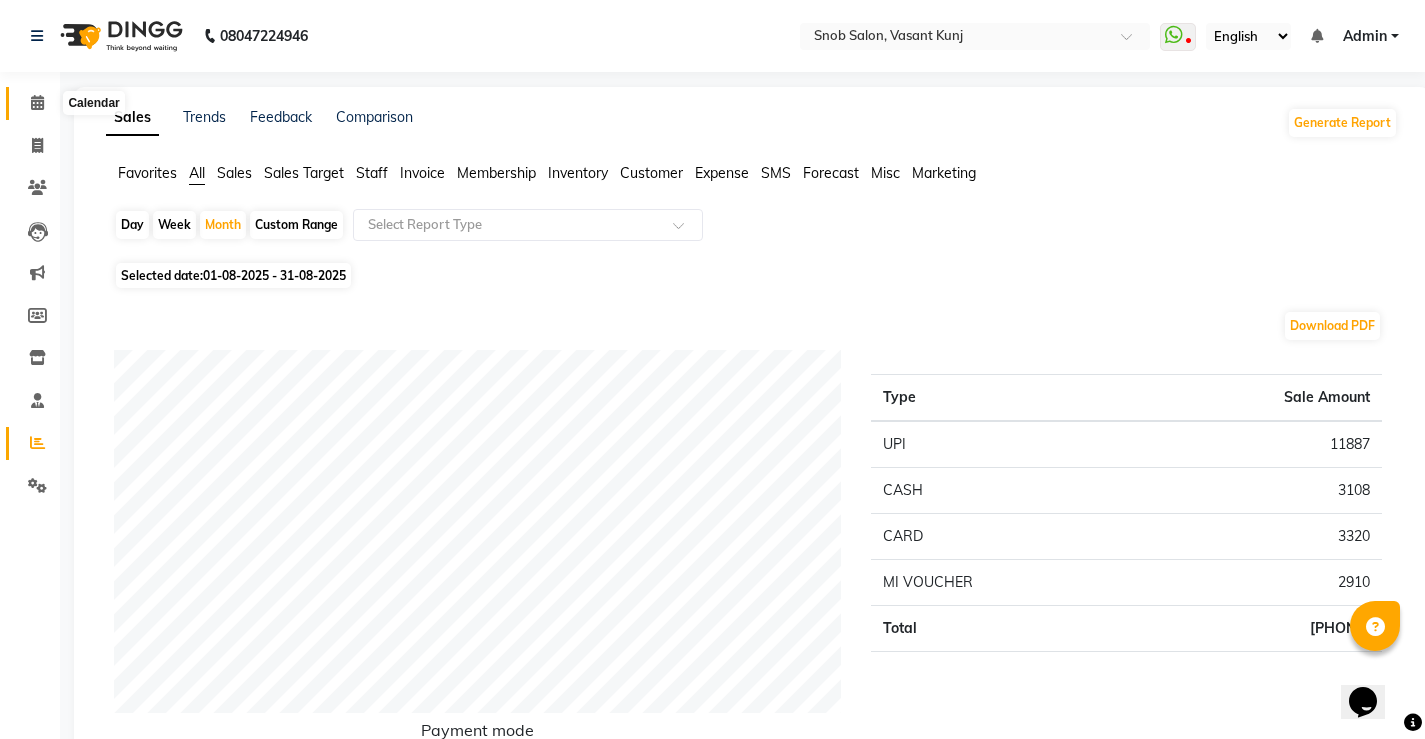 click 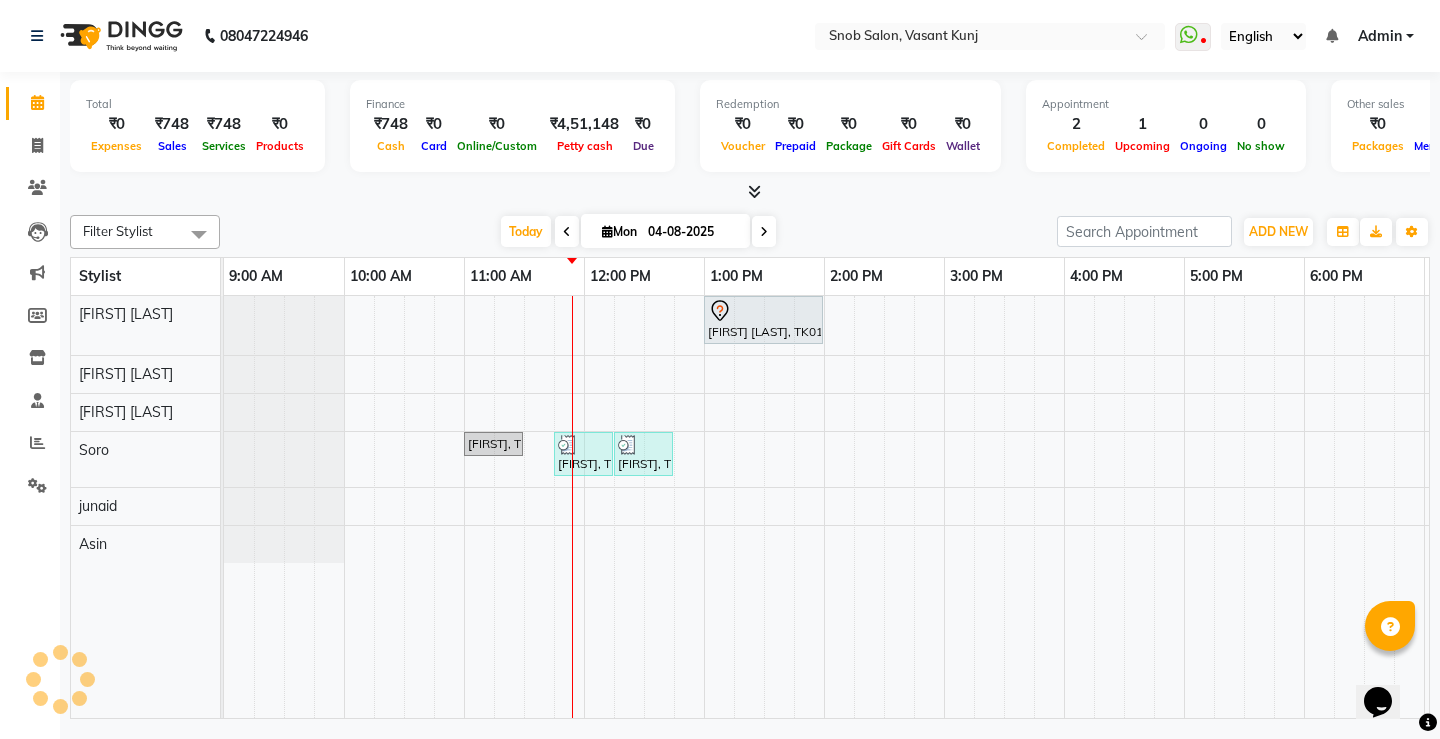 scroll, scrollTop: 0, scrollLeft: 241, axis: horizontal 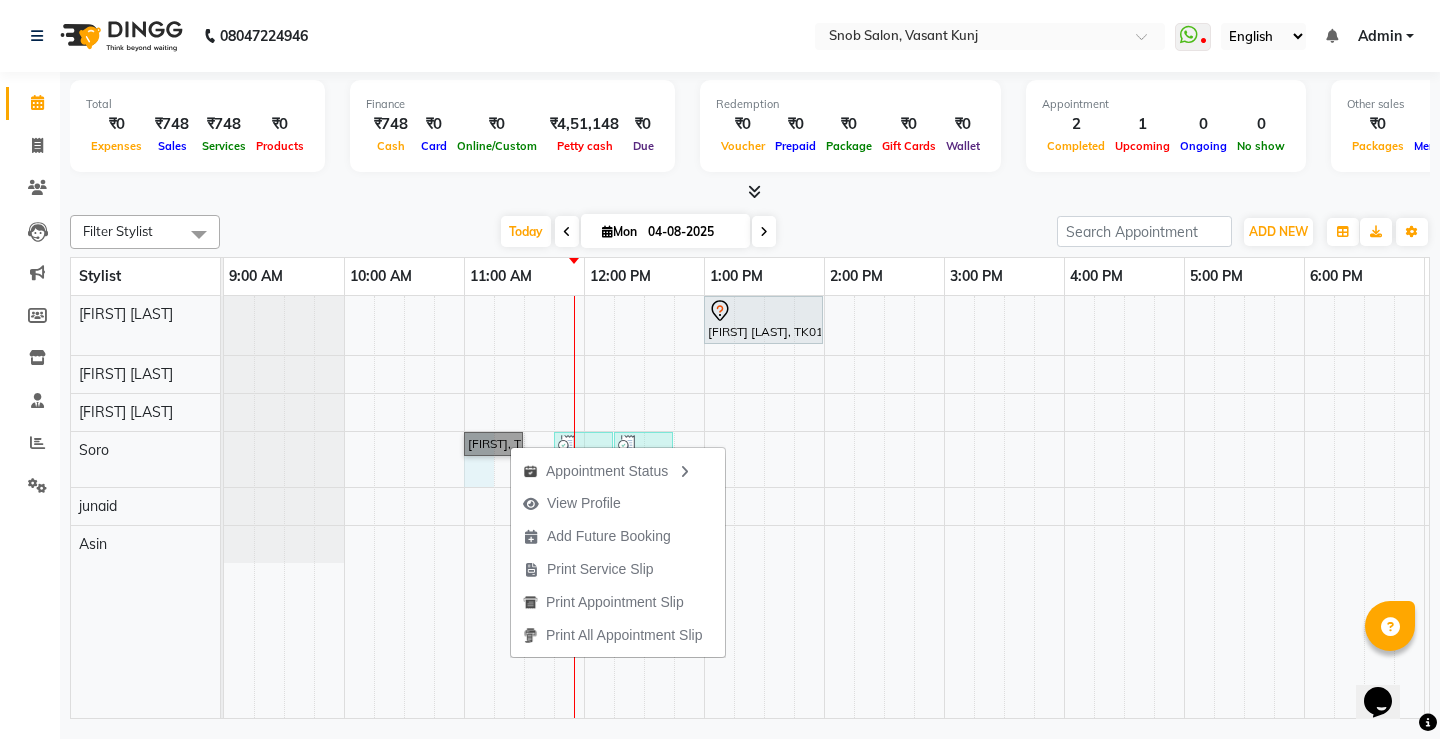 click on "[FIRST] [LAST], TK01, 01:00 PM-02:00 PM, Luxury Nail Extensions With Gel Paint    [FIRST], TK02, 11:00 AM-11:30 AM, Hair Cut Male     [FIRST], TK03, 11:45 AM-12:15 PM, Hair Cut Male     [FIRST], TK03, 12:15 PM-12:45 PM, Beard Male" at bounding box center [1004, 507] 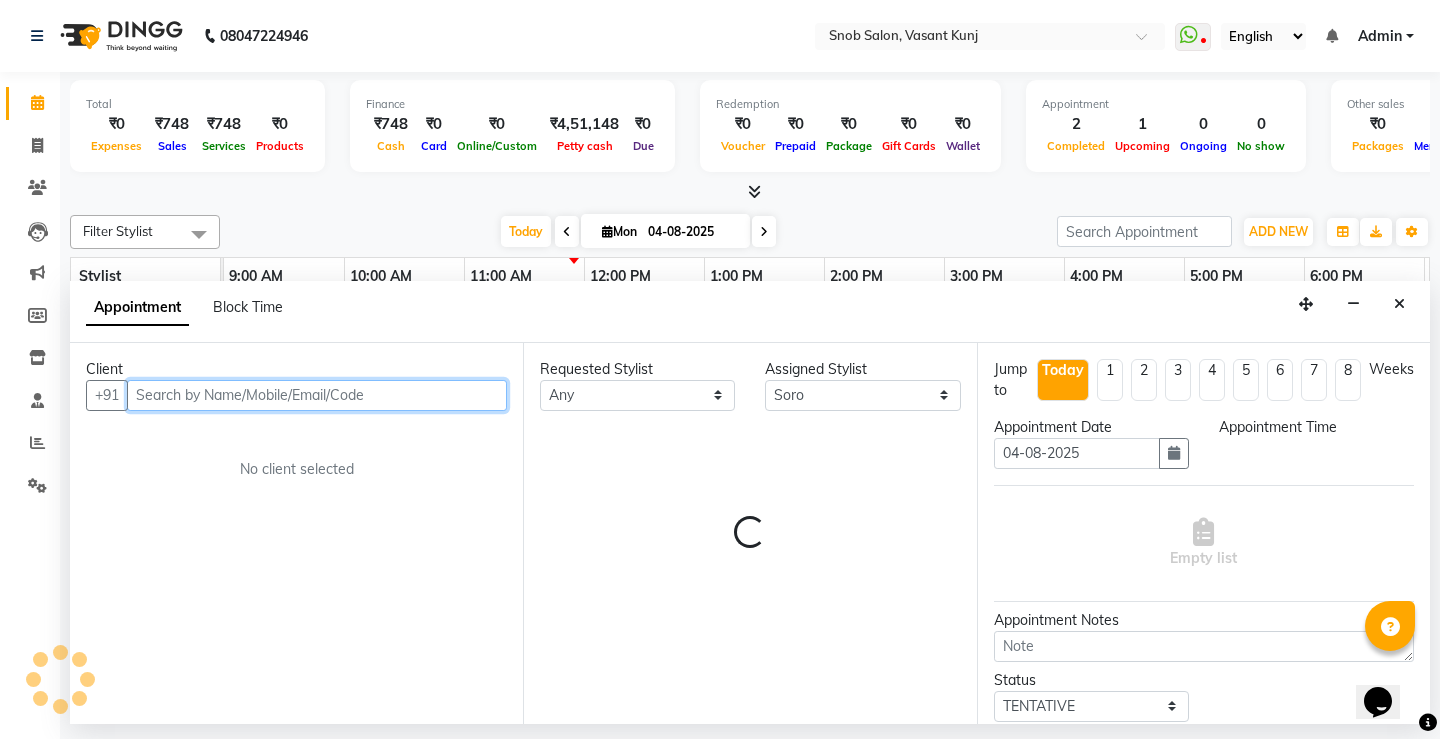 select on "660" 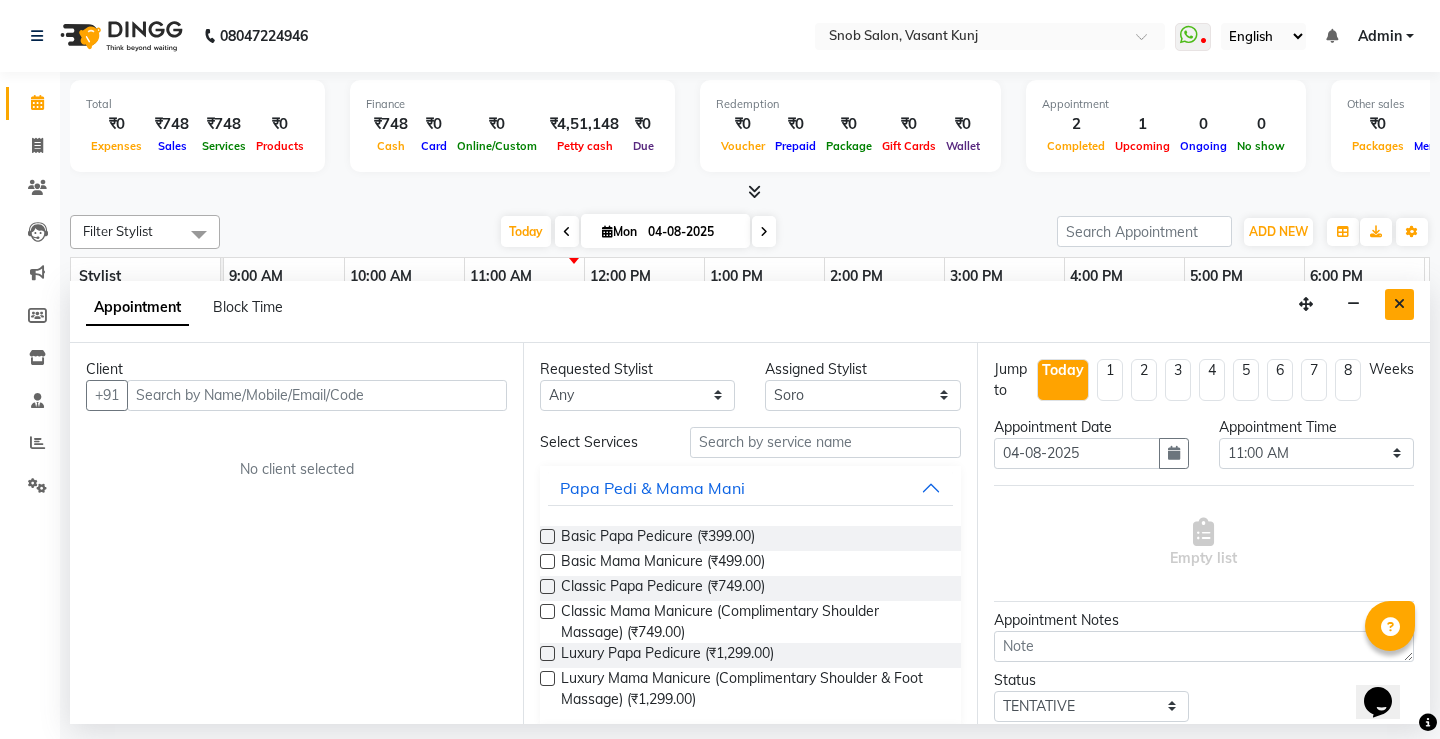 click at bounding box center [1399, 304] 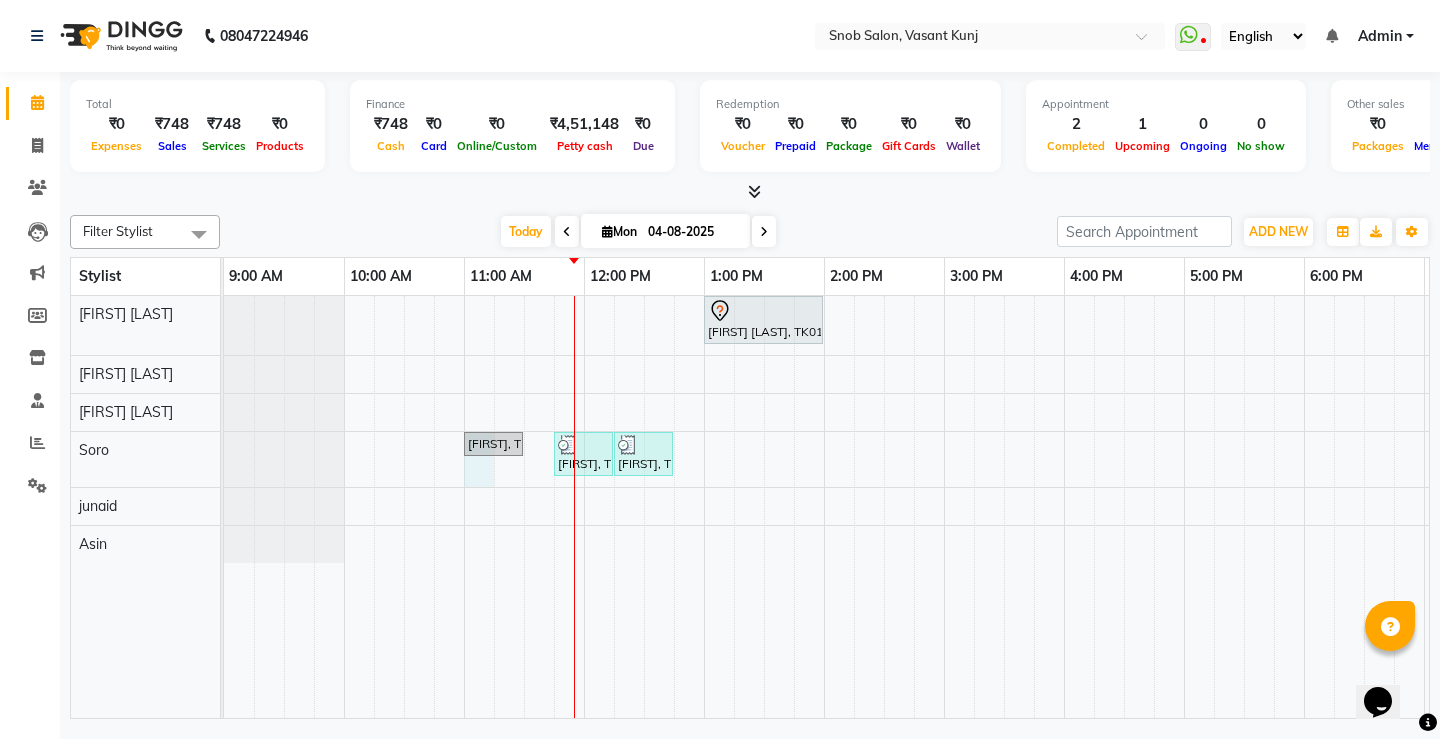 click on "[FIRST] [LAST], TK01, 01:00 PM-02:00 PM, Luxury Nail Extensions With Gel Paint    [FIRST], TK02, 11:00 AM-11:30 AM, Hair Cut Male     [FIRST], TK03, 11:45 AM-12:15 PM, Hair Cut Male     [FIRST], TK03, 12:15 PM-12:45 PM, Beard Male" at bounding box center [1004, 507] 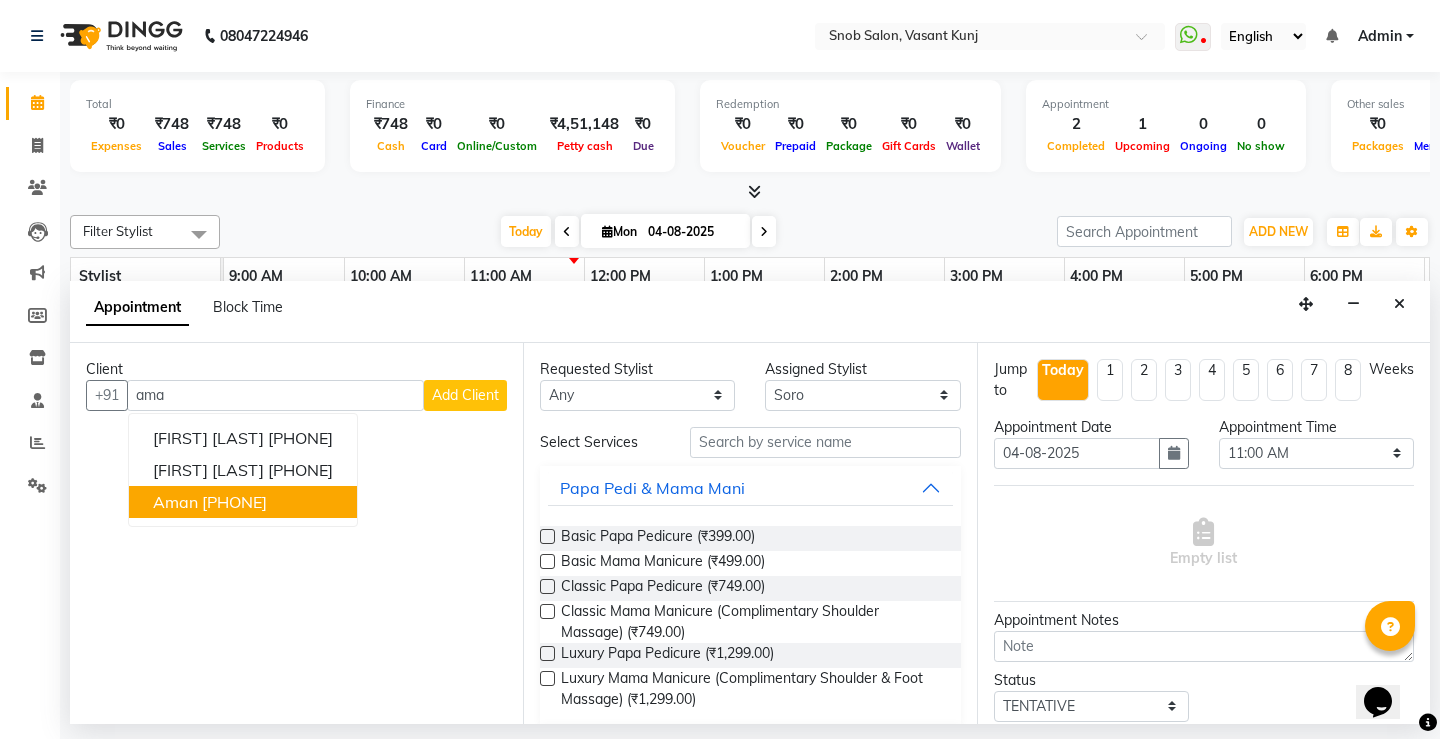 click on "[FIRST]  [PHONE]" at bounding box center (243, 502) 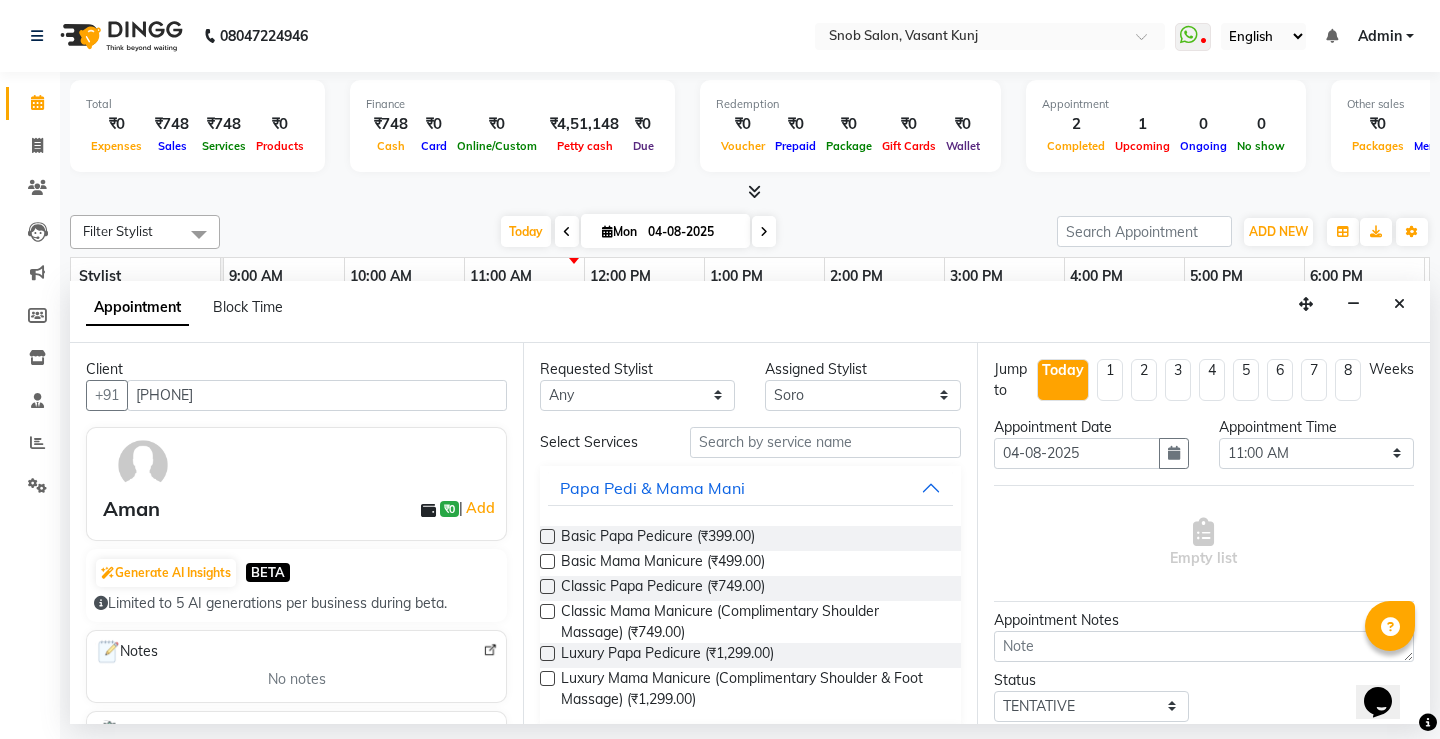 type on "[PHONE]" 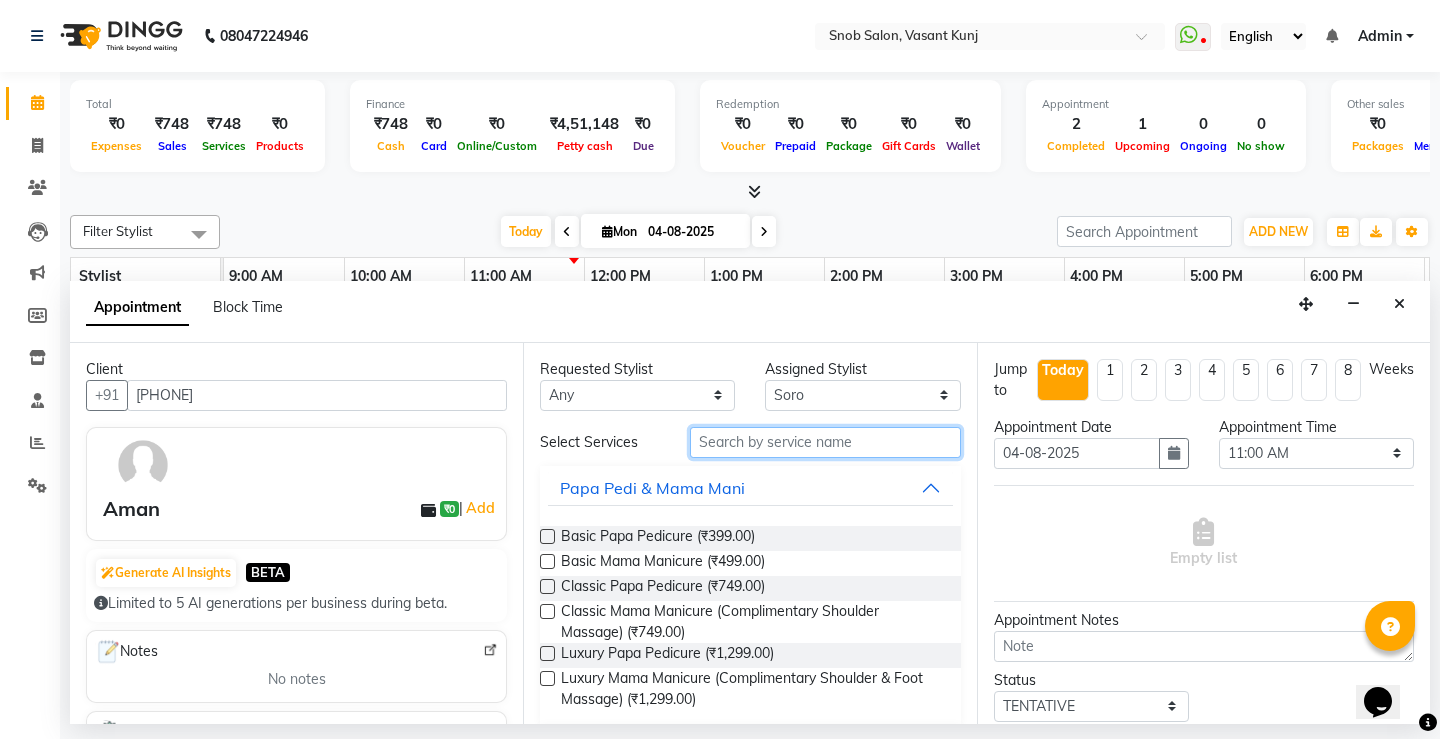 click at bounding box center (825, 442) 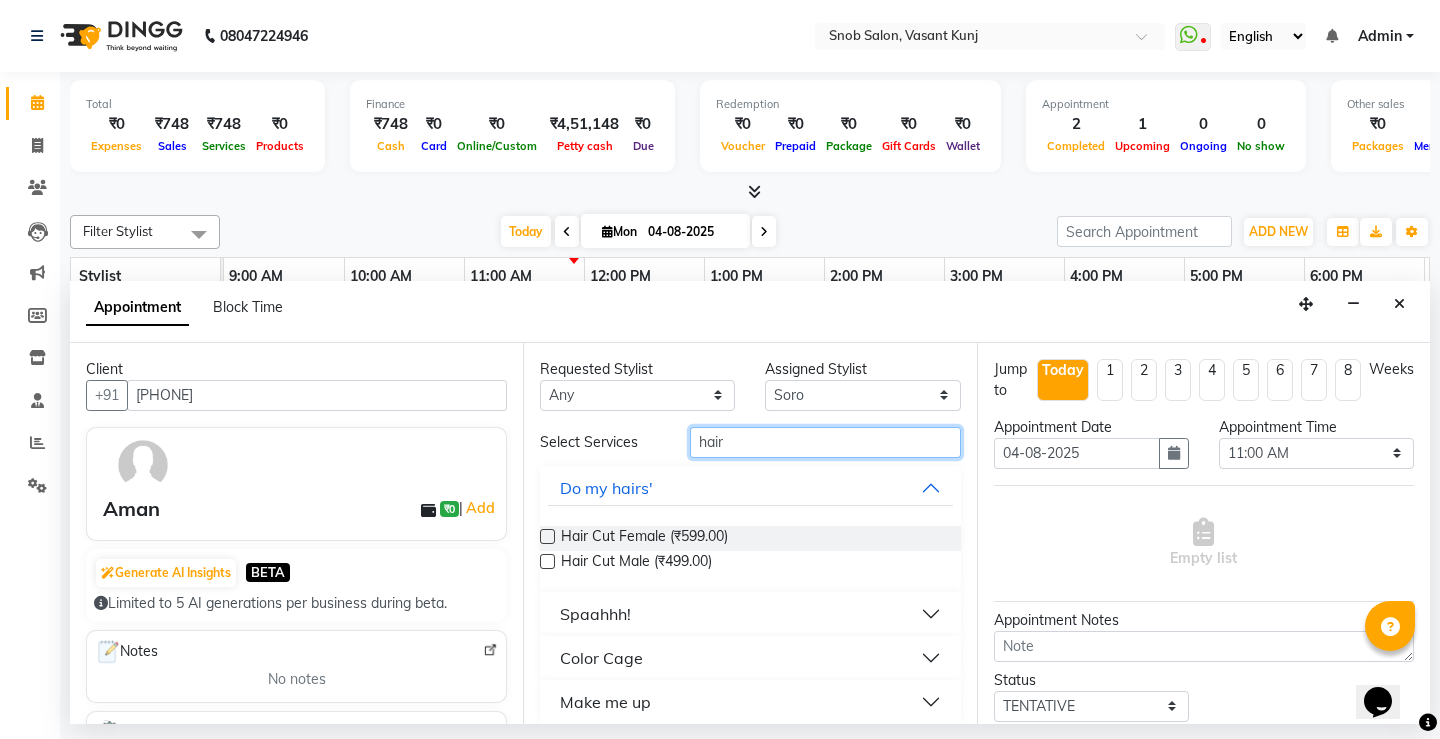 type on "hair" 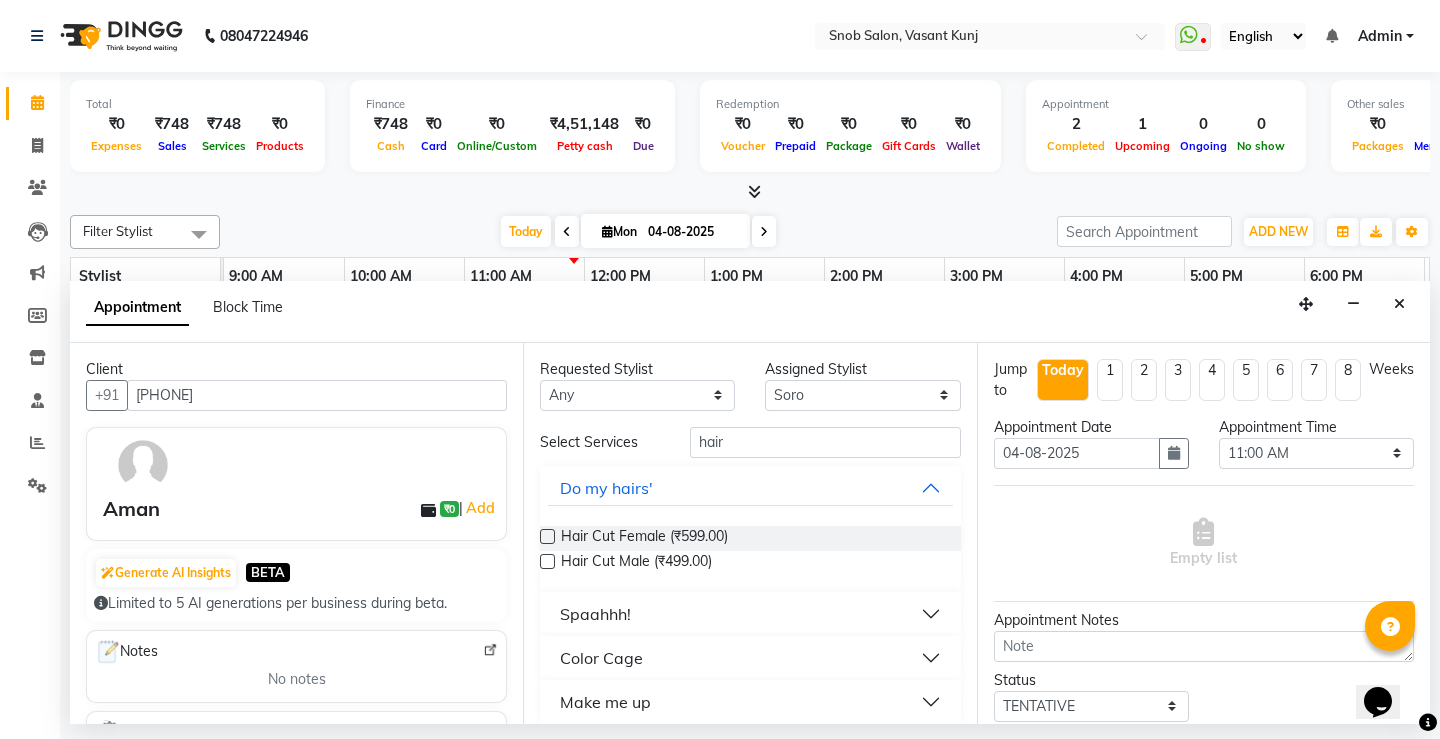 click at bounding box center (547, 561) 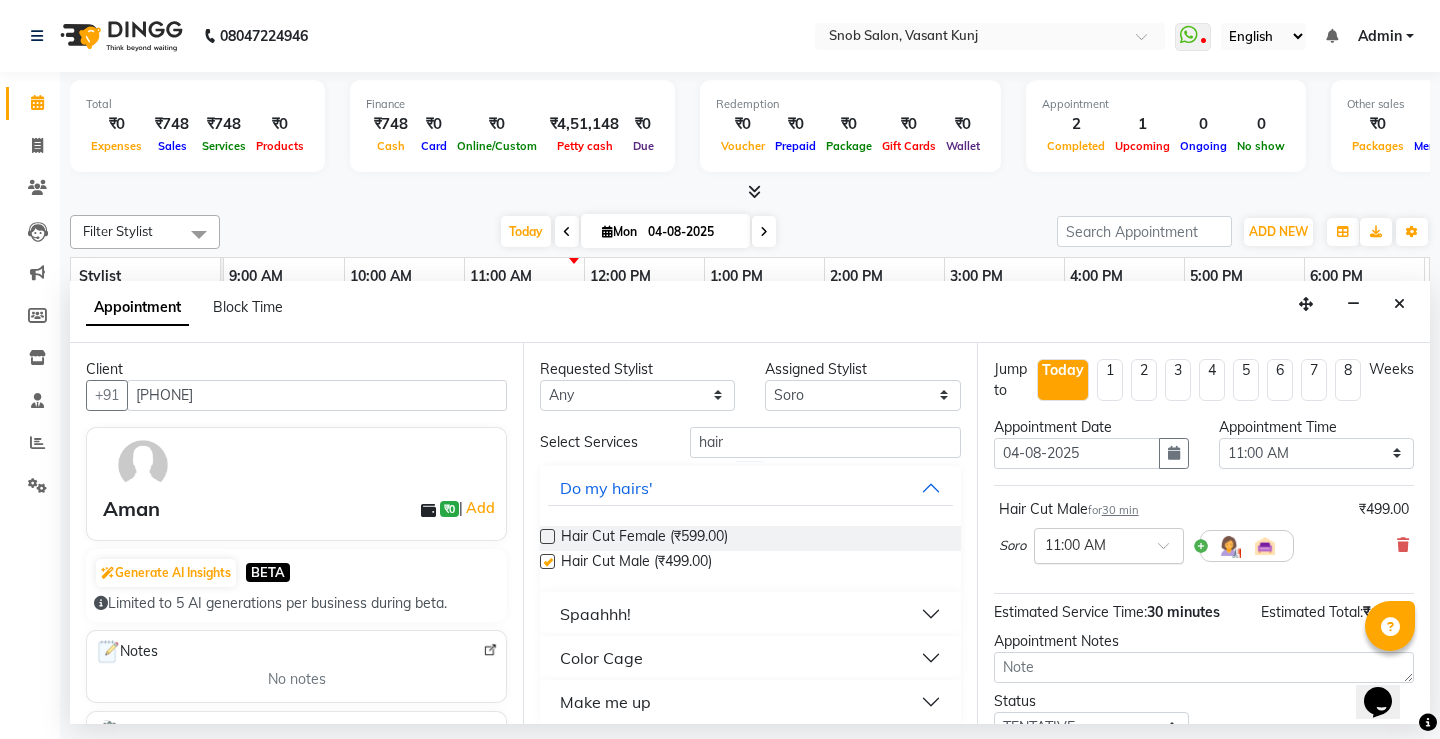 checkbox on "false" 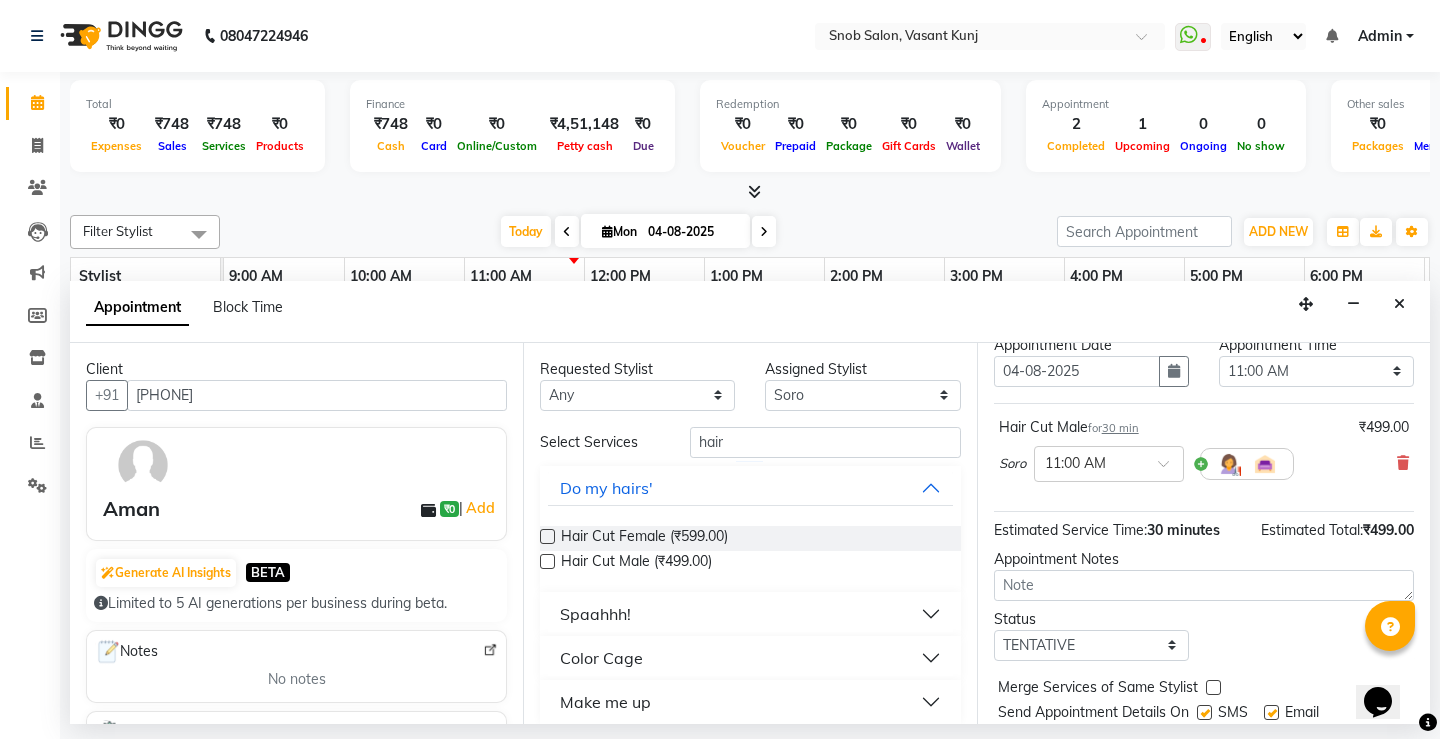 scroll, scrollTop: 145, scrollLeft: 0, axis: vertical 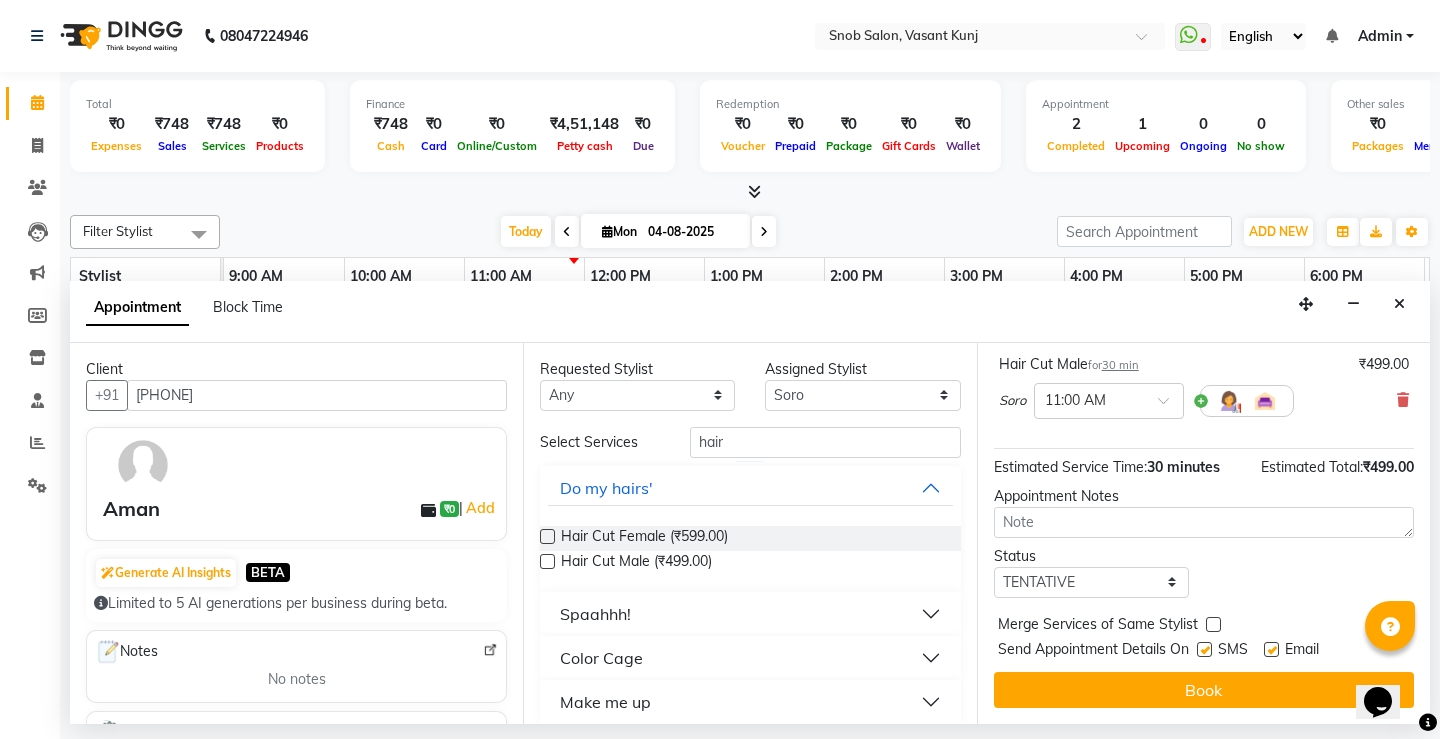 drag, startPoint x: 1135, startPoint y: 690, endPoint x: 1101, endPoint y: 641, distance: 59.64059 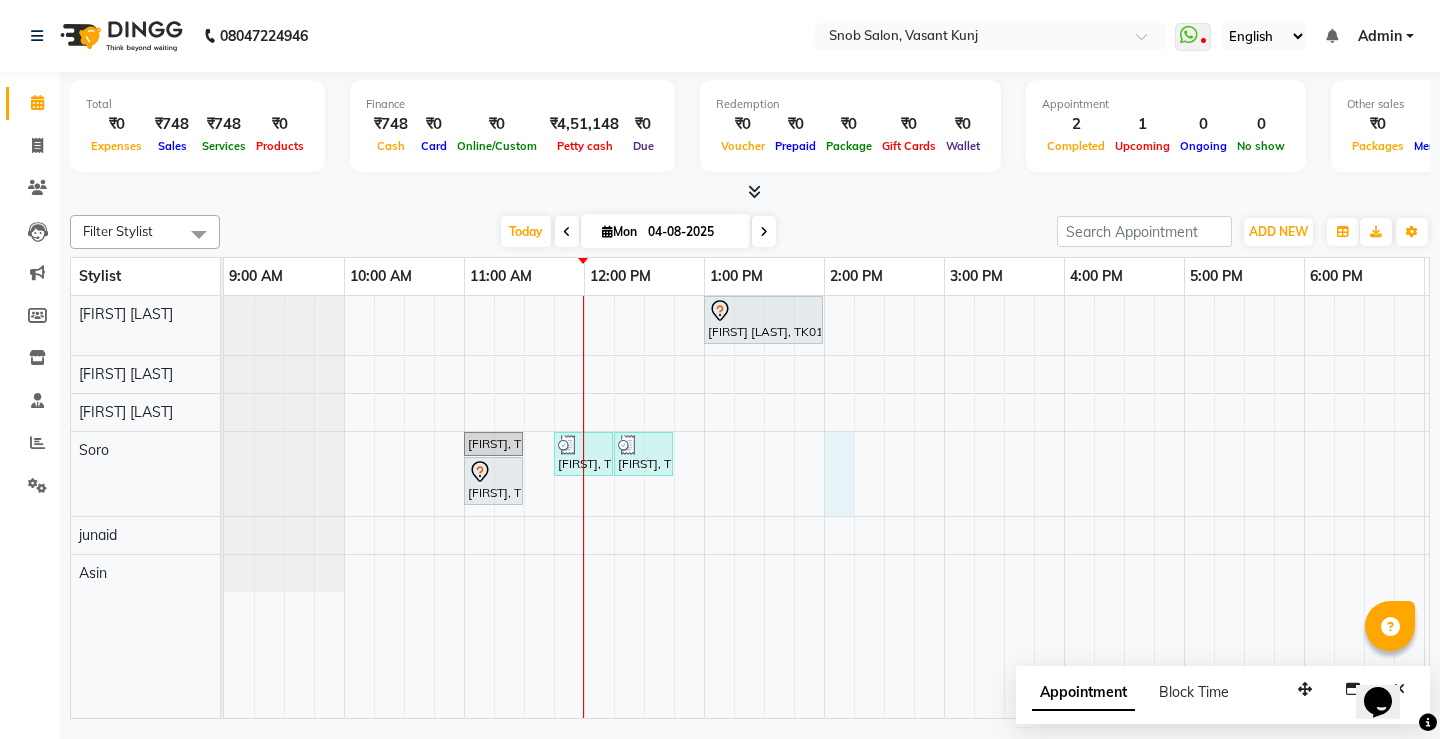 click on "[FIRST] [LAST], TK01, 01:00 PM-02:00 PM, Luxury Nail Extensions With Gel Paint    [FIRST], TK02, 11:00 AM-11:30 AM, Hair Cut Male     [FIRST], TK03, 11:45 AM-12:15 PM, Hair Cut Male     [FIRST], TK03, 12:15 PM-12:45 PM, Beard Male             [FIRST], TK04, 11:00 AM-11:30 AM, Hair Cut Male" at bounding box center (1004, 507) 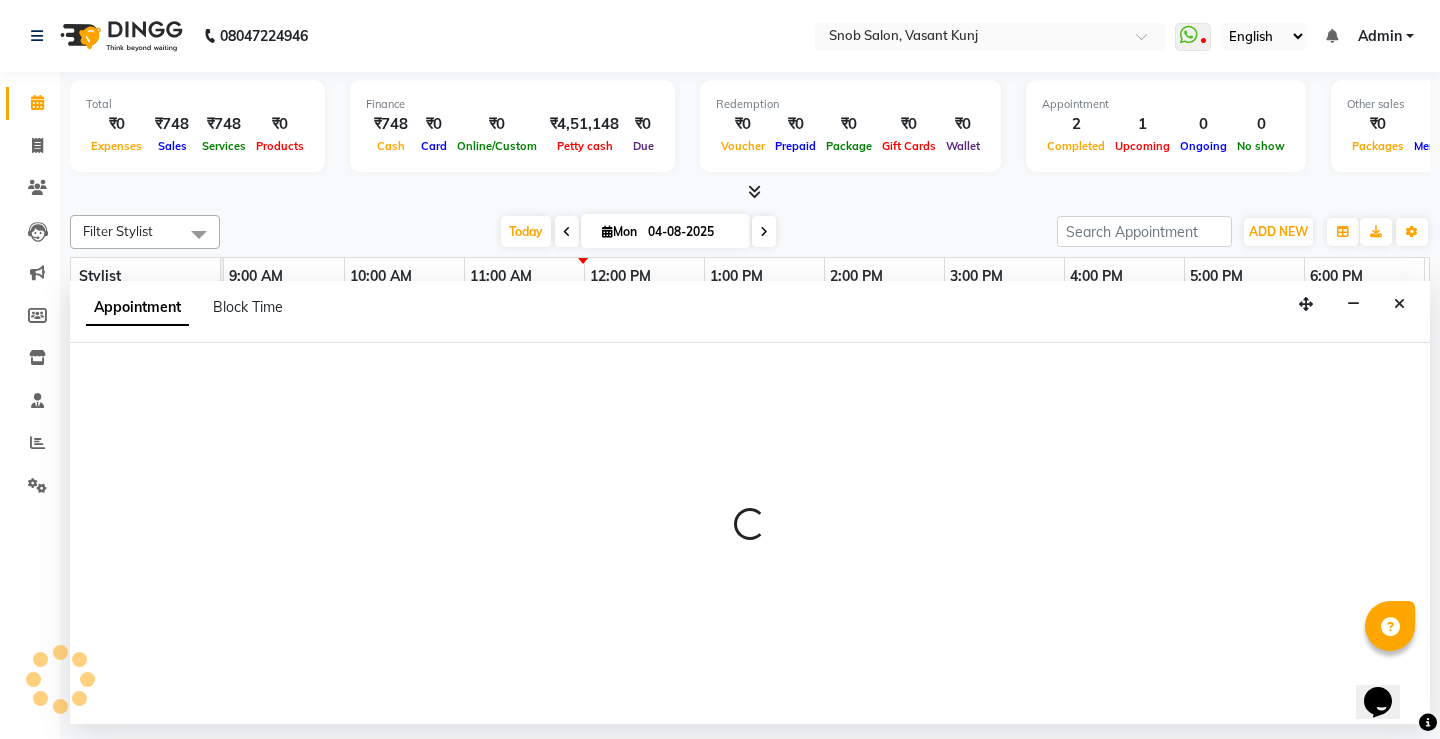 select on "78277" 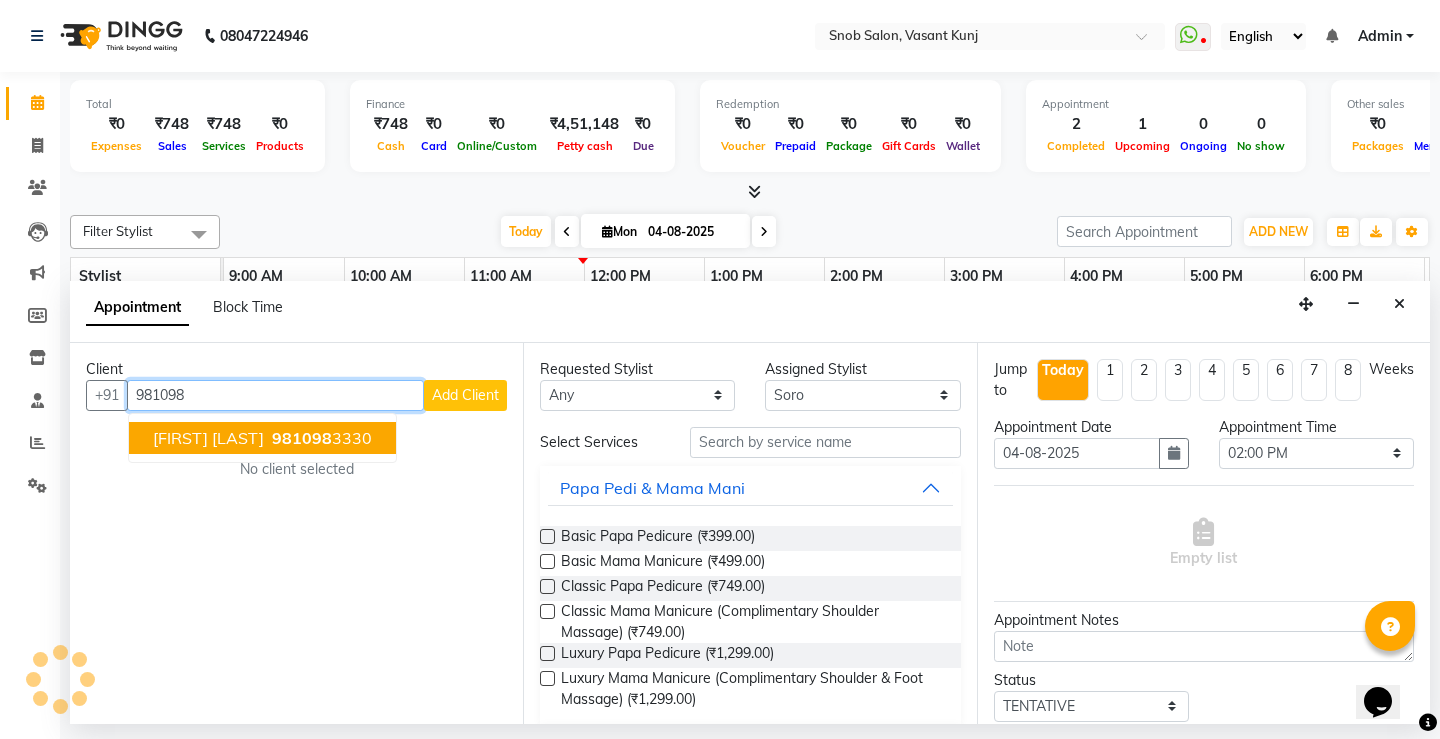 click on "981098" at bounding box center [302, 438] 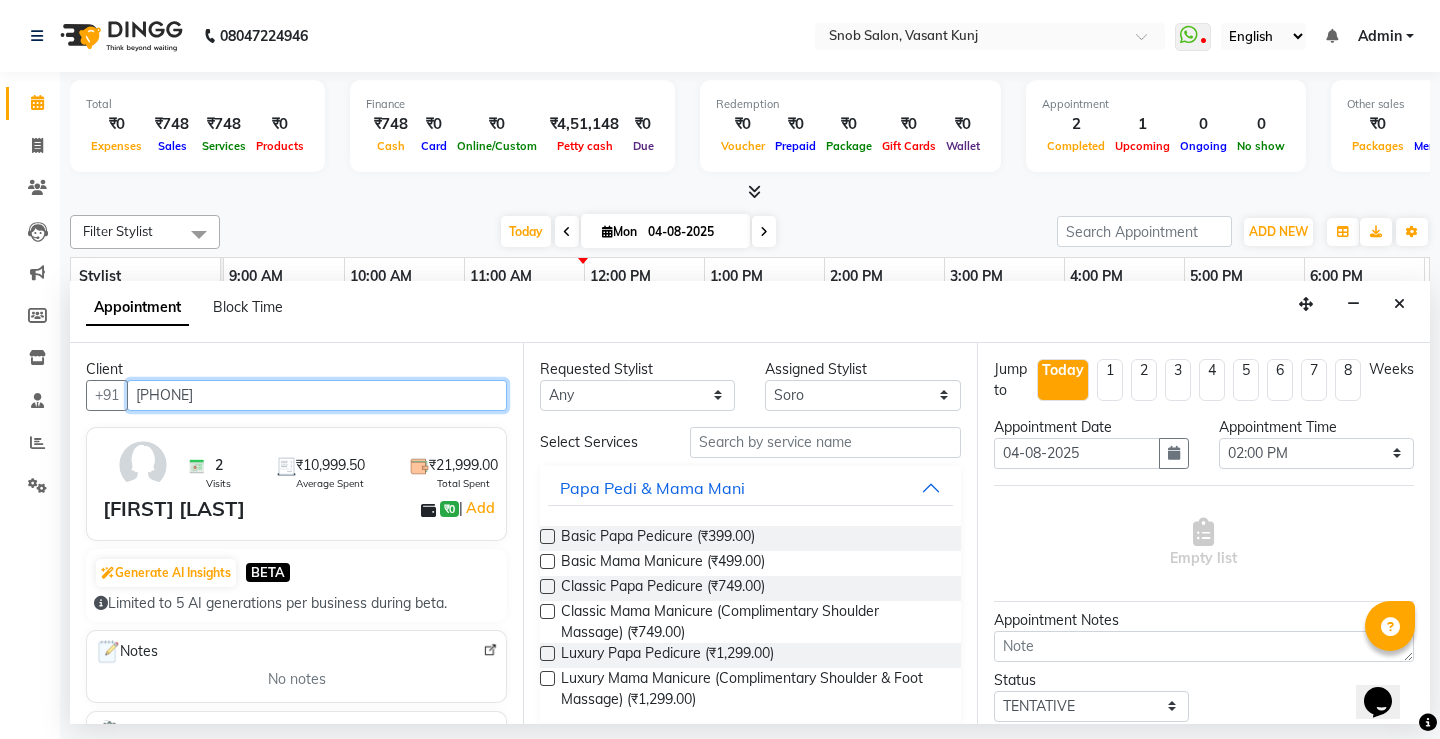 type on "[PHONE]" 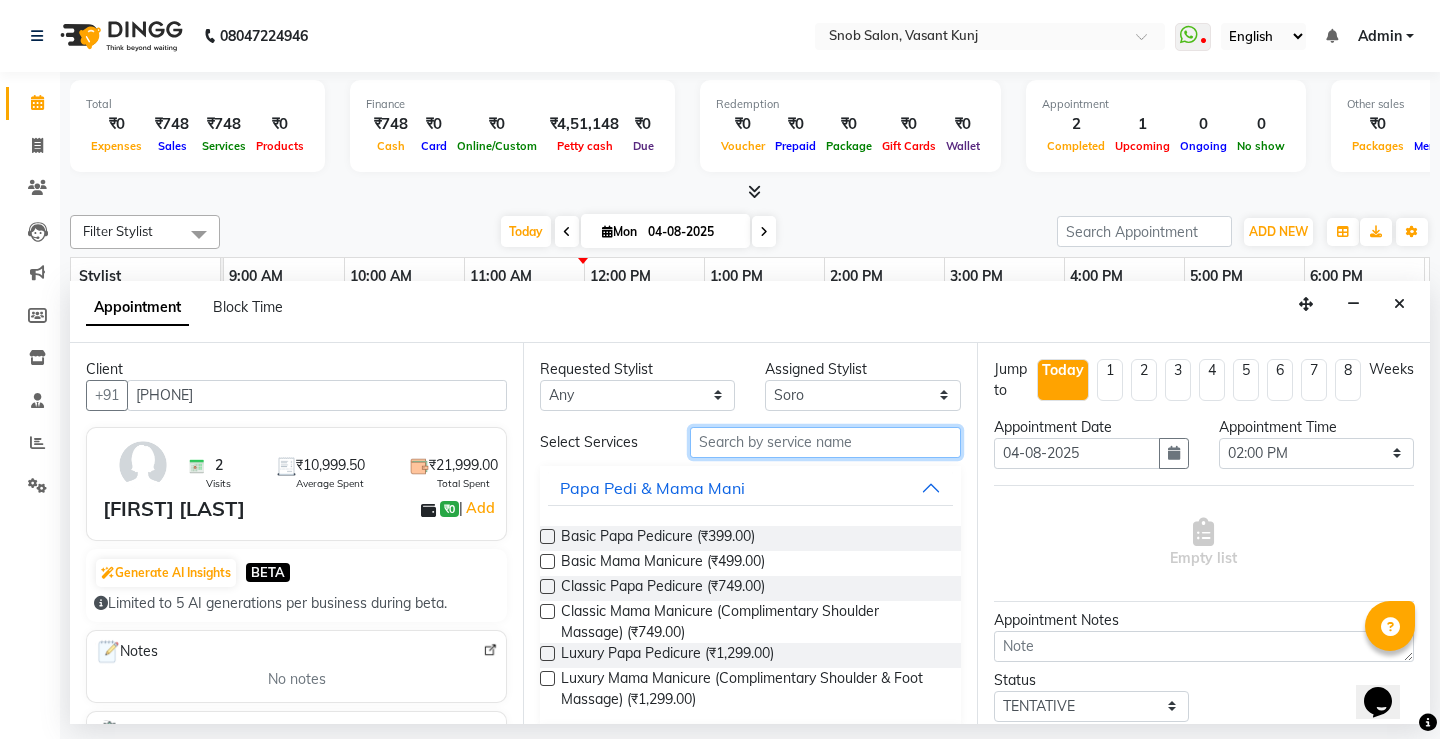 click at bounding box center [825, 442] 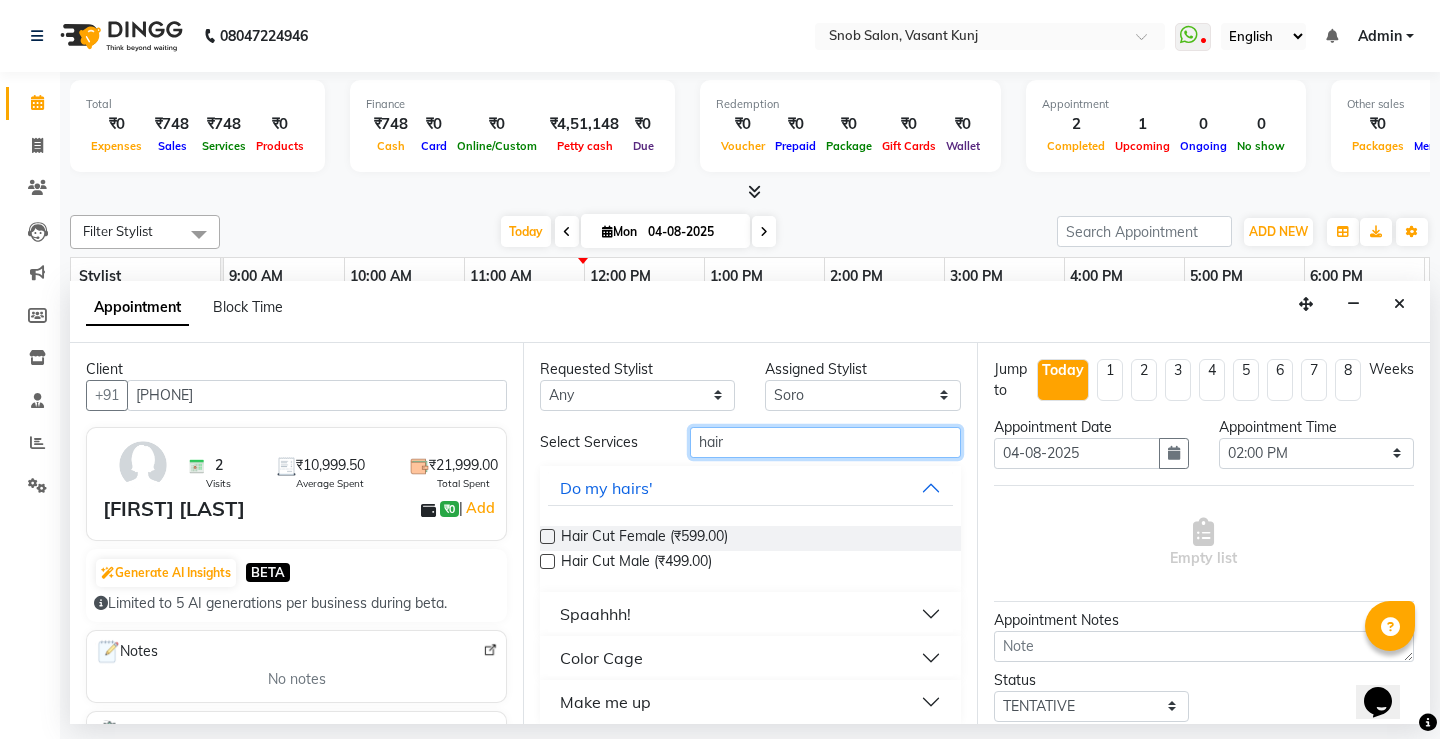 type on "hair" 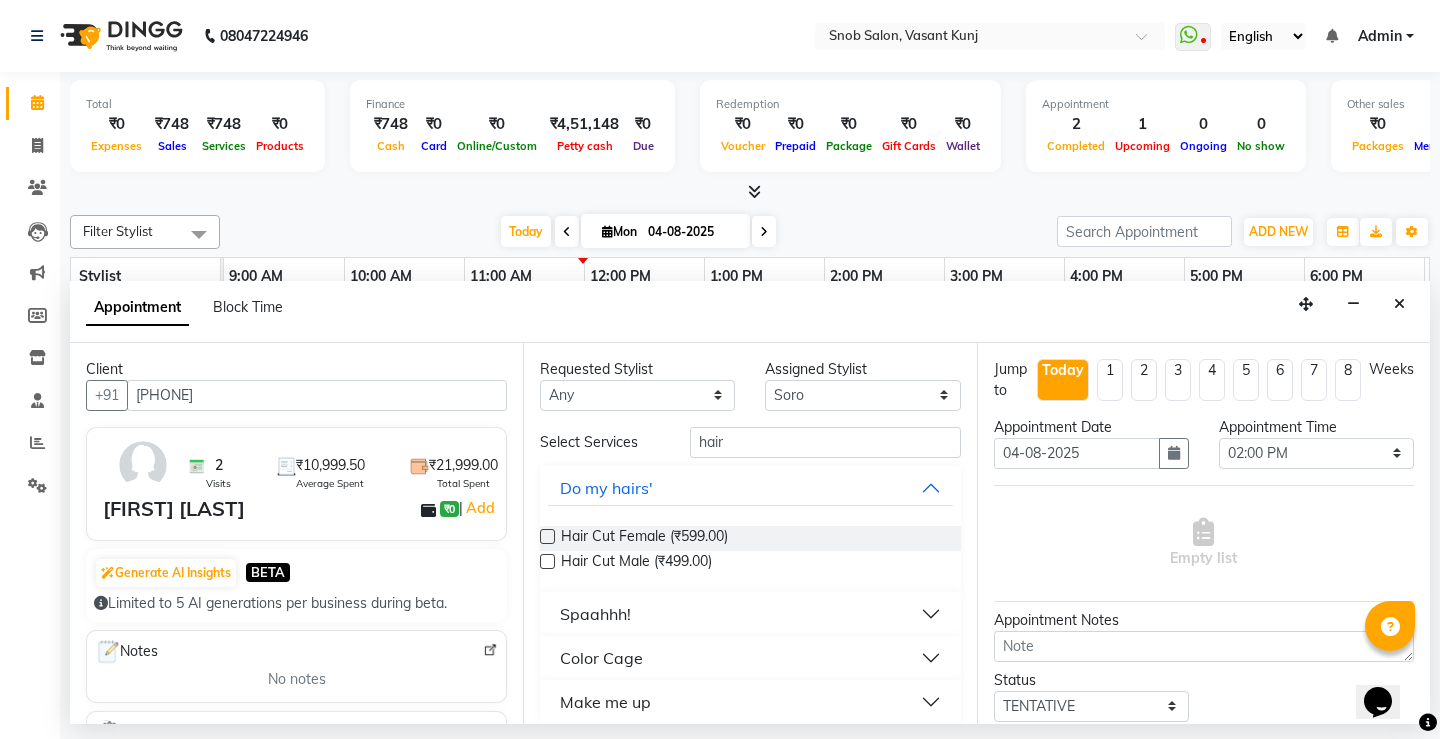 click at bounding box center (547, 536) 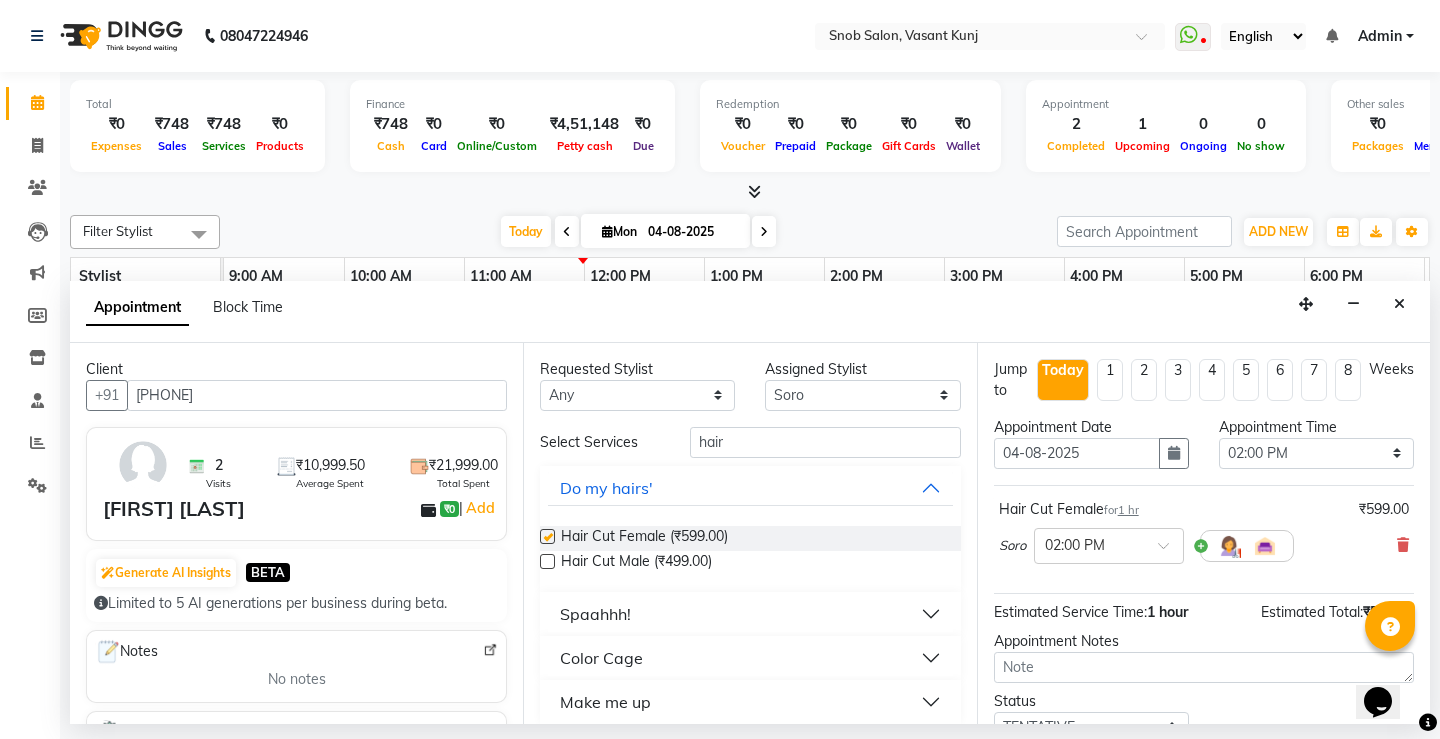 checkbox on "false" 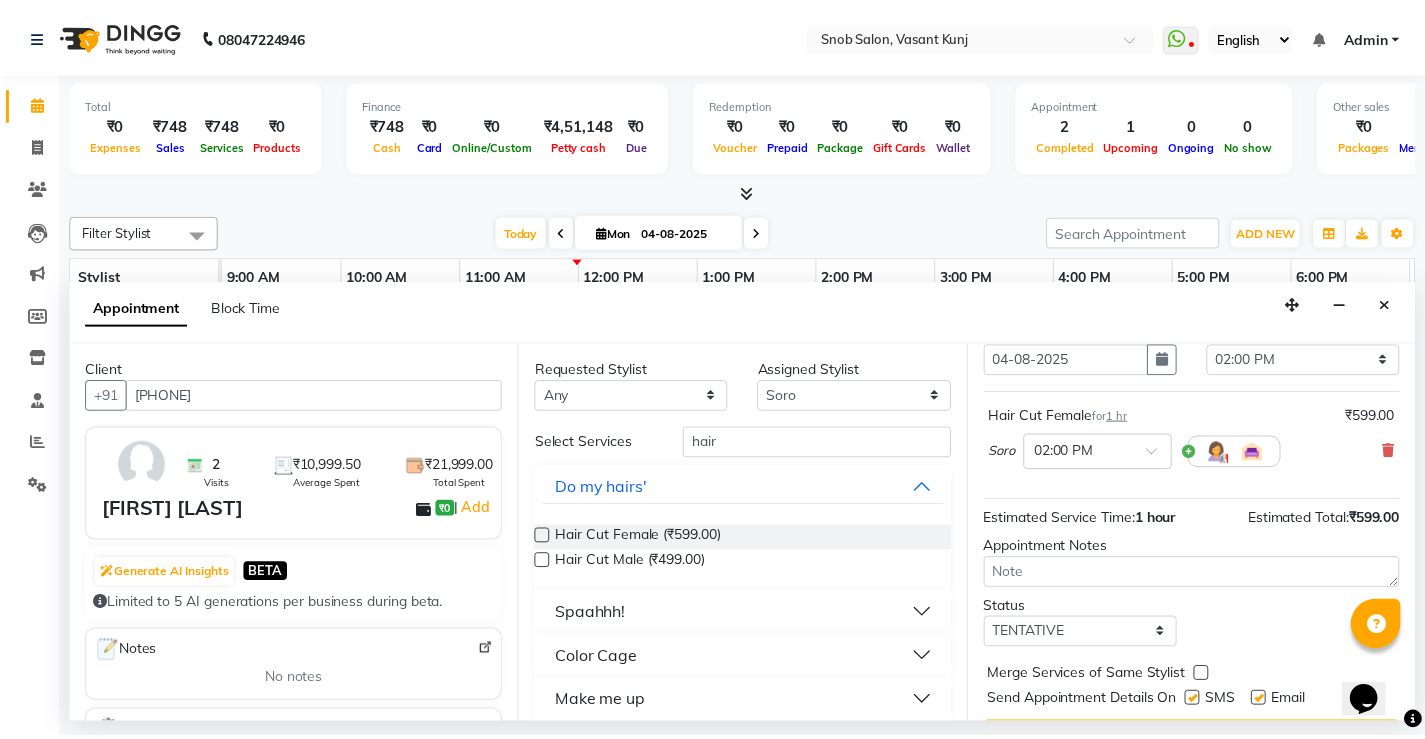scroll, scrollTop: 145, scrollLeft: 0, axis: vertical 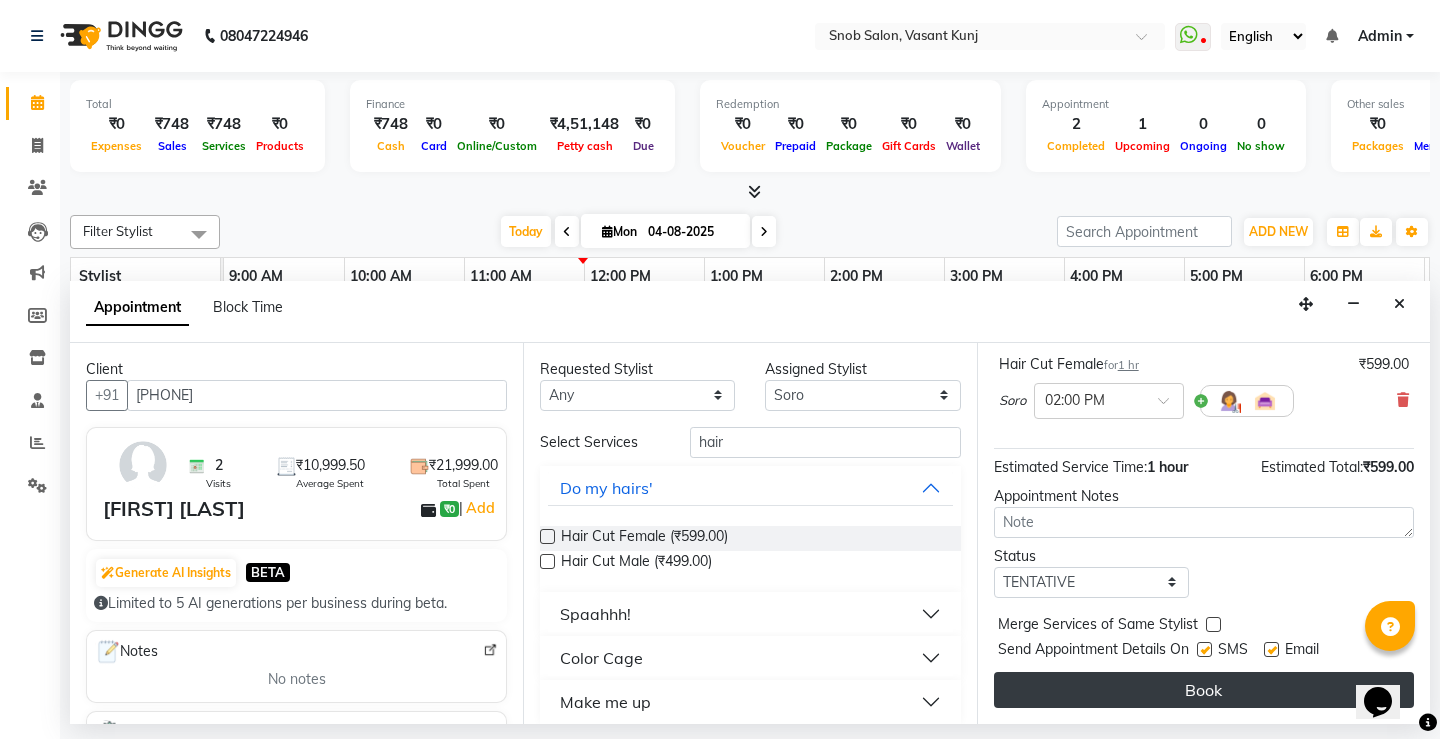 click on "Book" at bounding box center (1204, 690) 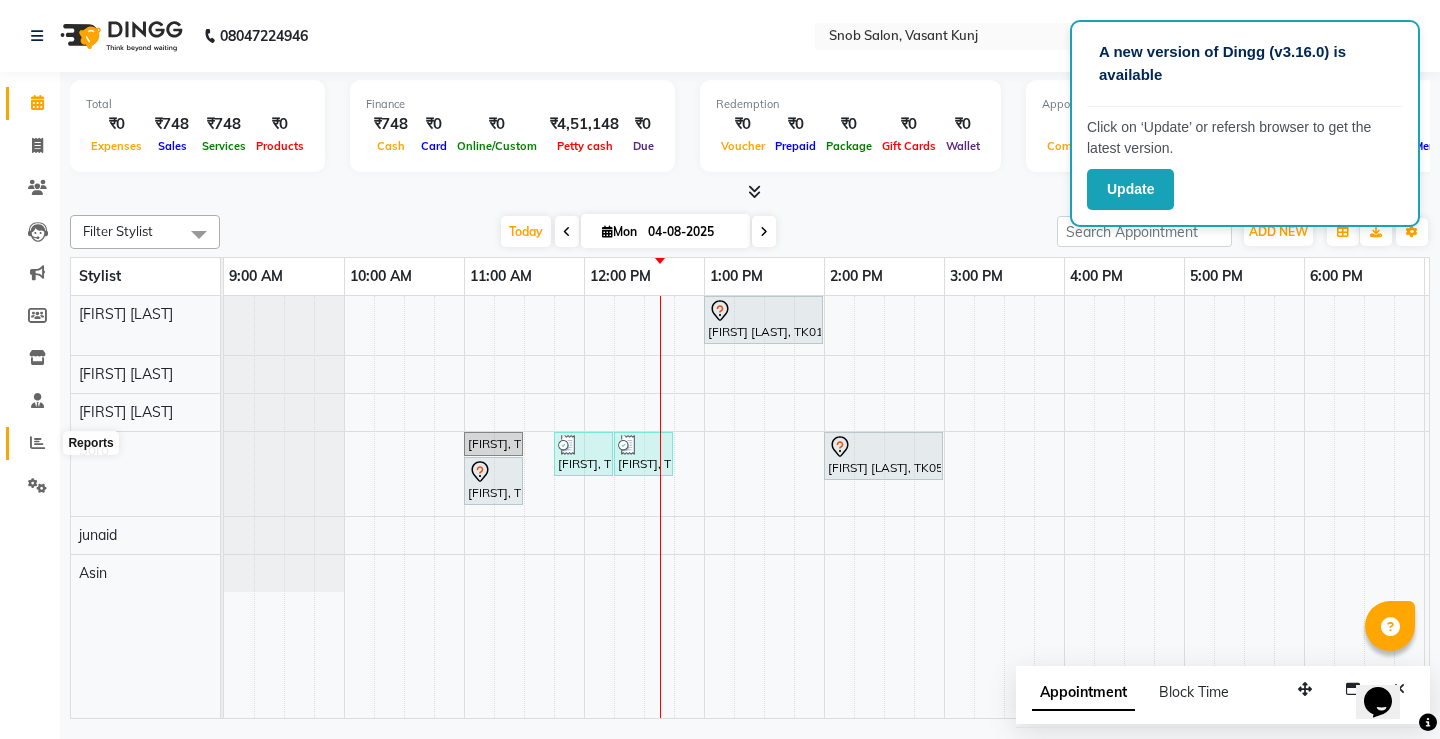 click 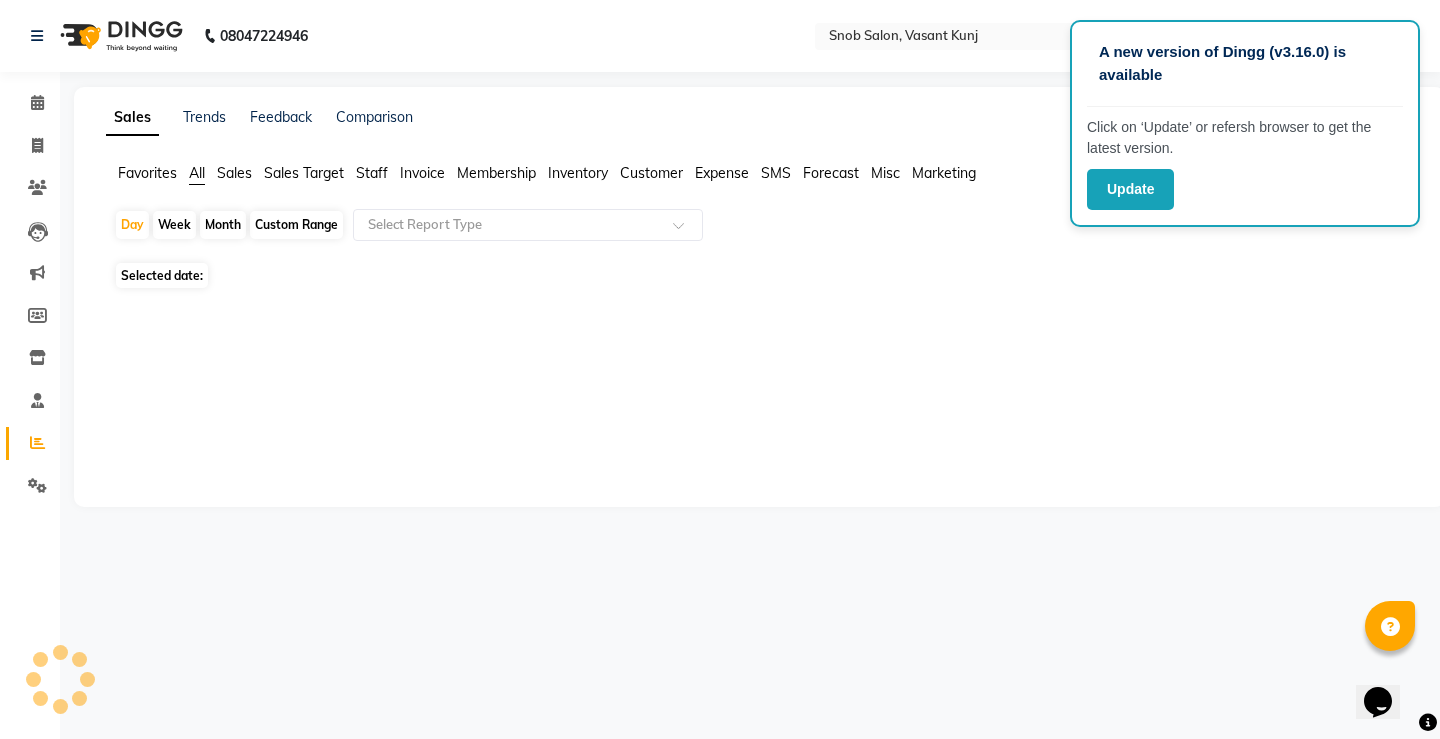 click on "Month" 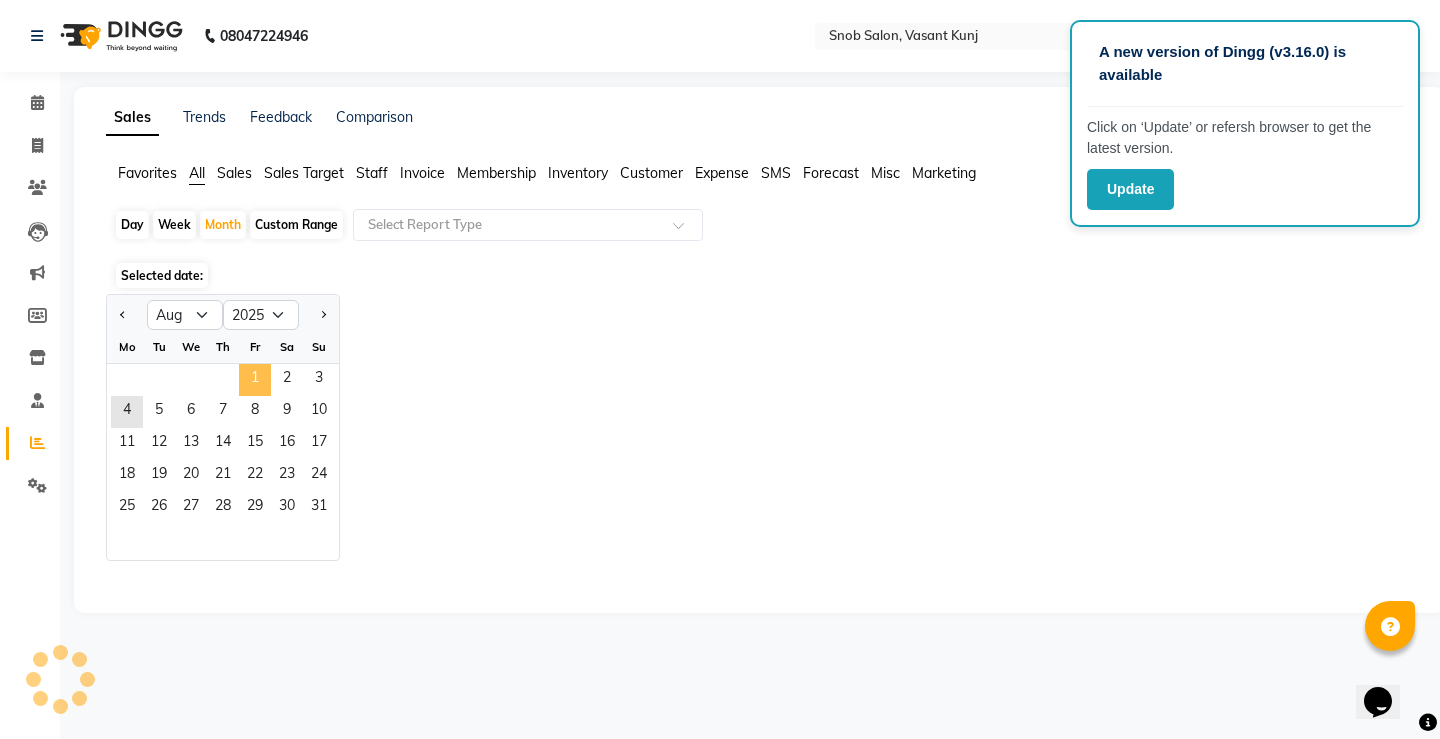 click on "1" 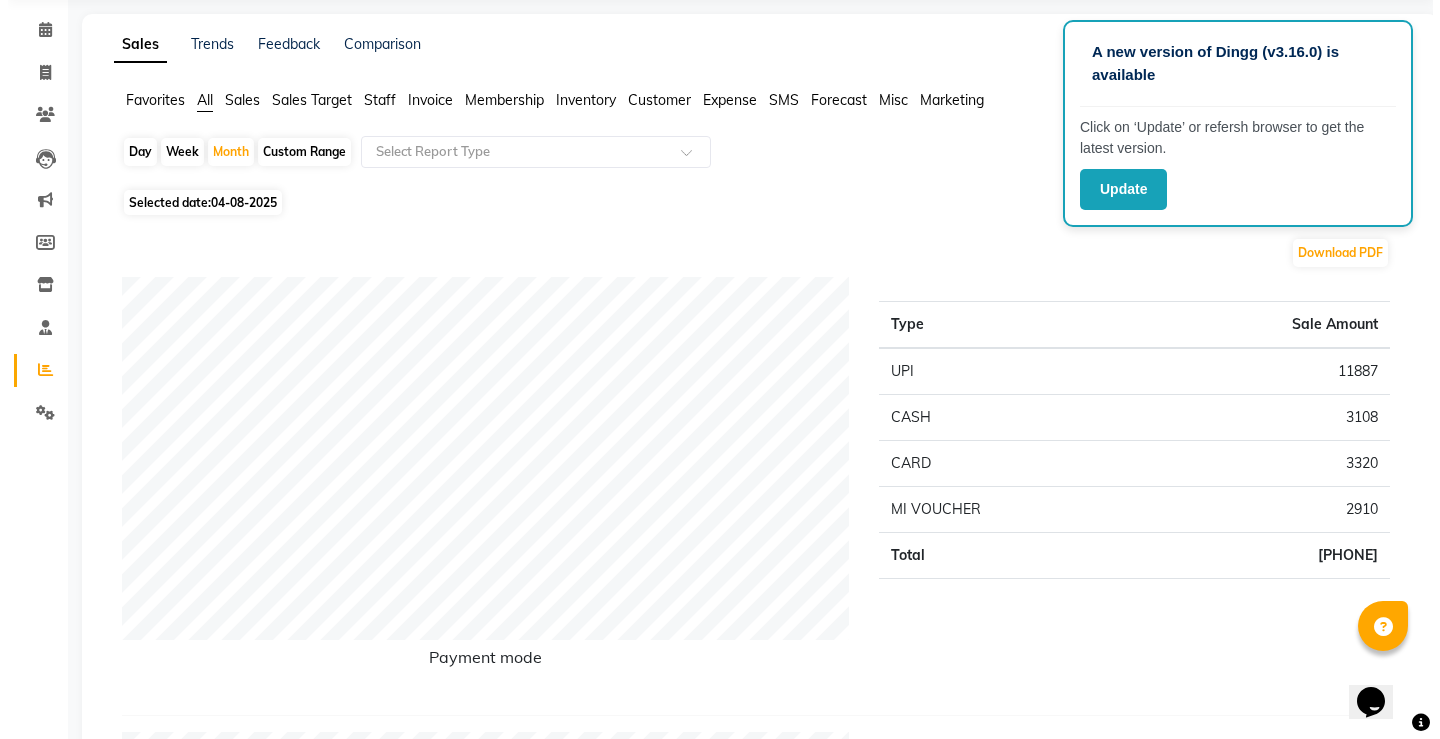 scroll, scrollTop: 0, scrollLeft: 0, axis: both 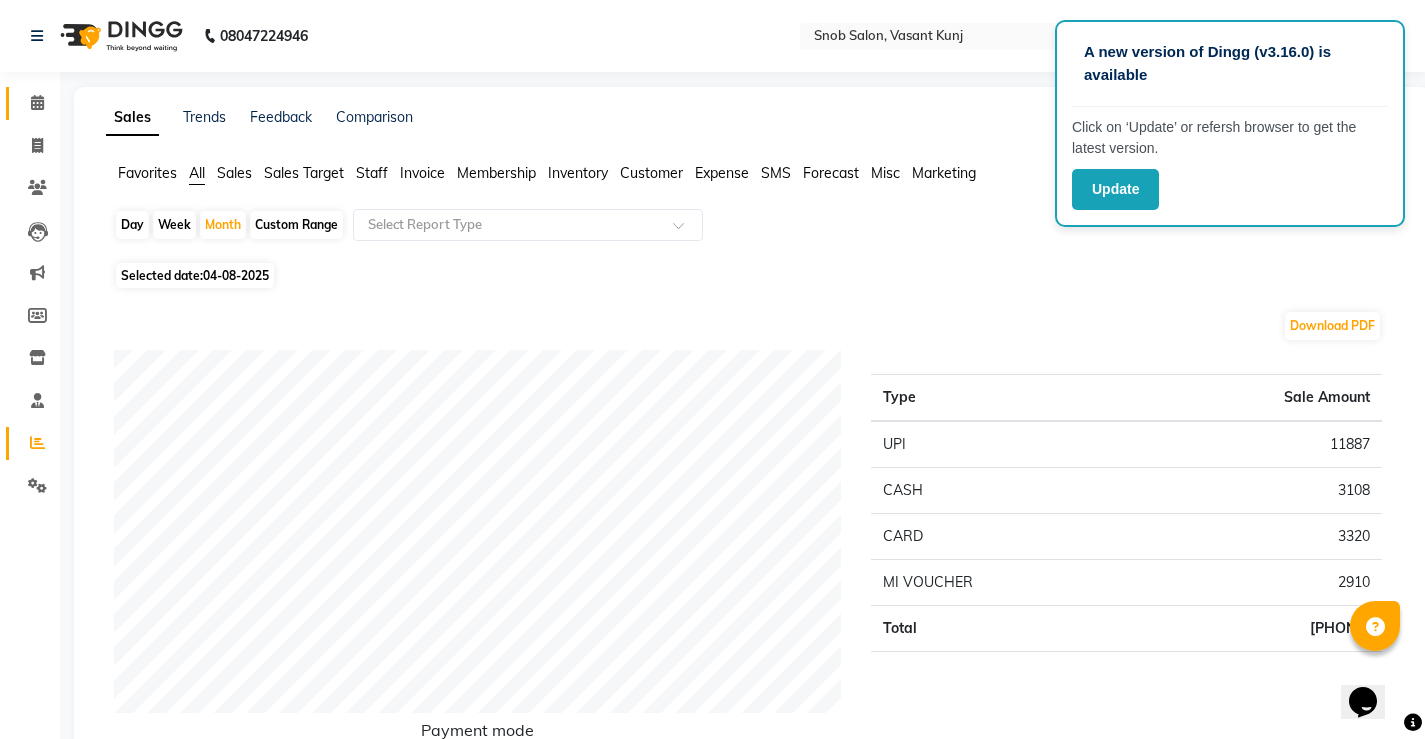 click 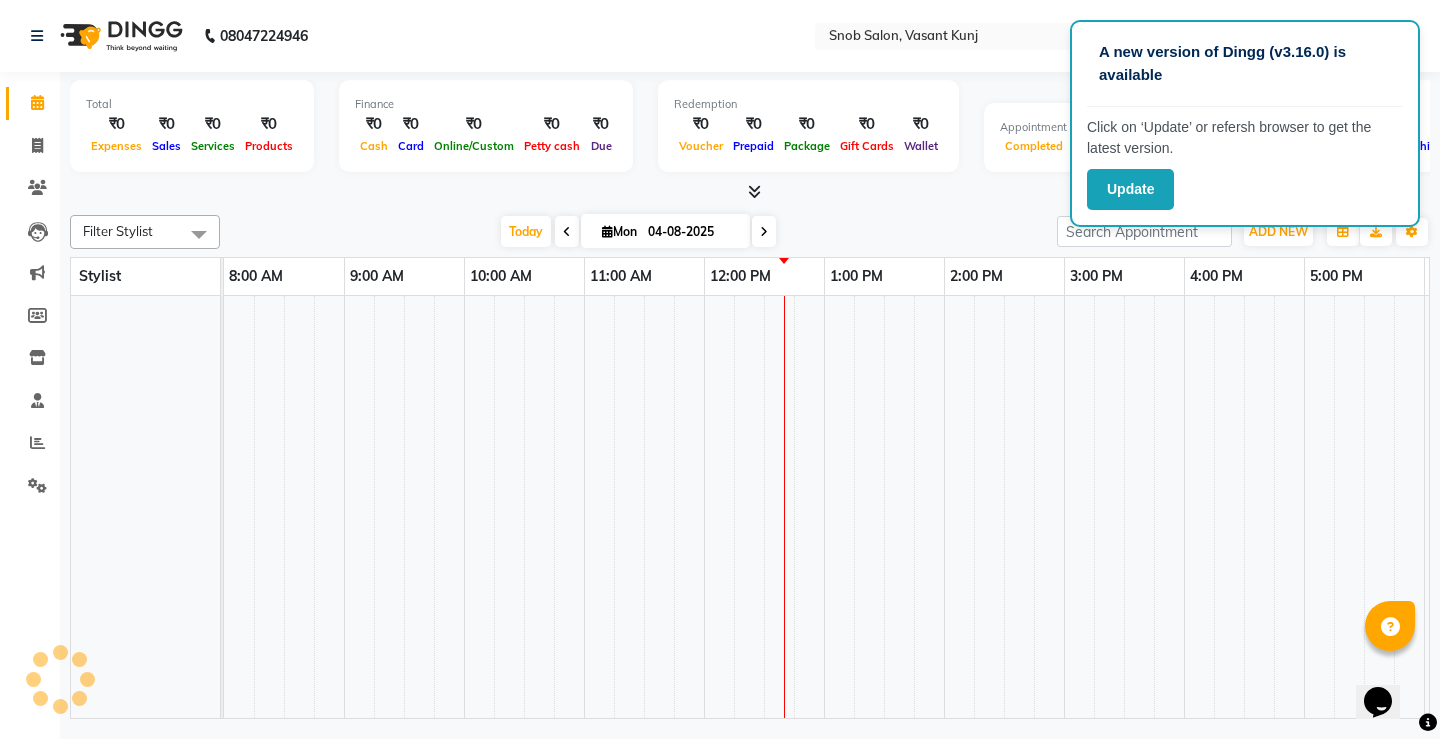 scroll, scrollTop: 0, scrollLeft: 355, axis: horizontal 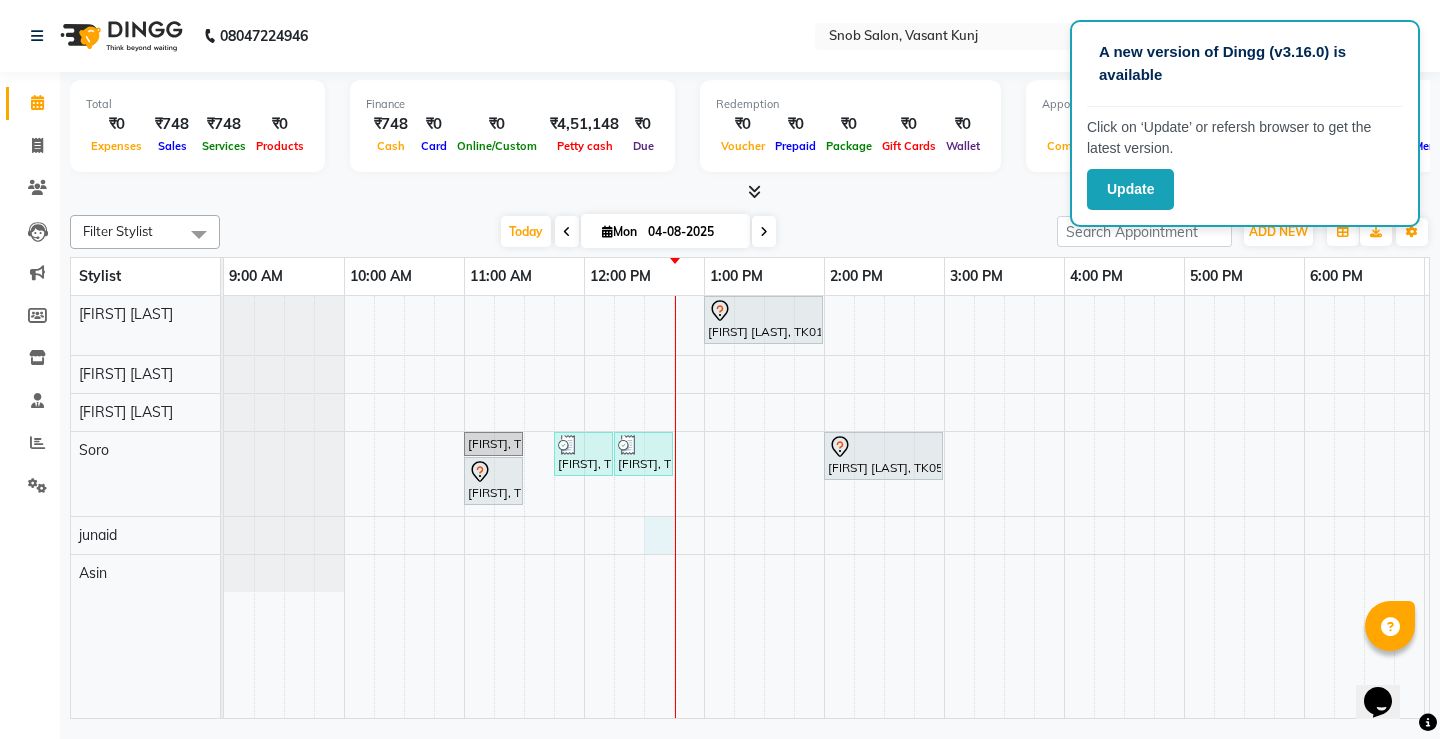 click on "[FIRST] [LAST], TK01, 01:00 PM-02:00 PM, Luxury Nail Extensions With Gel Paint    [FIRST], TK02, 11:00 AM-11:30 AM, Hair Cut Male     [FIRST], TK03, 11:45 AM-12:15 PM, Hair Cut Male     [FIRST], TK03, 12:15 PM-12:45 PM, Beard Male             [FIRST] [LAST], TK05, 02:00 PM-03:00 PM, Hair Cut Female             [FIRST], TK04, 11:00 AM-11:30 AM, Hair Cut Male" at bounding box center [1004, 507] 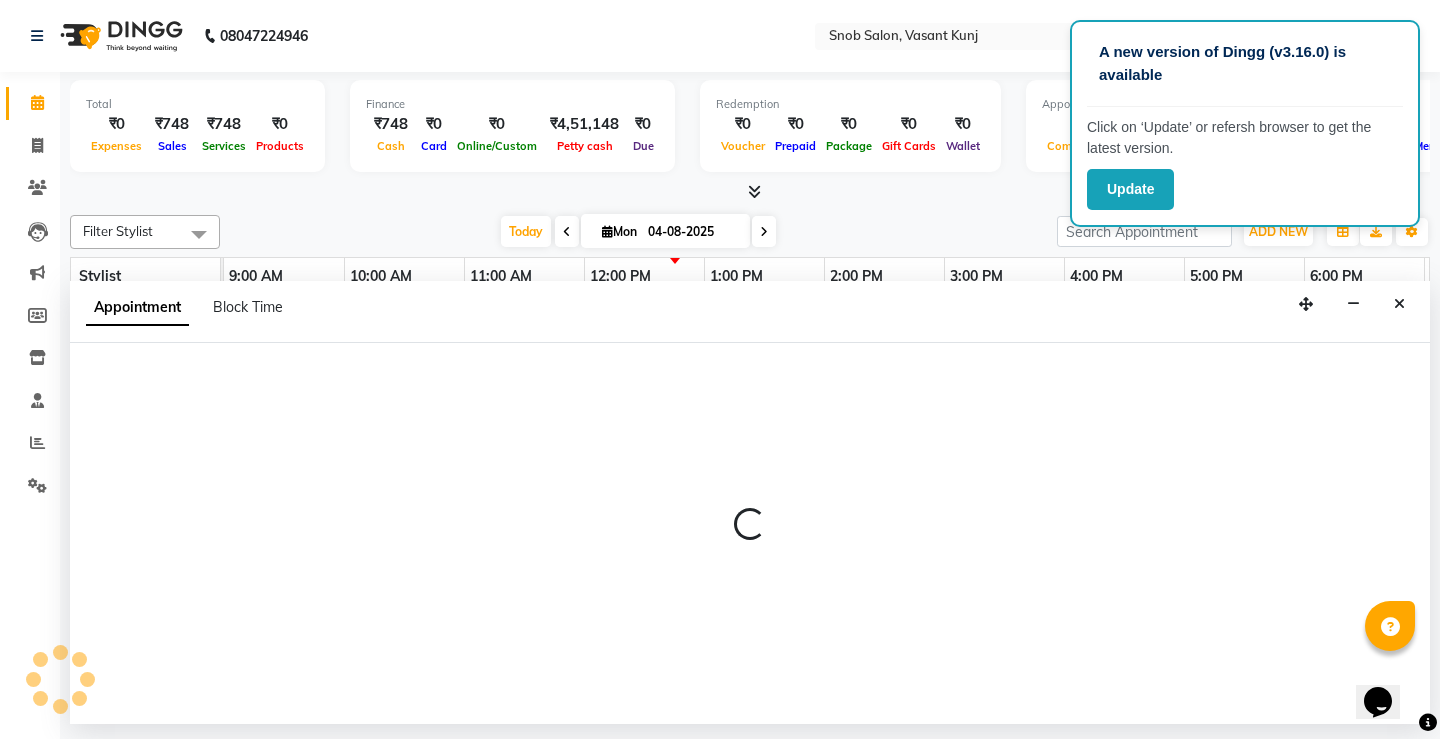 select on "82633" 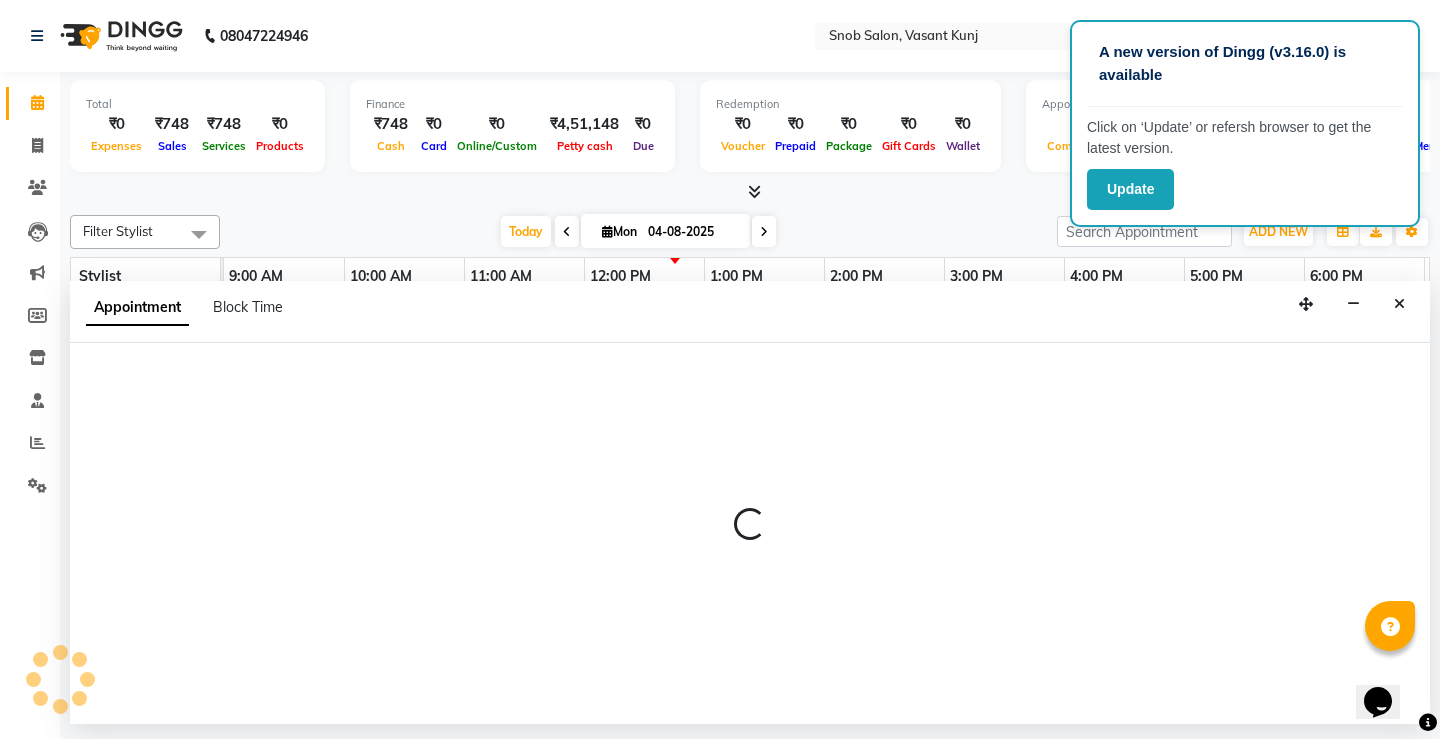 select on "750" 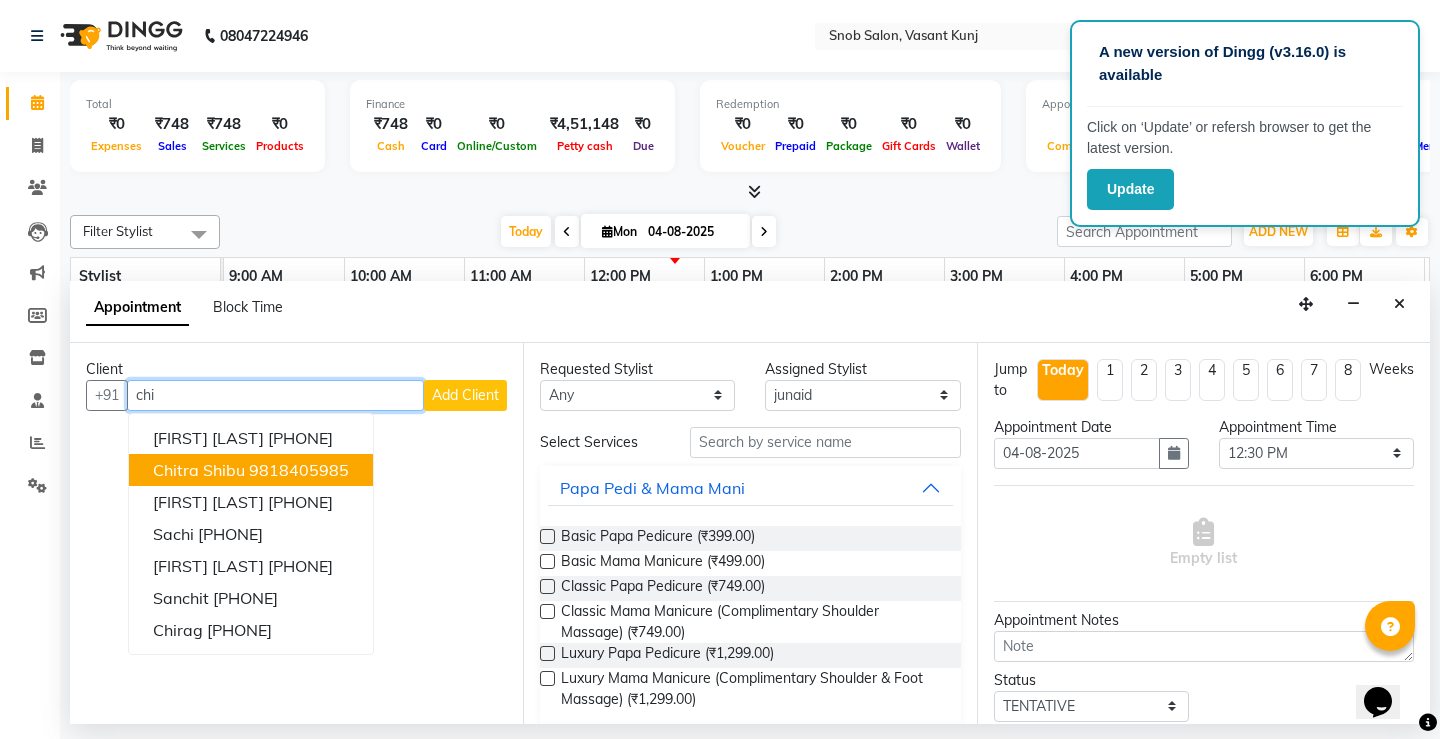 click on "[FIRST] [LAST]  [PHONE]" at bounding box center [251, 470] 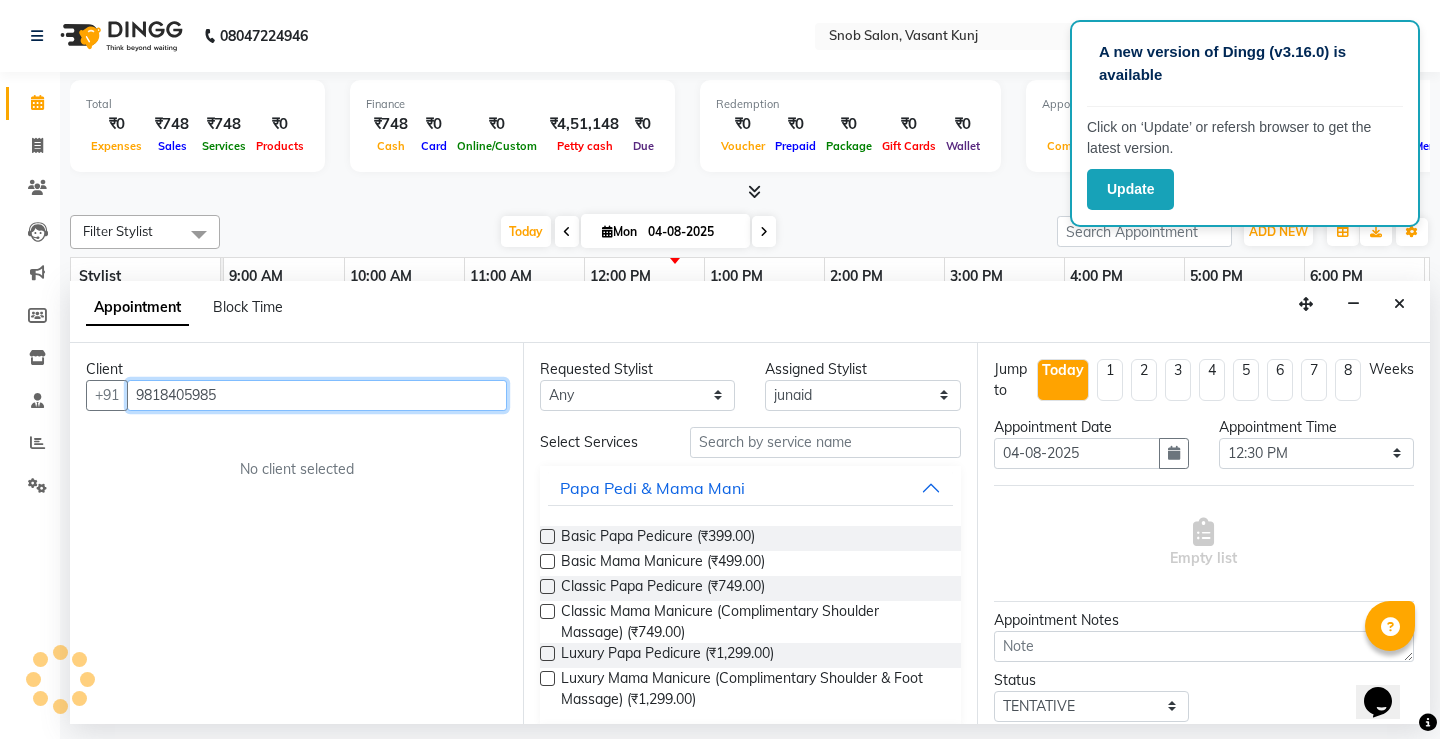 type on "9818405985" 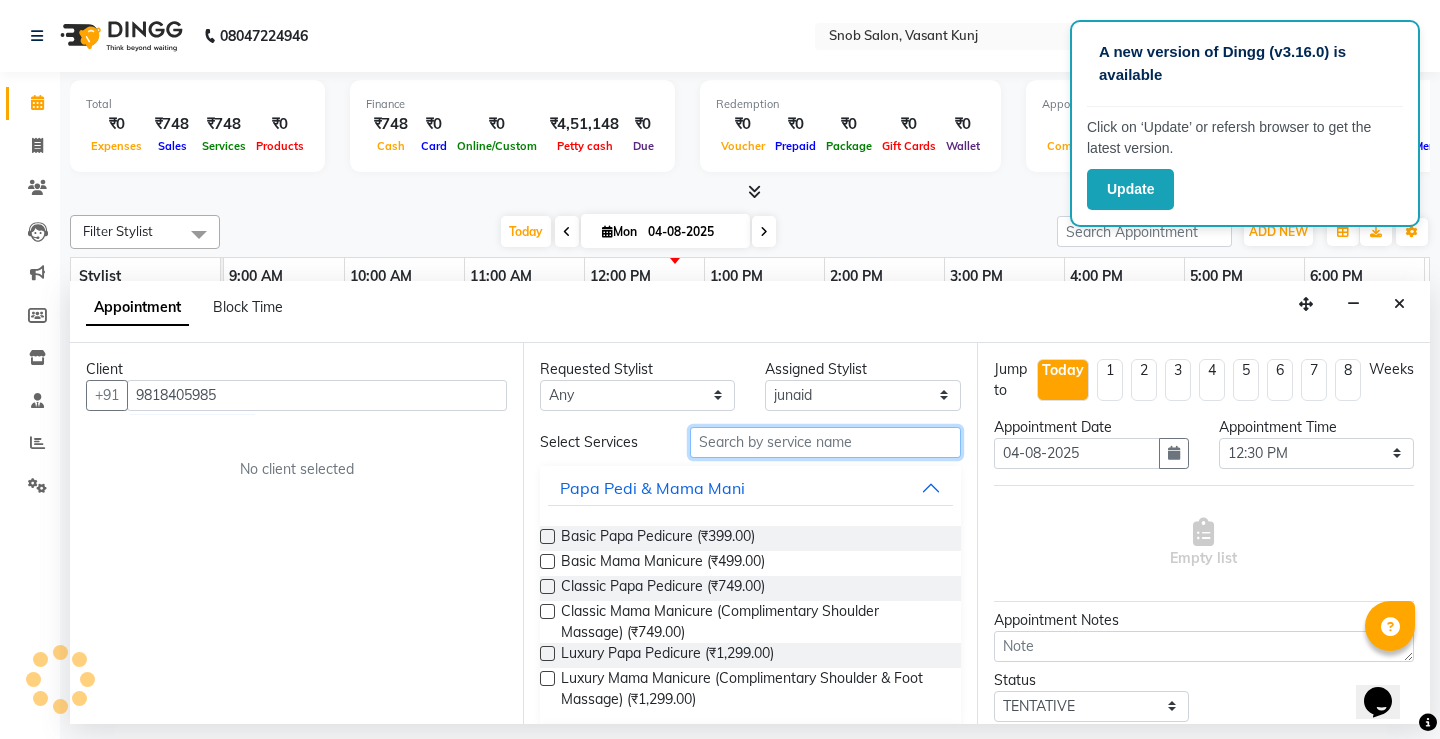 click at bounding box center [825, 442] 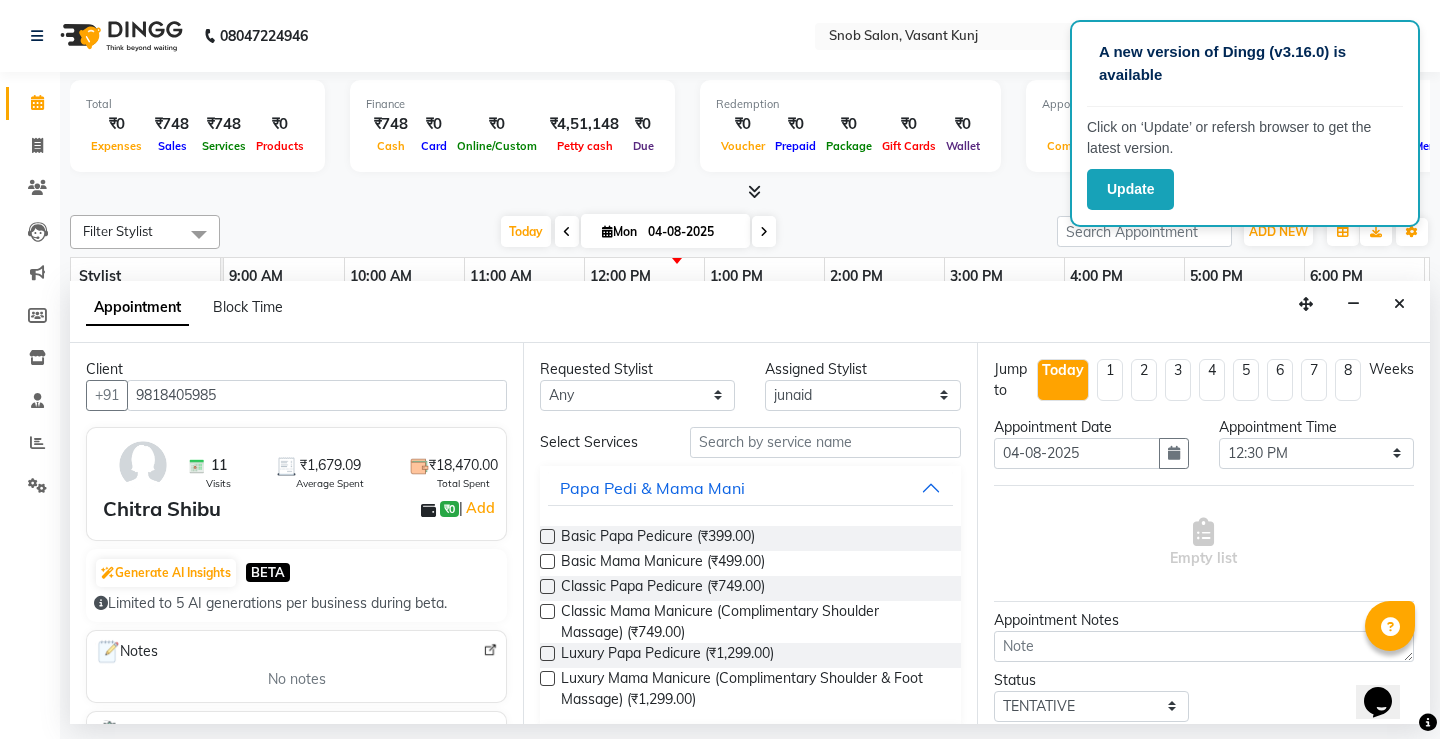 click at bounding box center (547, 586) 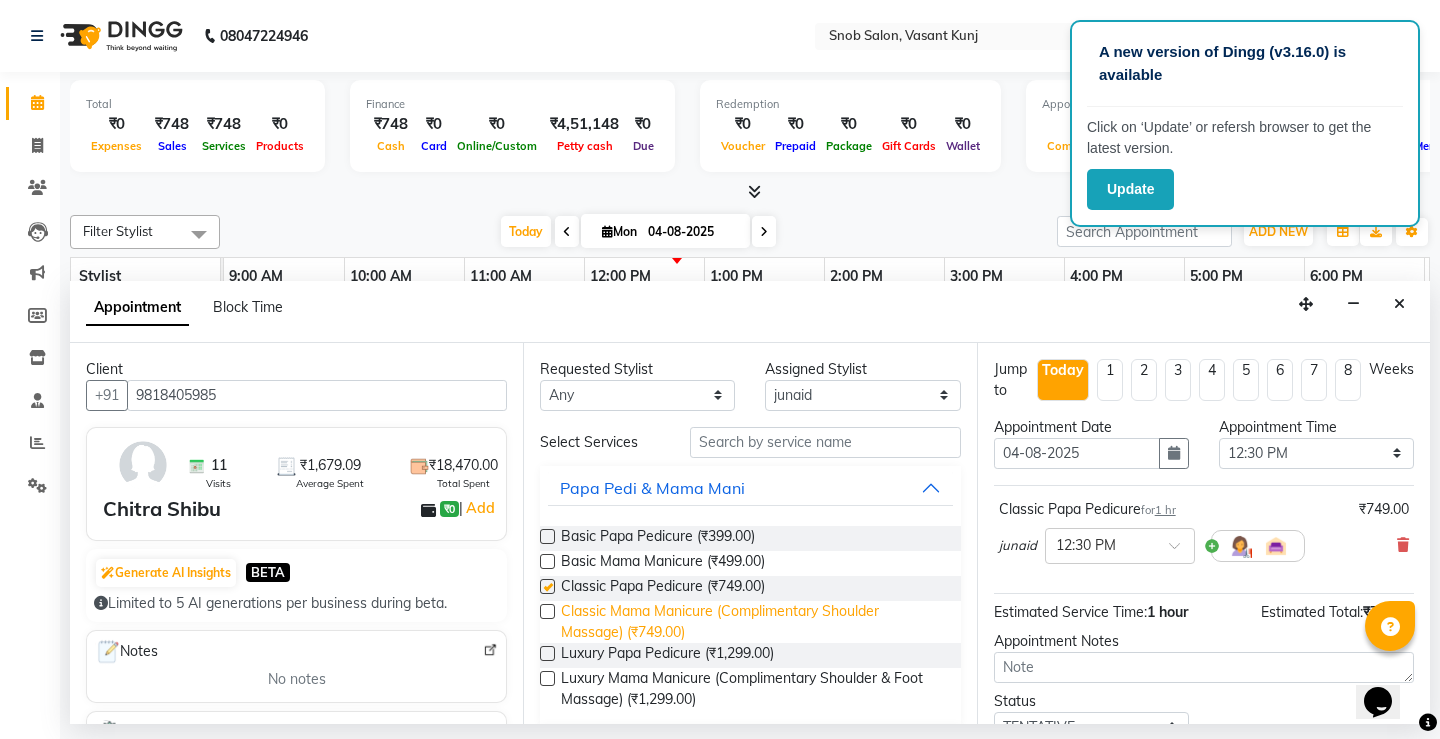 checkbox on "false" 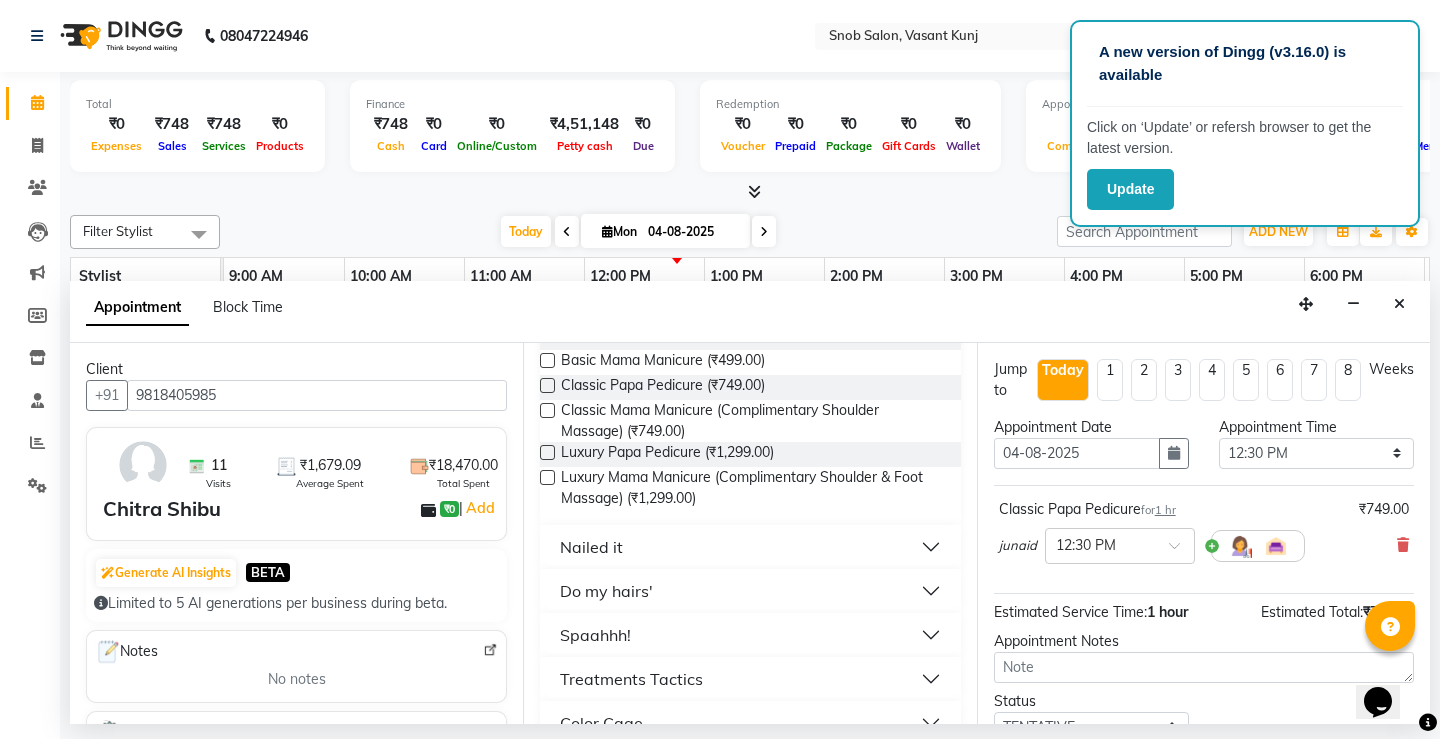 scroll, scrollTop: 400, scrollLeft: 0, axis: vertical 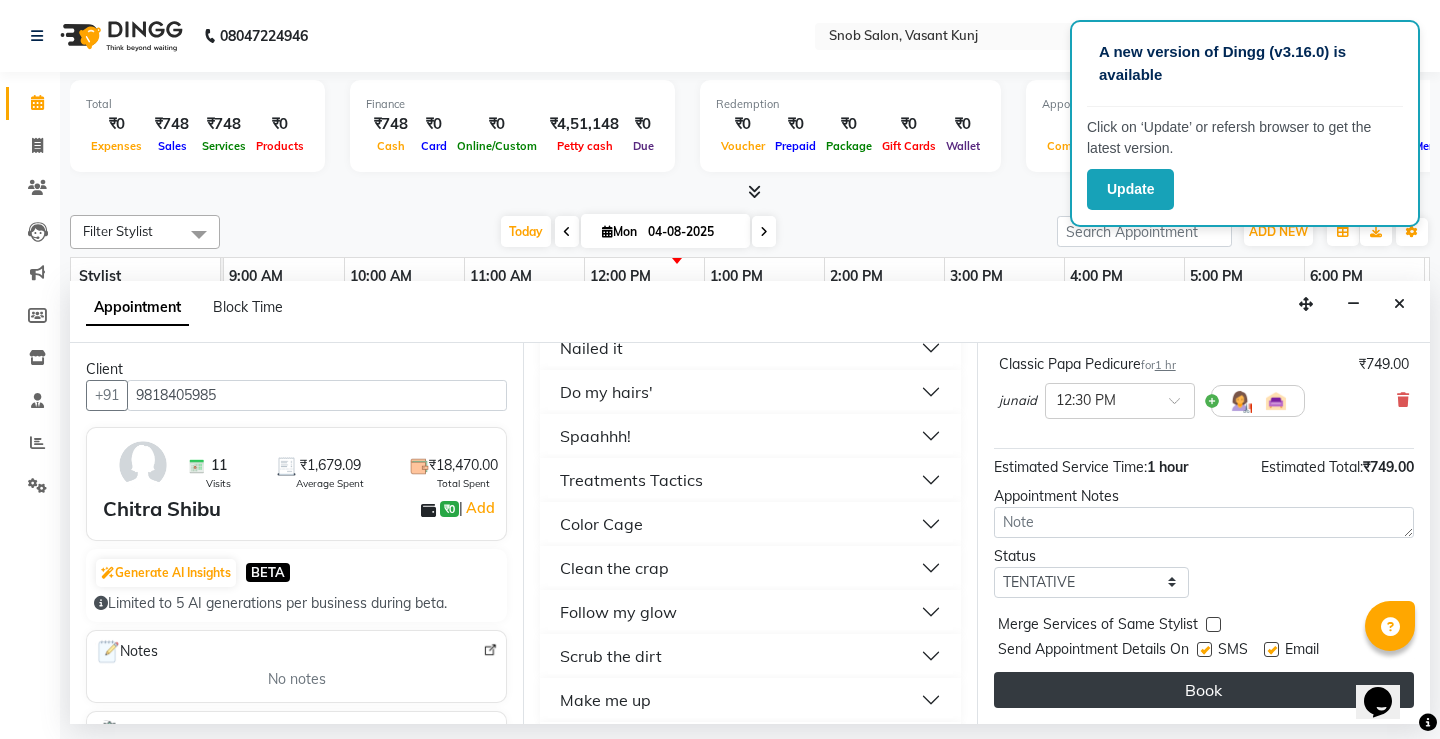 click on "Book" at bounding box center (1204, 690) 